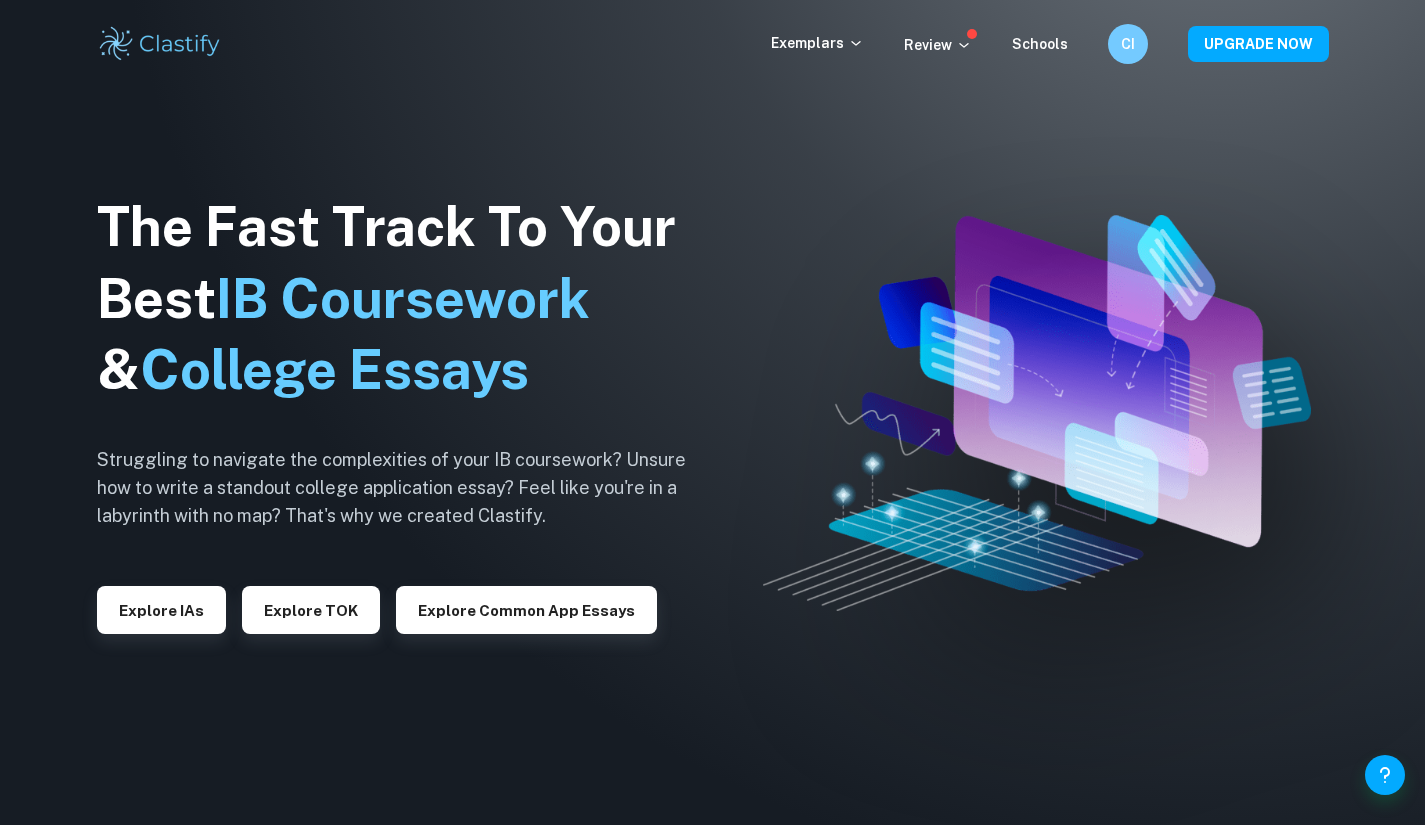 scroll, scrollTop: 0, scrollLeft: 0, axis: both 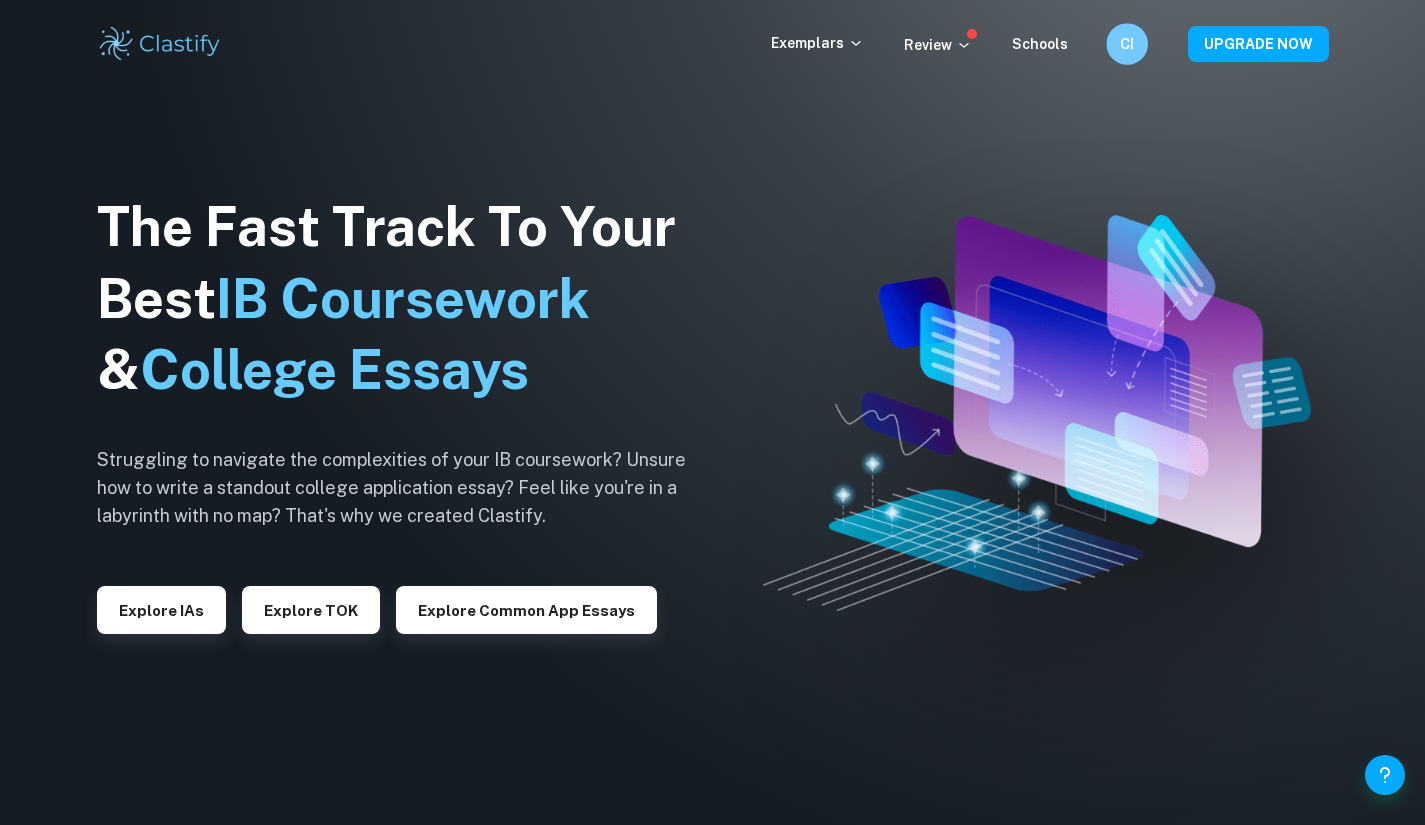 click on "CI" at bounding box center (1127, 44) 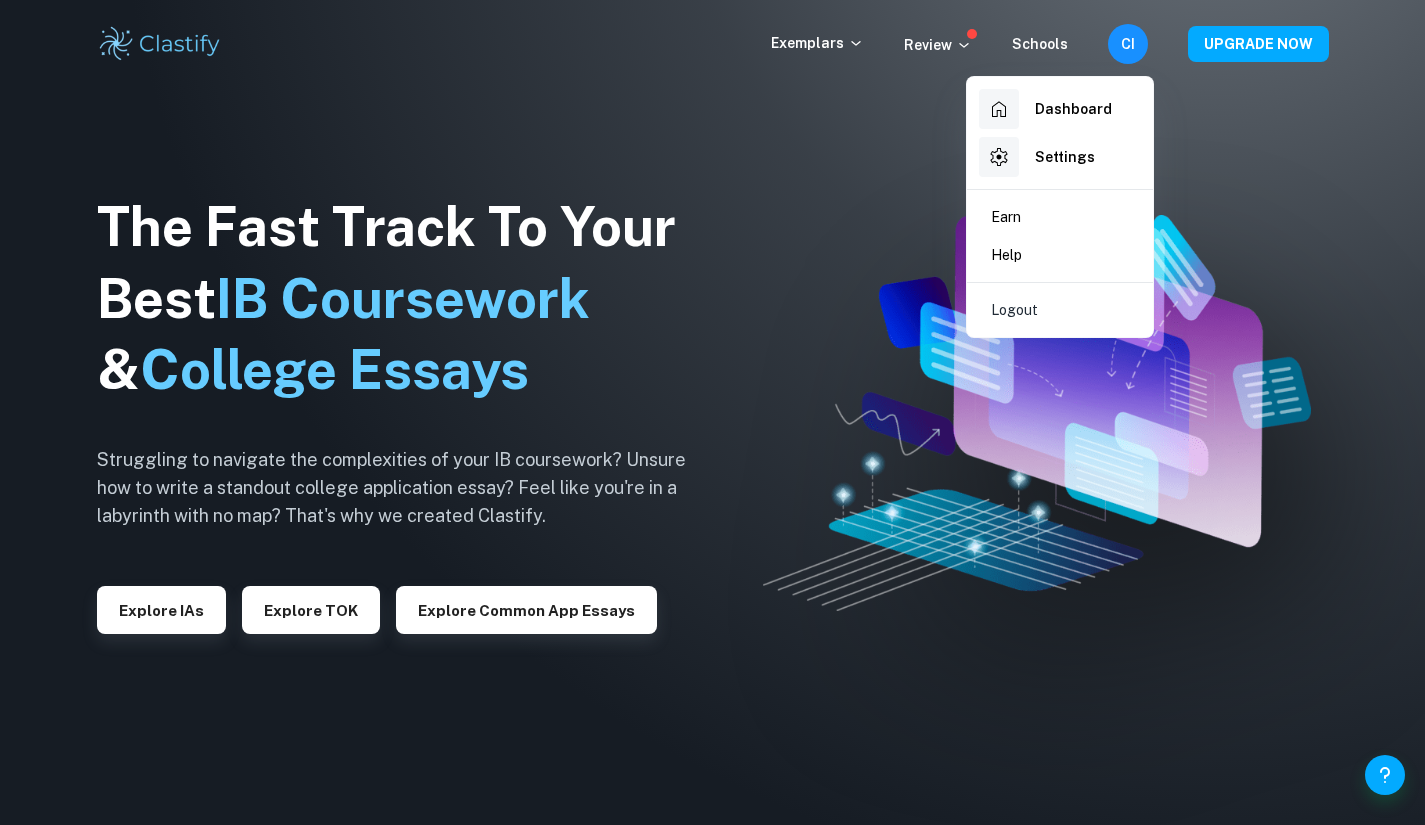 click at bounding box center [712, 412] 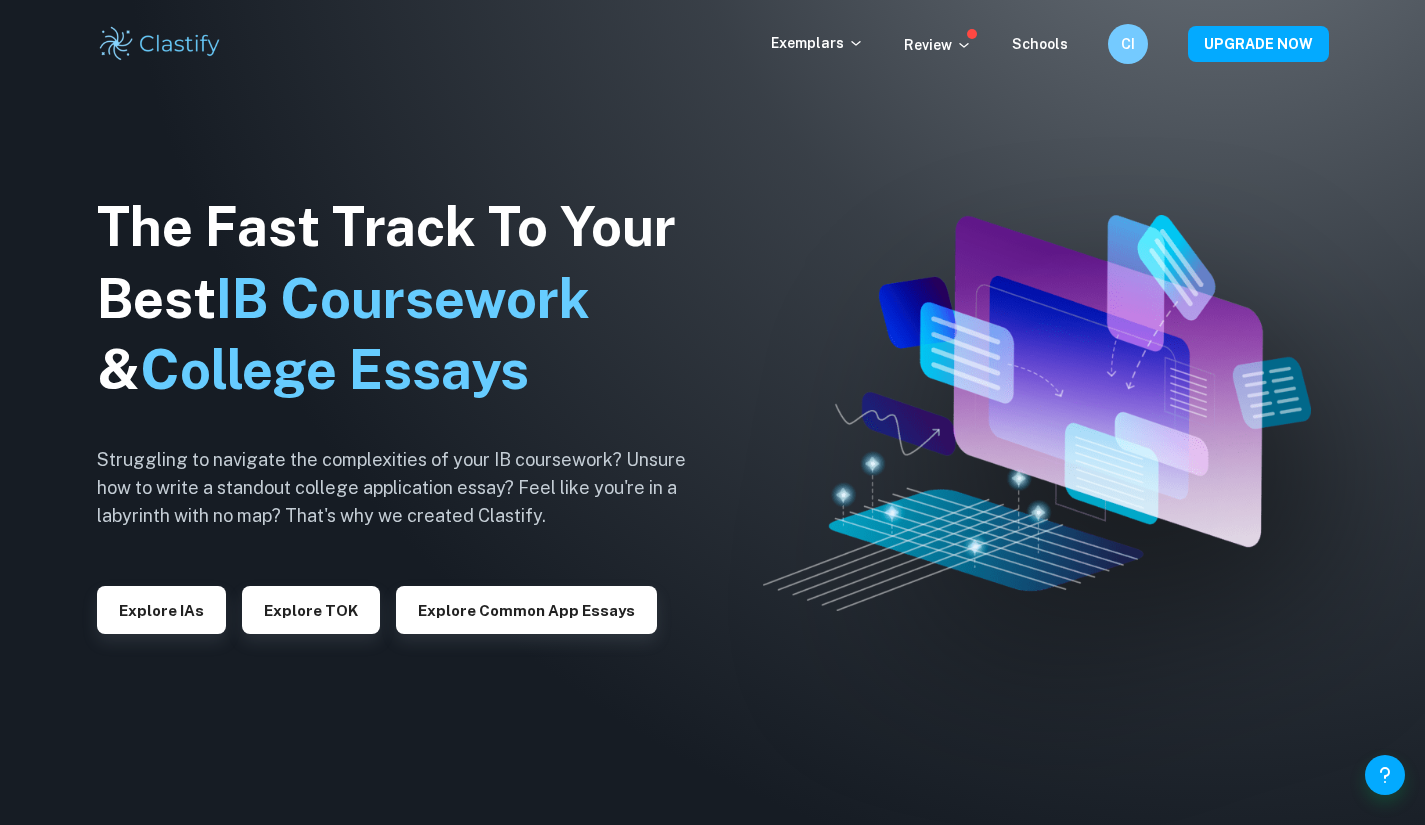 click at bounding box center (160, 44) 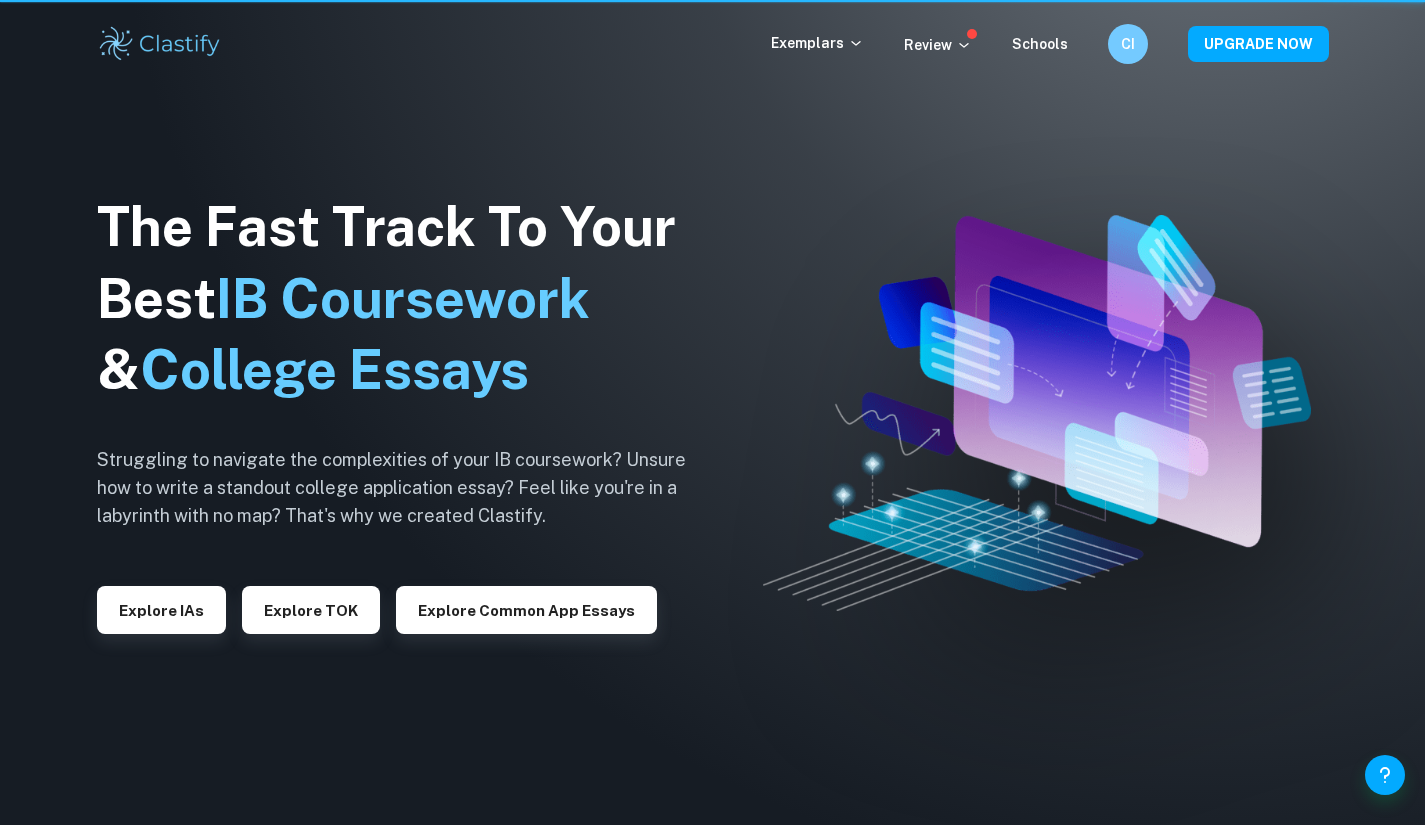 click at bounding box center [160, 44] 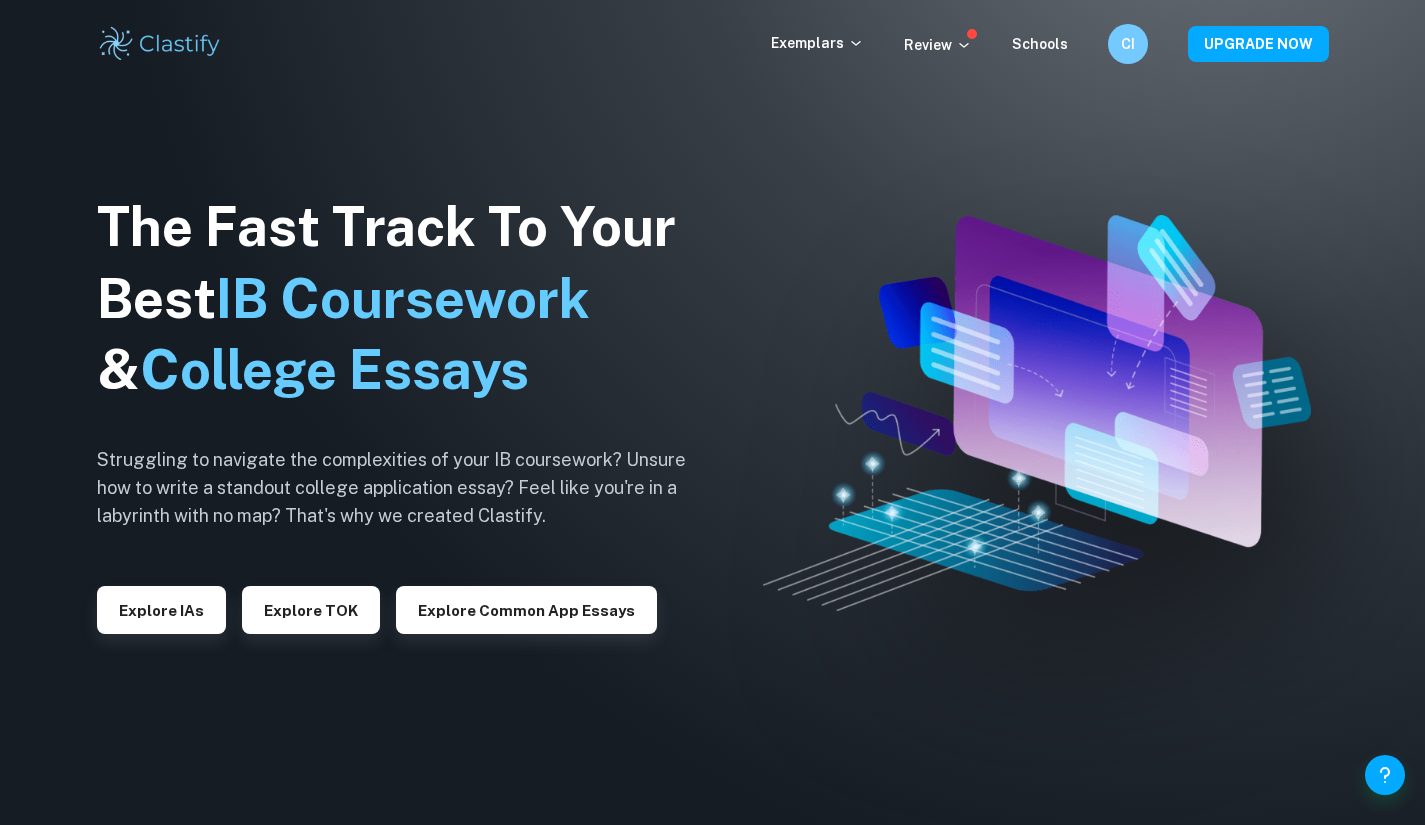 click 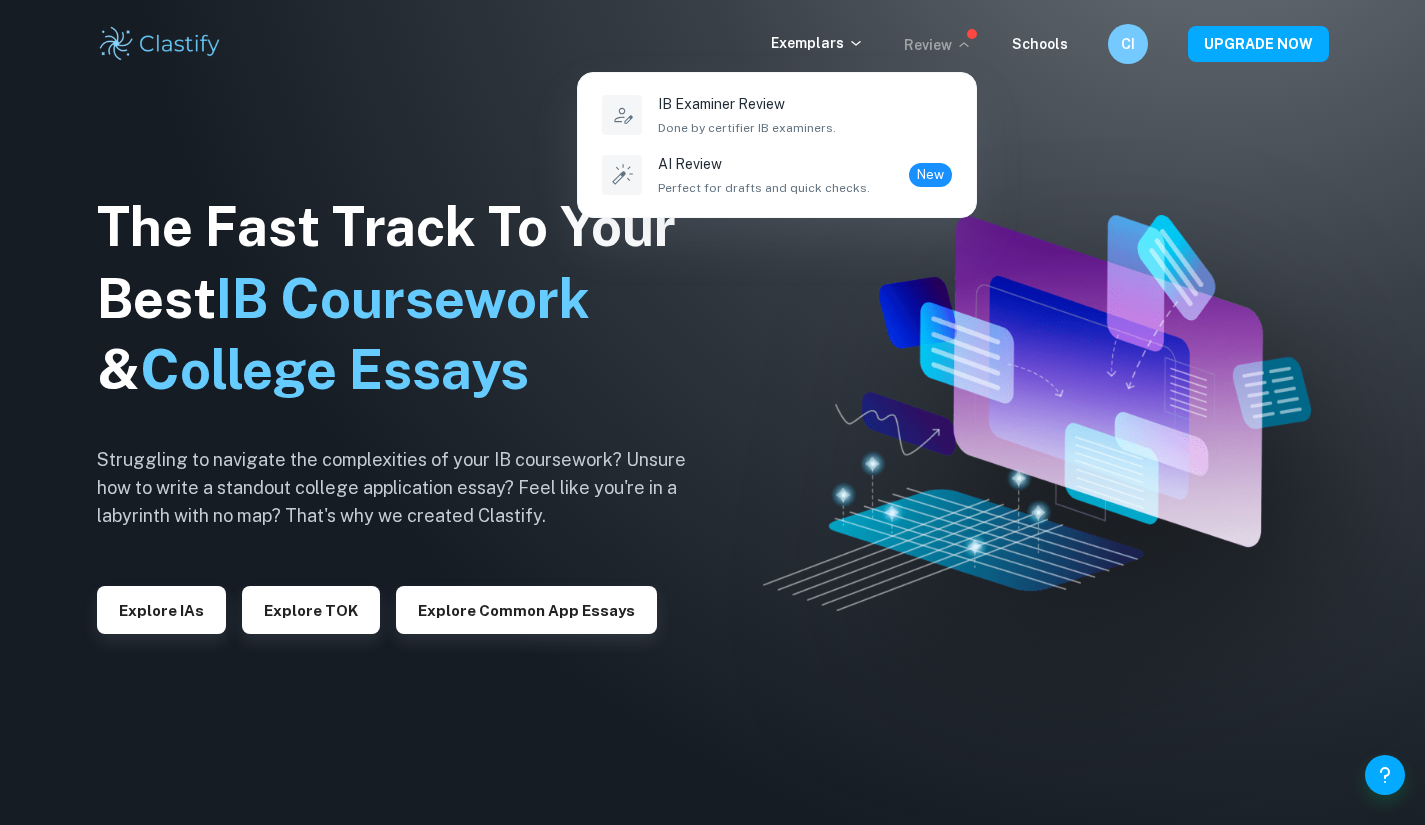 drag, startPoint x: 996, startPoint y: 168, endPoint x: 933, endPoint y: 253, distance: 105.801704 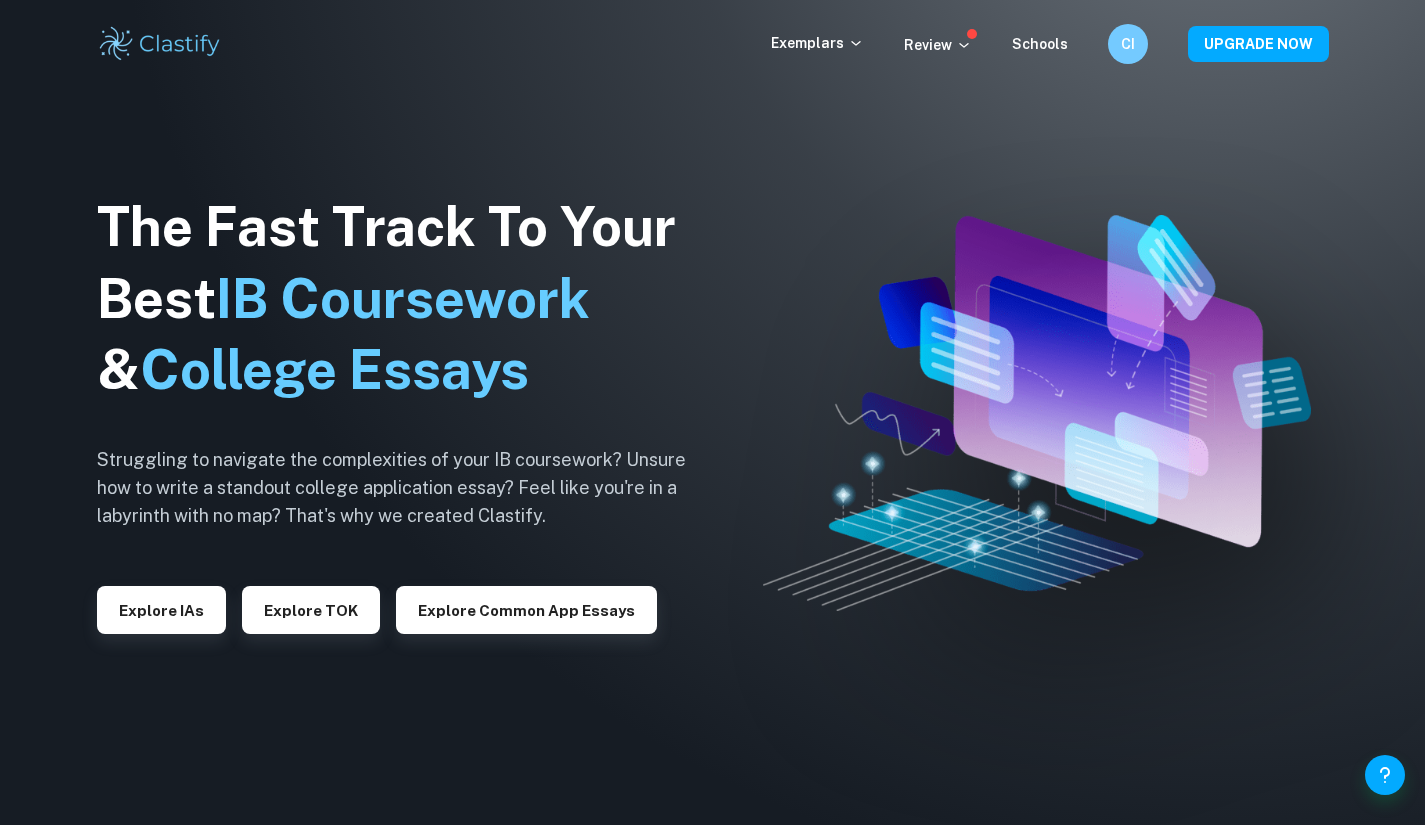 click at bounding box center [972, 34] 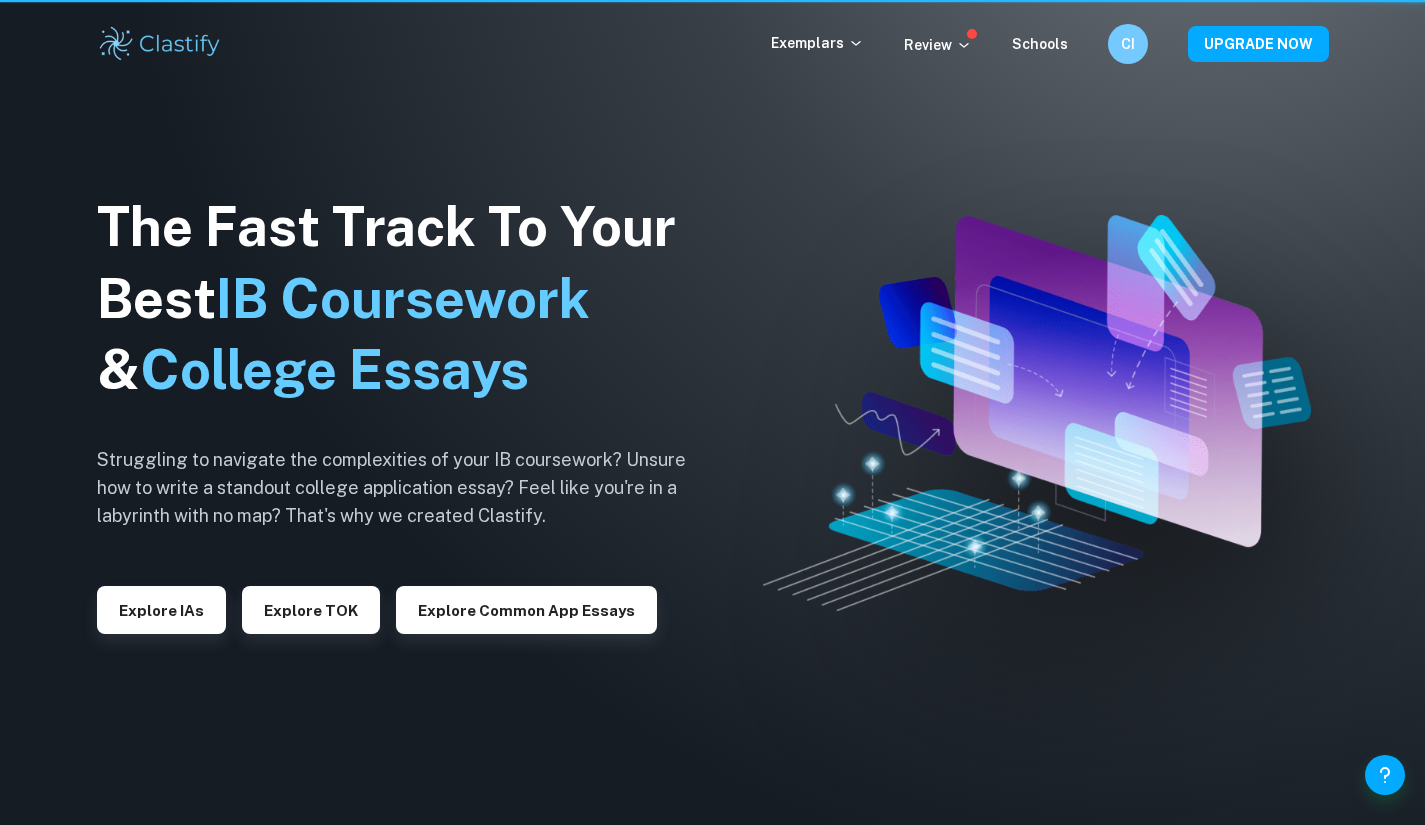 click at bounding box center [160, 44] 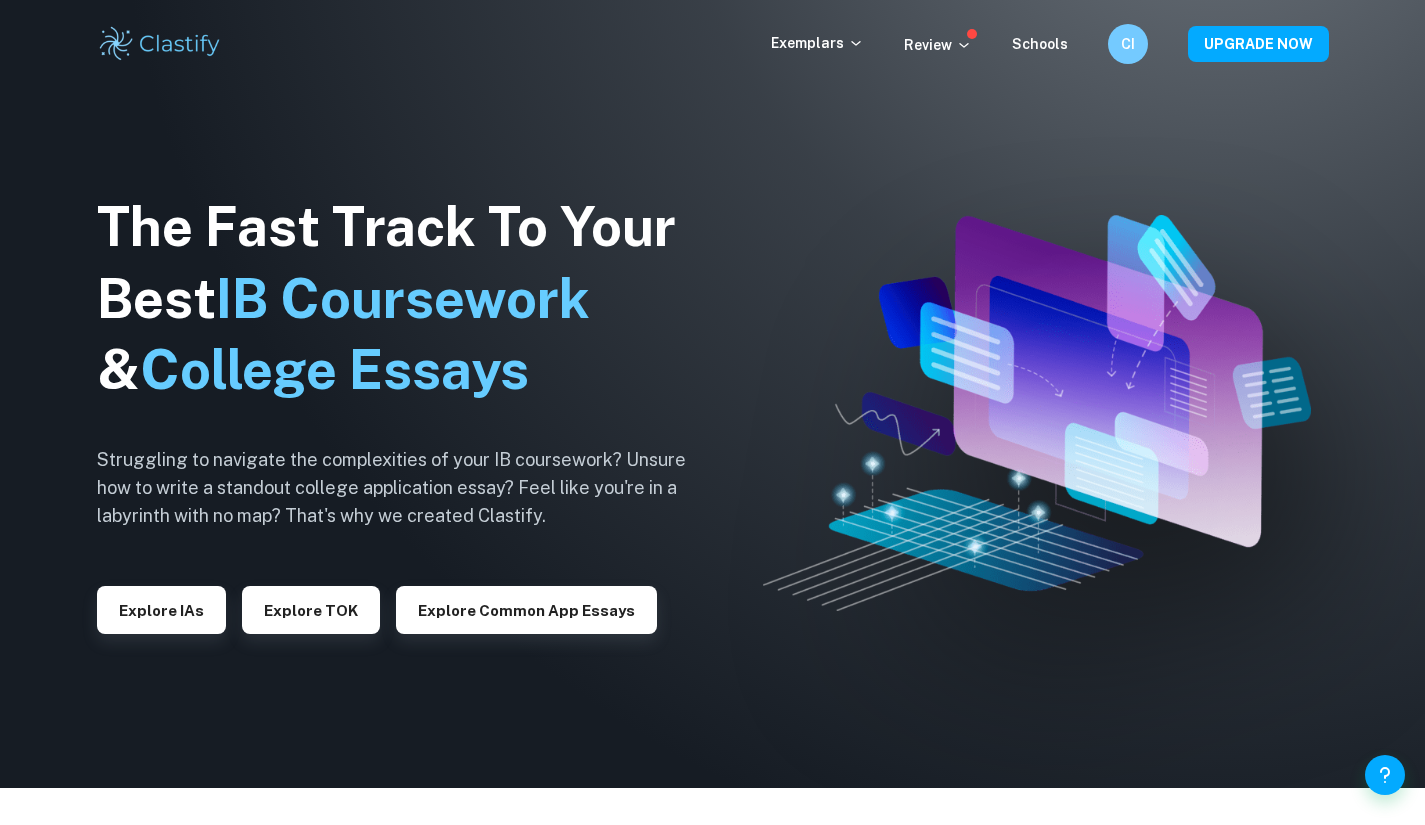 scroll, scrollTop: 0, scrollLeft: 0, axis: both 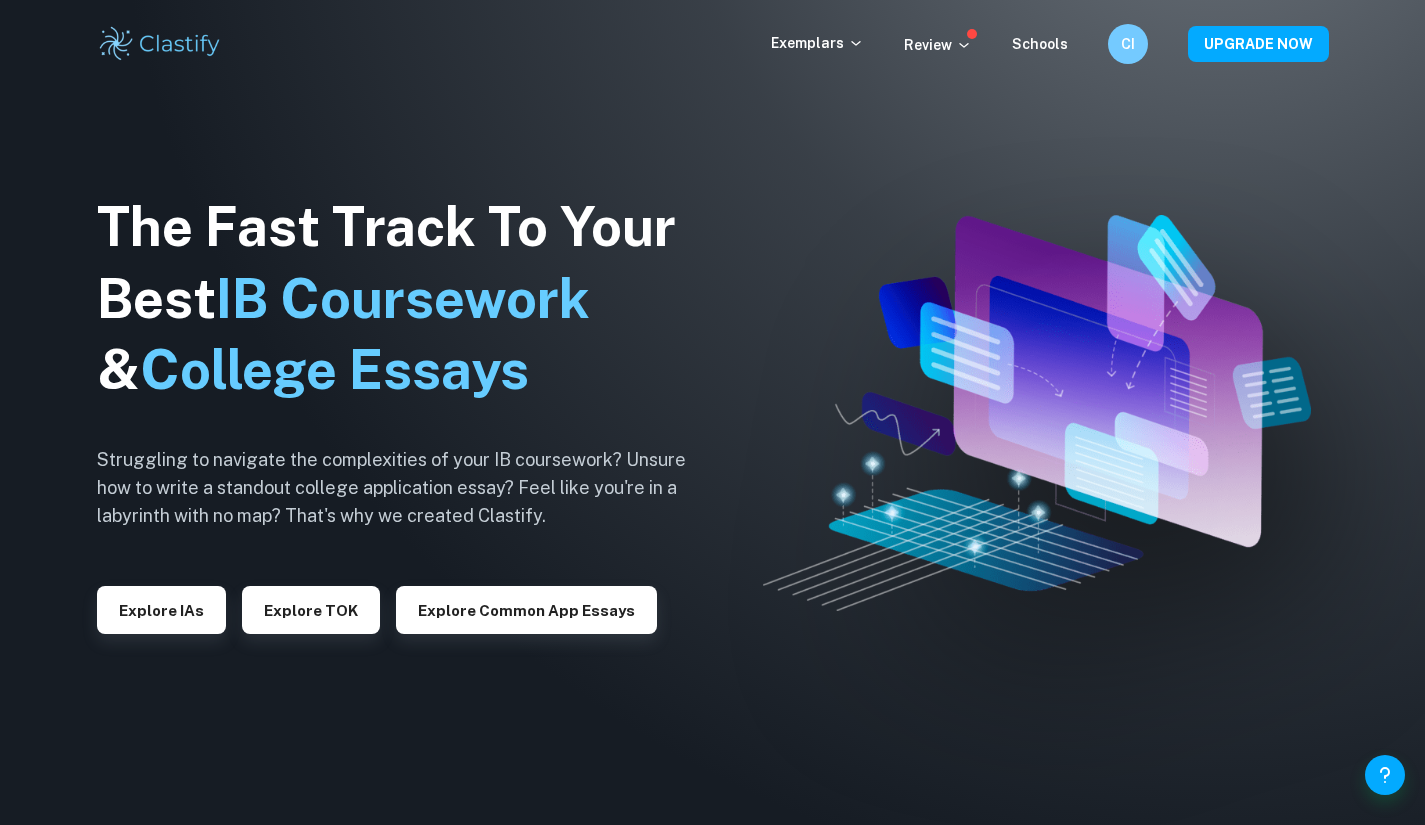 click at bounding box center [160, 44] 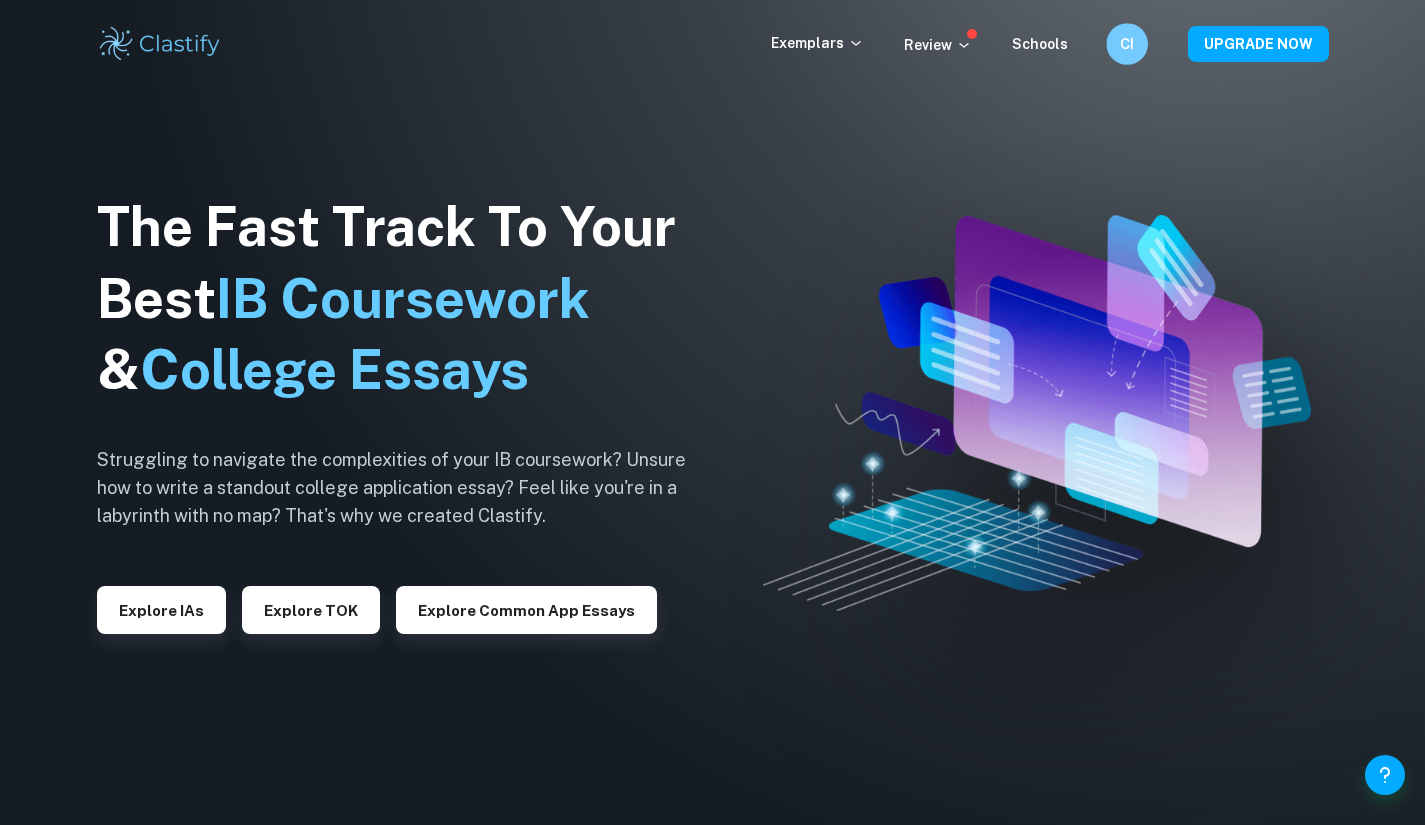 click on "CI" at bounding box center [1127, 44] 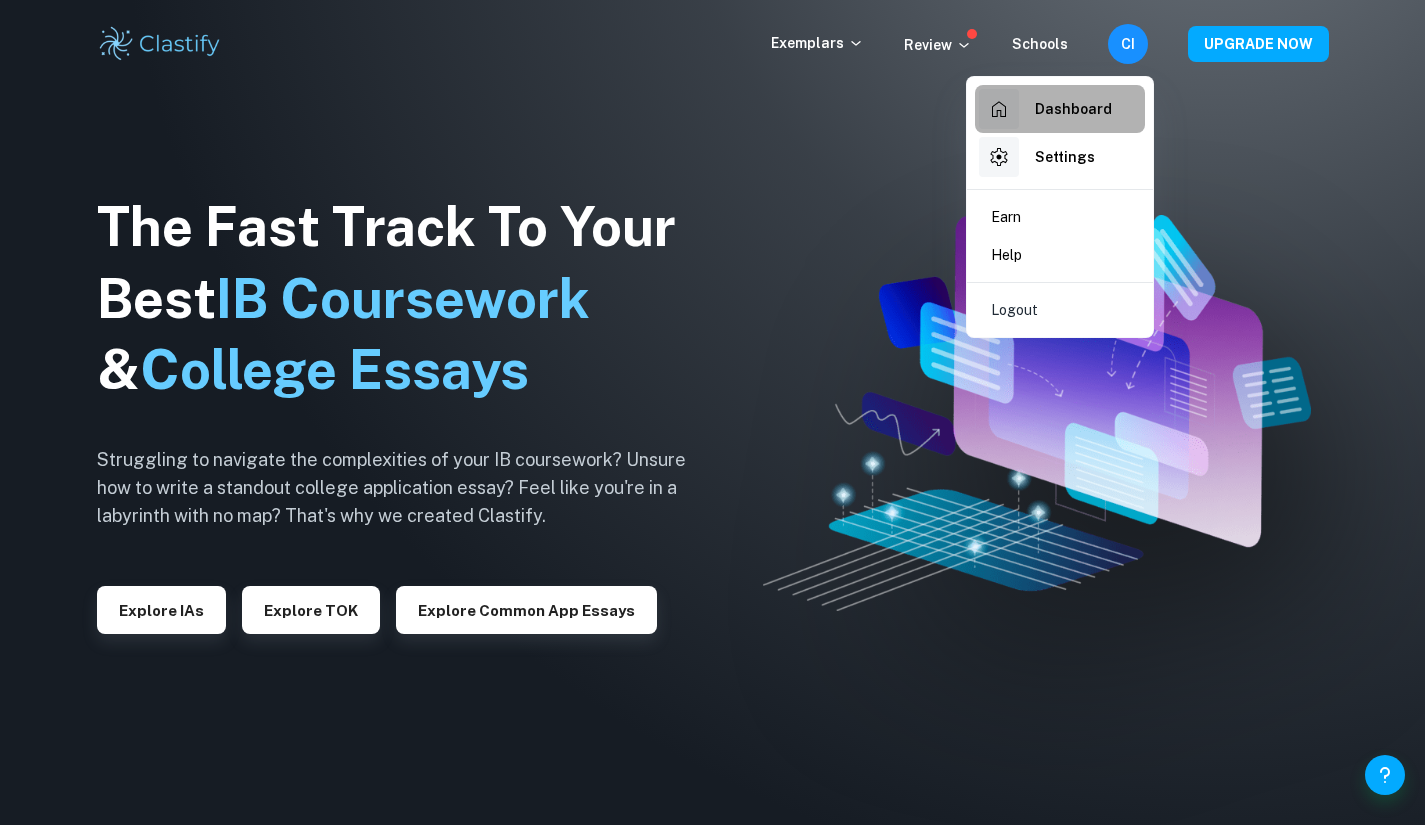 click on "Dashboard" at bounding box center (1073, 109) 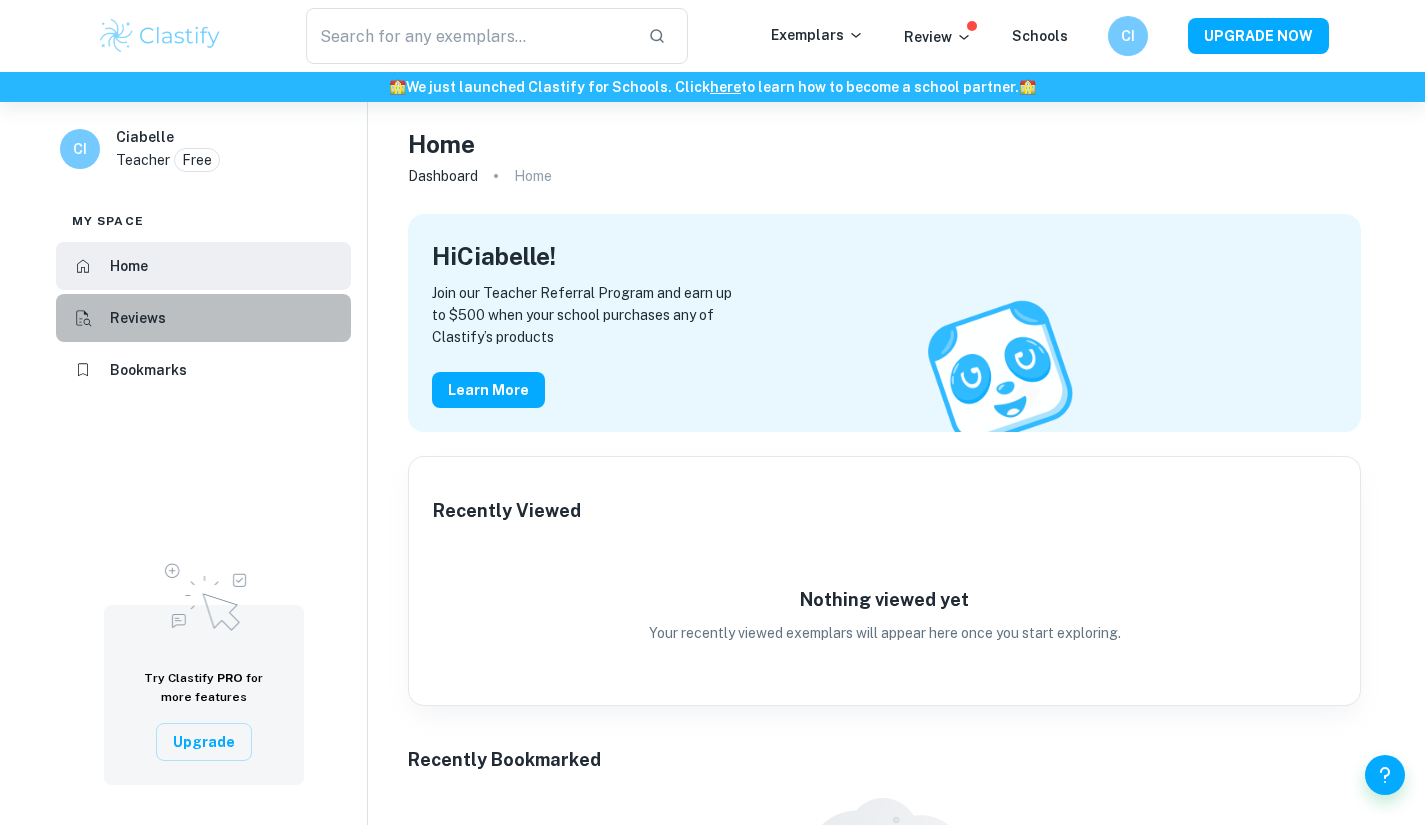click on "Reviews" at bounding box center [138, 318] 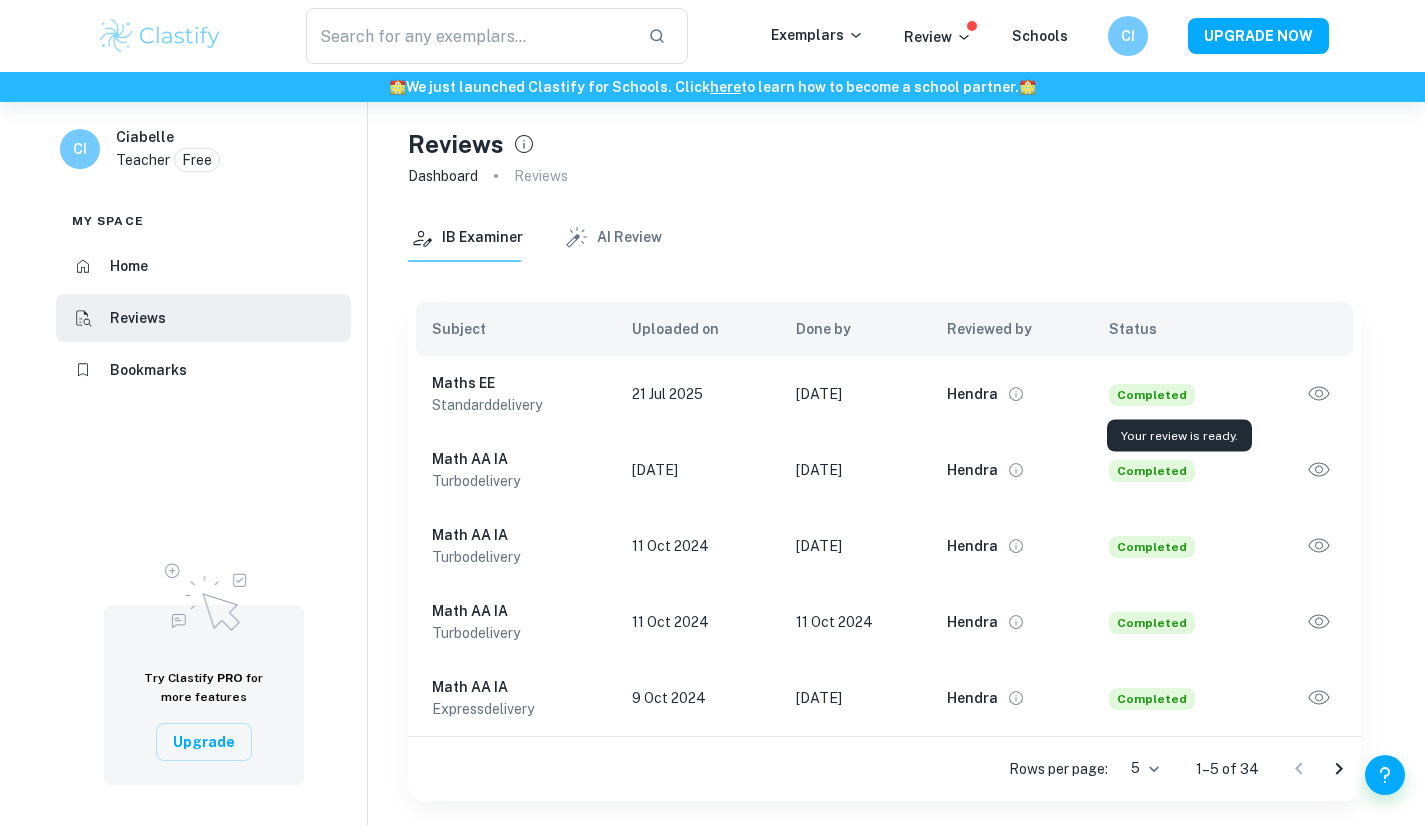 click on "Completed" at bounding box center (1152, 395) 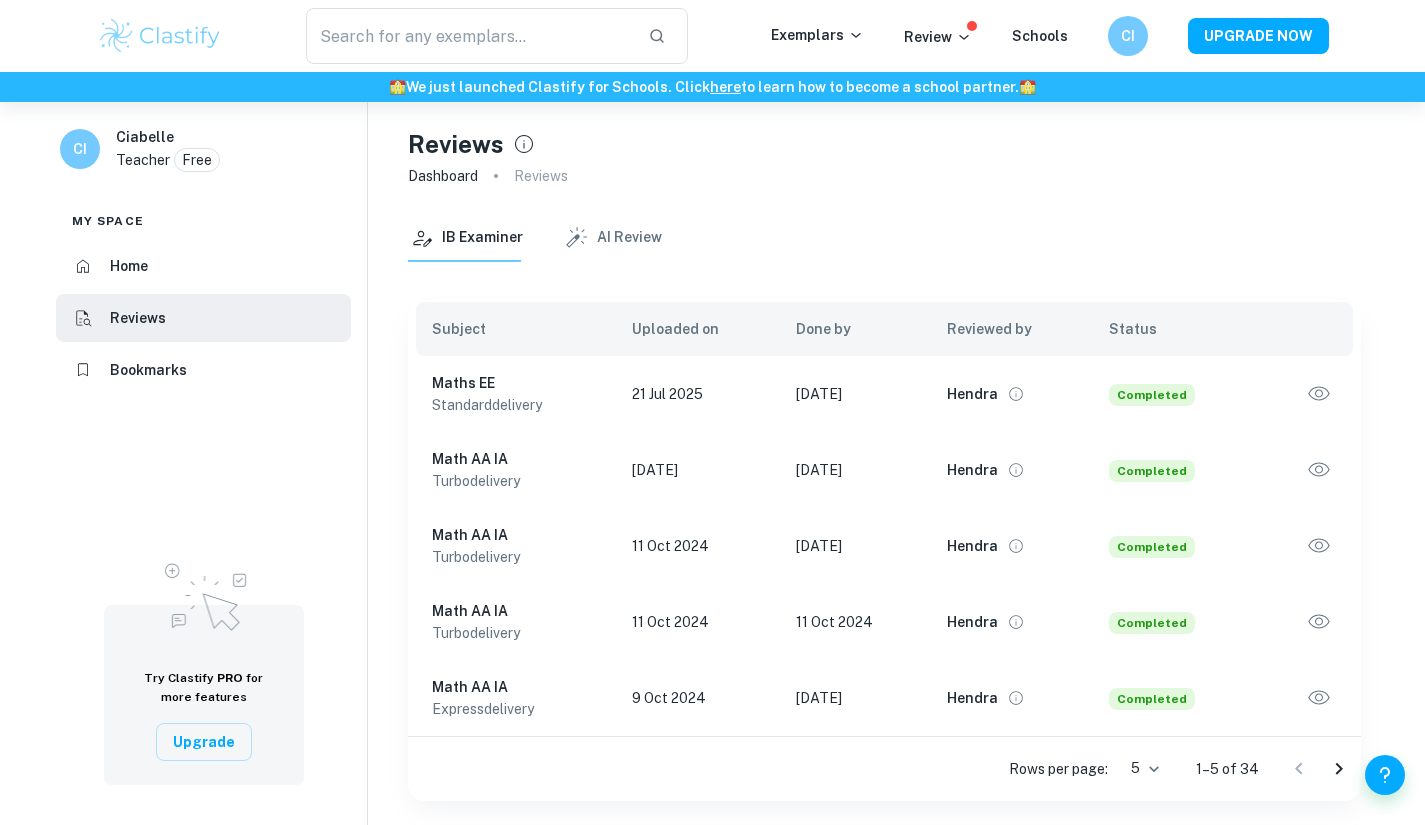 click 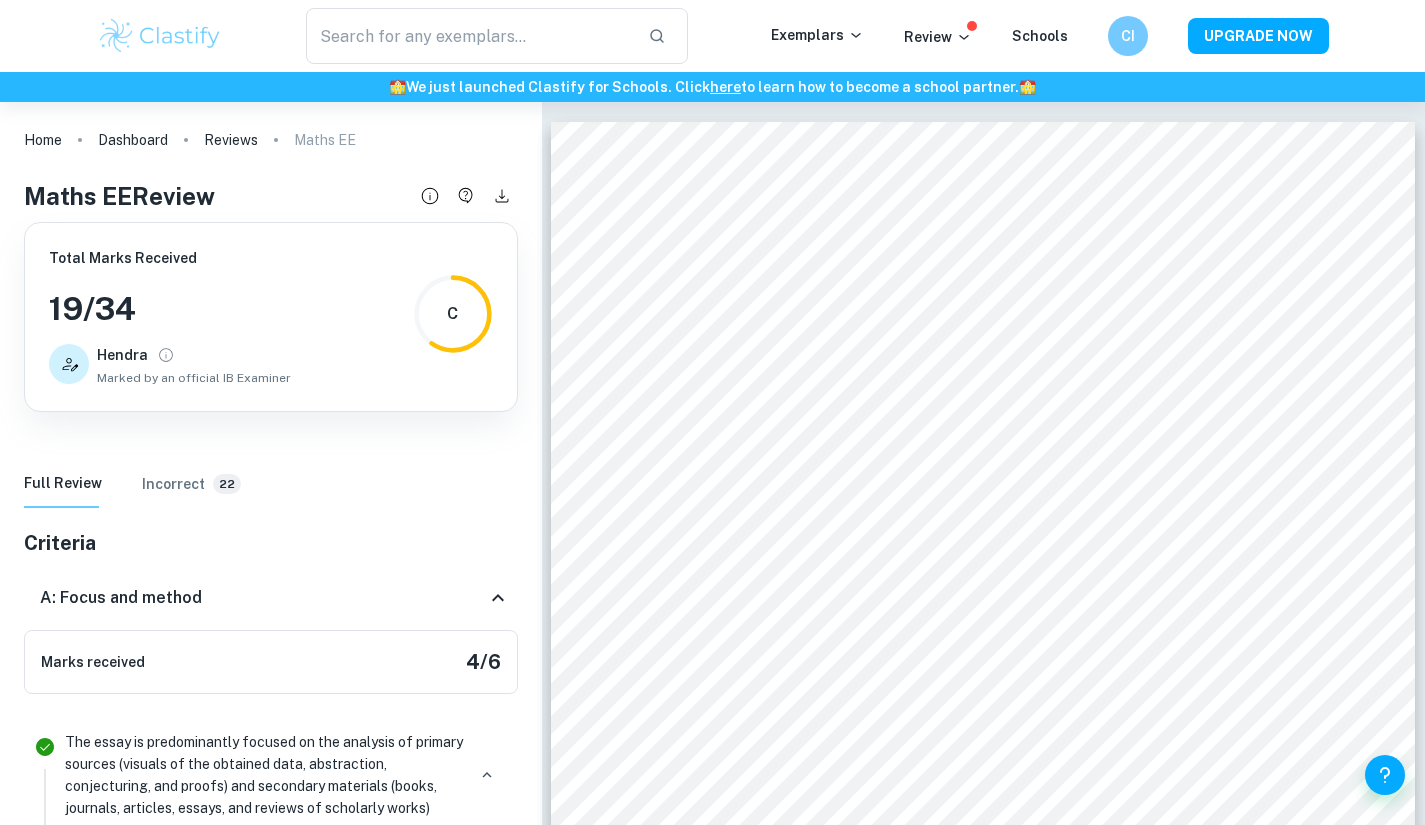 click on "Incorrect" at bounding box center (173, 484) 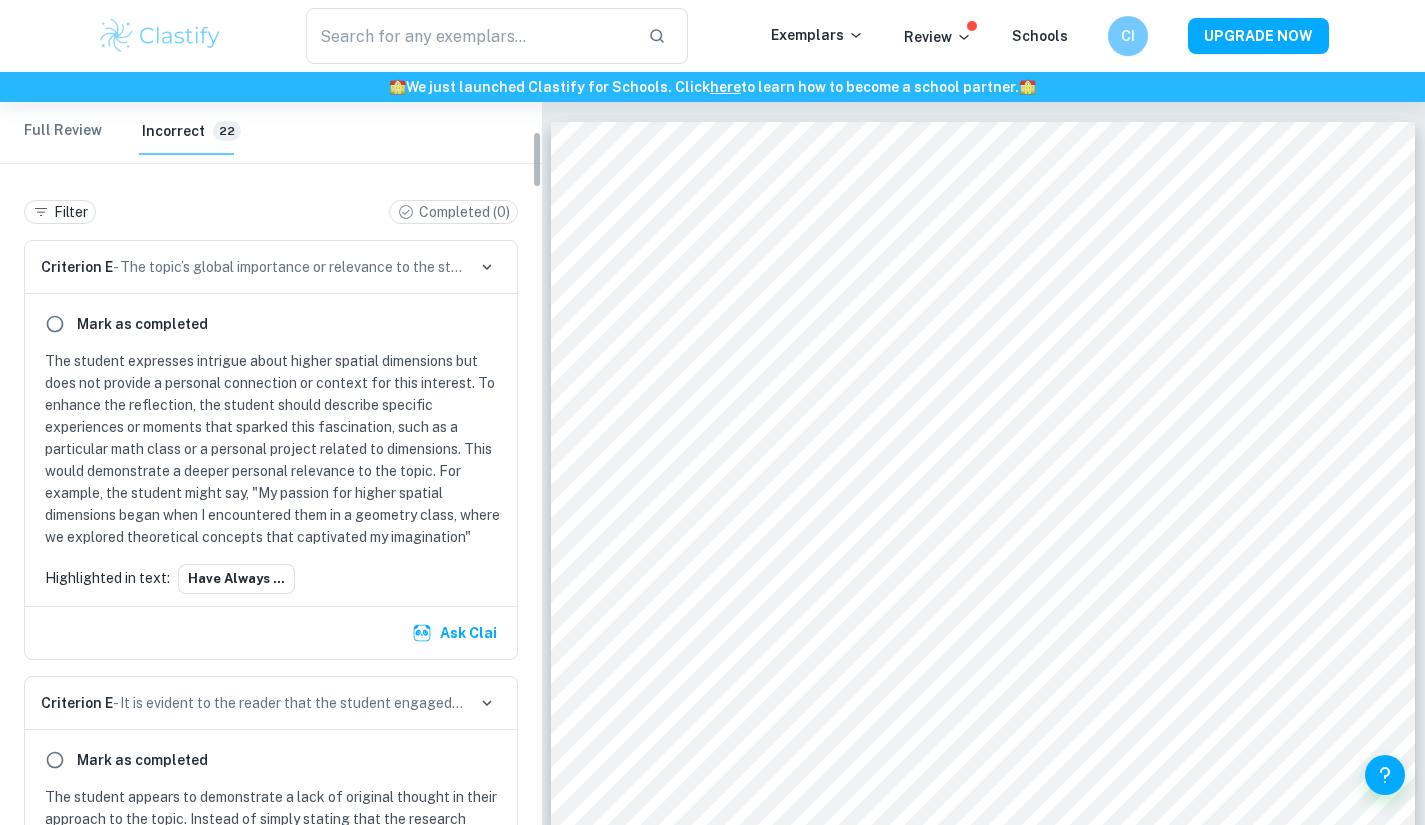 scroll, scrollTop: 392, scrollLeft: 0, axis: vertical 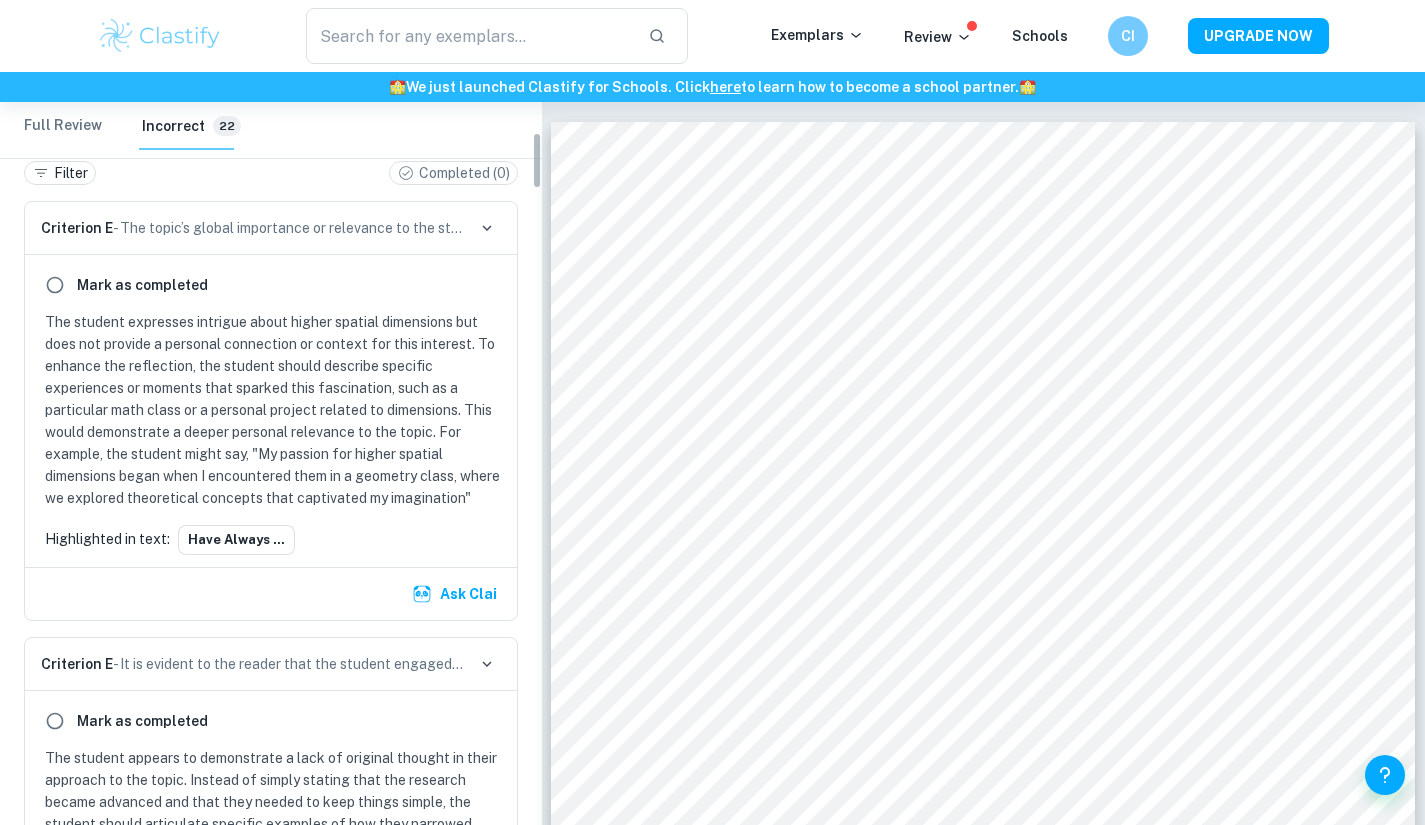 drag, startPoint x: 536, startPoint y: 129, endPoint x: 543, endPoint y: 159, distance: 30.805843 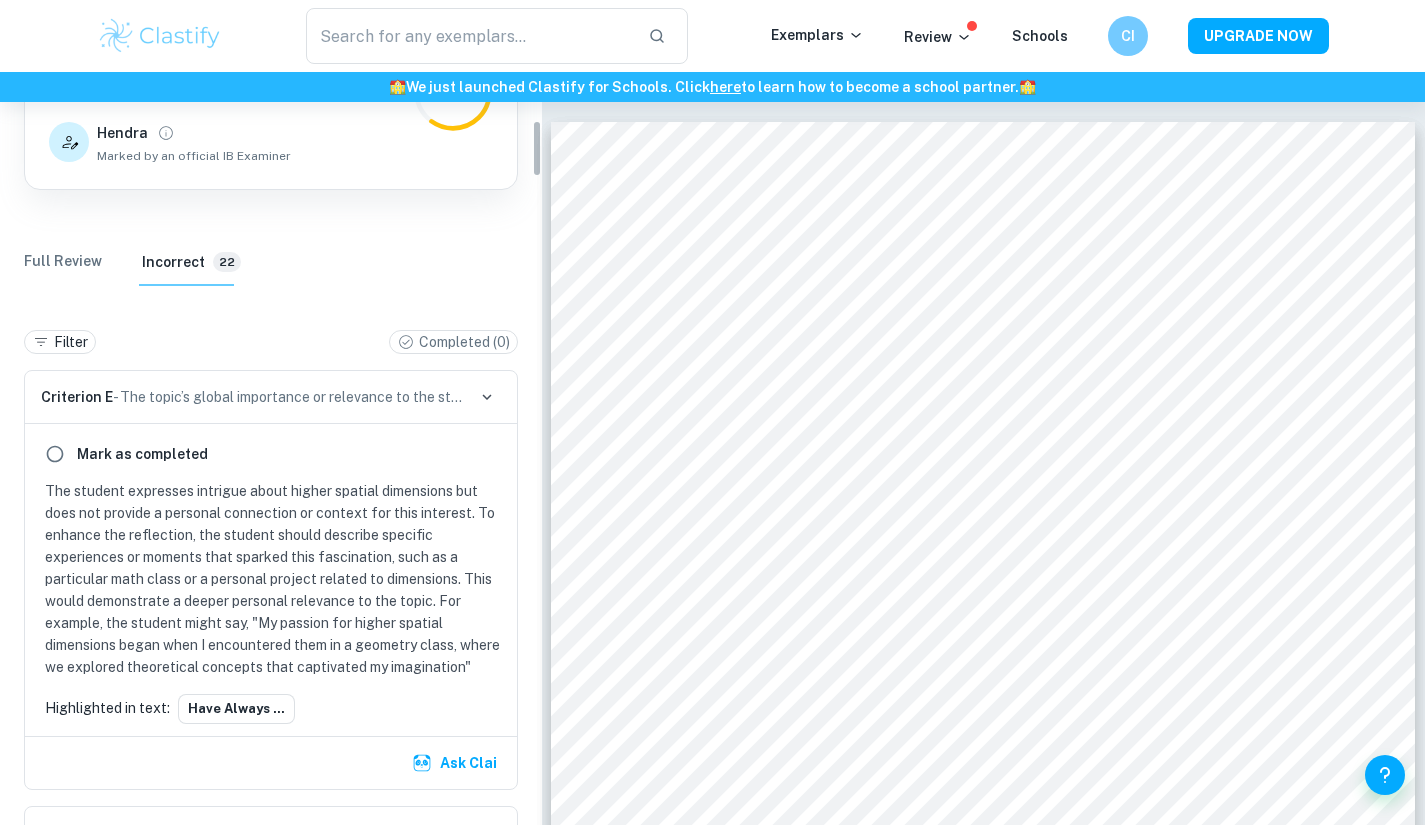 scroll, scrollTop: 248, scrollLeft: 0, axis: vertical 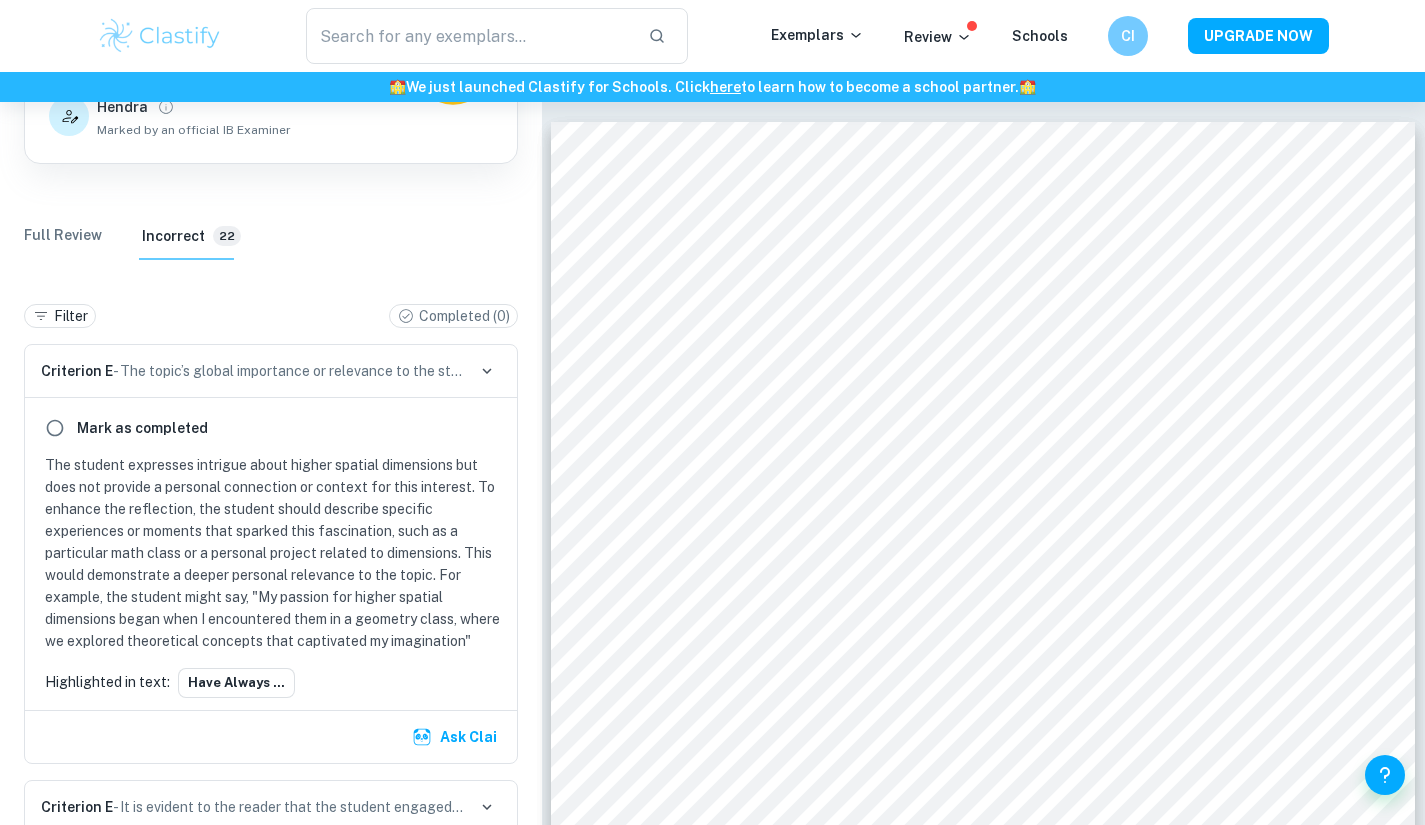 drag, startPoint x: 539, startPoint y: 171, endPoint x: 538, endPoint y: 160, distance: 11.045361 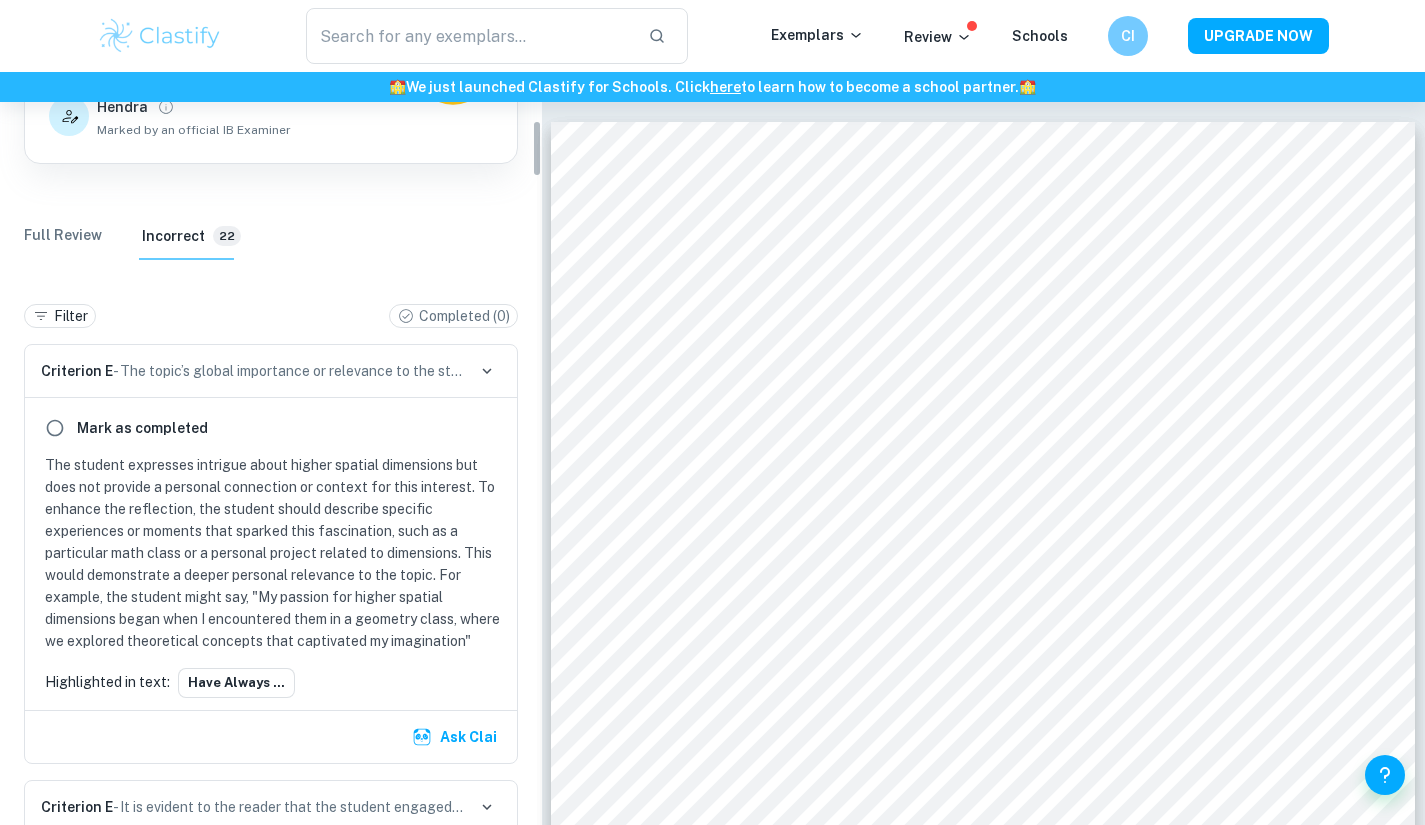 click on "Home Dashboard Reviews Maths EE Maths EE  Review Total Marks Received 19 / 34 Hendra Marked by an official IB Examiner C Full Review Incorrect   22 Filter Completed ( 0 ) Criterion E  - The topic’s global importance or relevance to the student’s personal experiences is made evident in the reflections Mark as completed The student expresses intrigue about higher spatial dimensions but does not provide a personal connection or context for this interest. To enhance the reflection, the student should describe specific experiences or moments that sparked this fascination, such as a particular math class or a personal project related to dimensions. This would demonstrate a deeper personal relevance to the topic. For example, the student might say, "My passion for higher spatial dimensions began when I encountered them in a geometry class, where we explored theoretical concepts that captivated my imagination" Highlighted in text:  have always ... Ask Clai Criterion E Mark as completed Highlighted in text: n ≤" at bounding box center (271, 478) 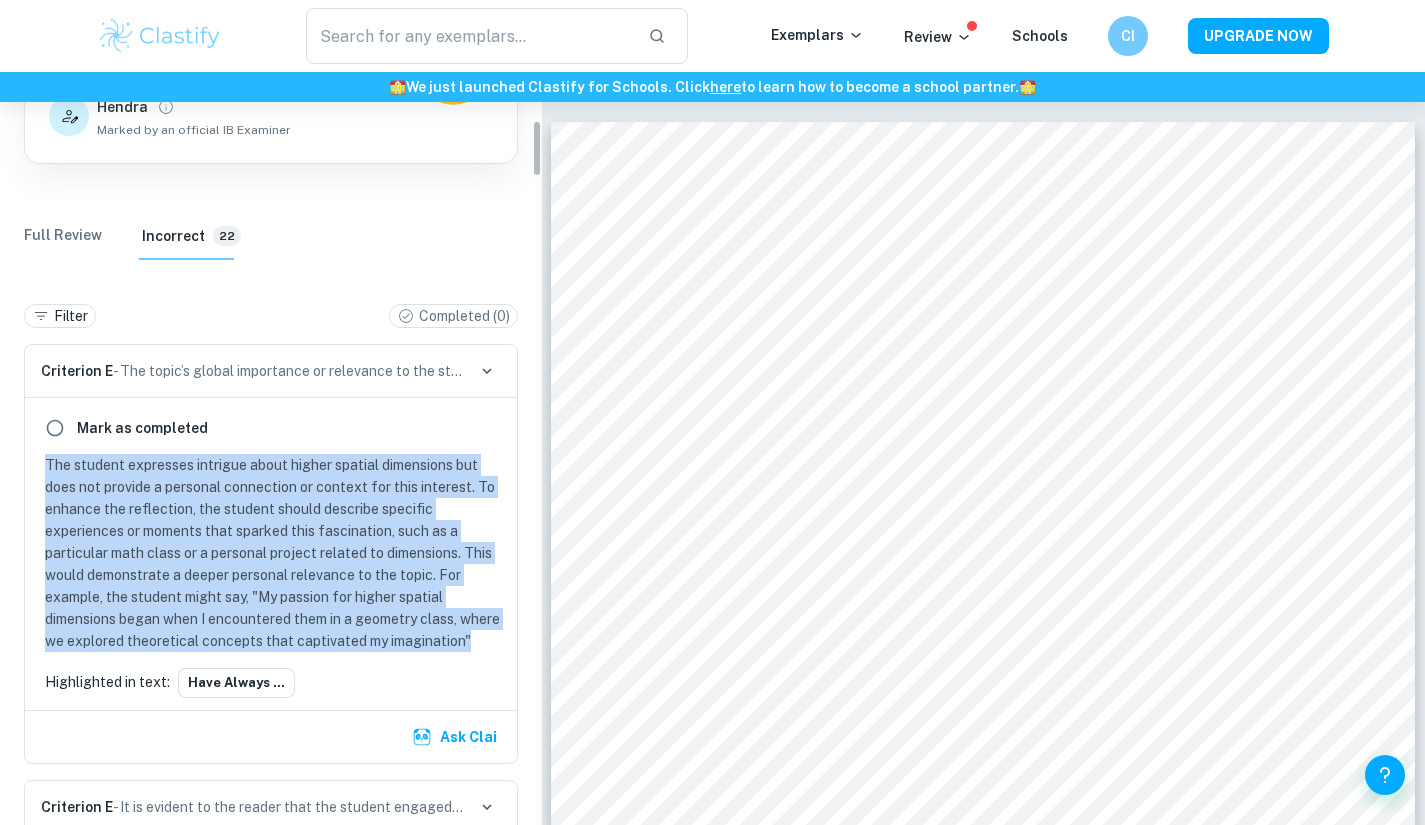 drag, startPoint x: 158, startPoint y: 667, endPoint x: 14, endPoint y: 462, distance: 250.52145 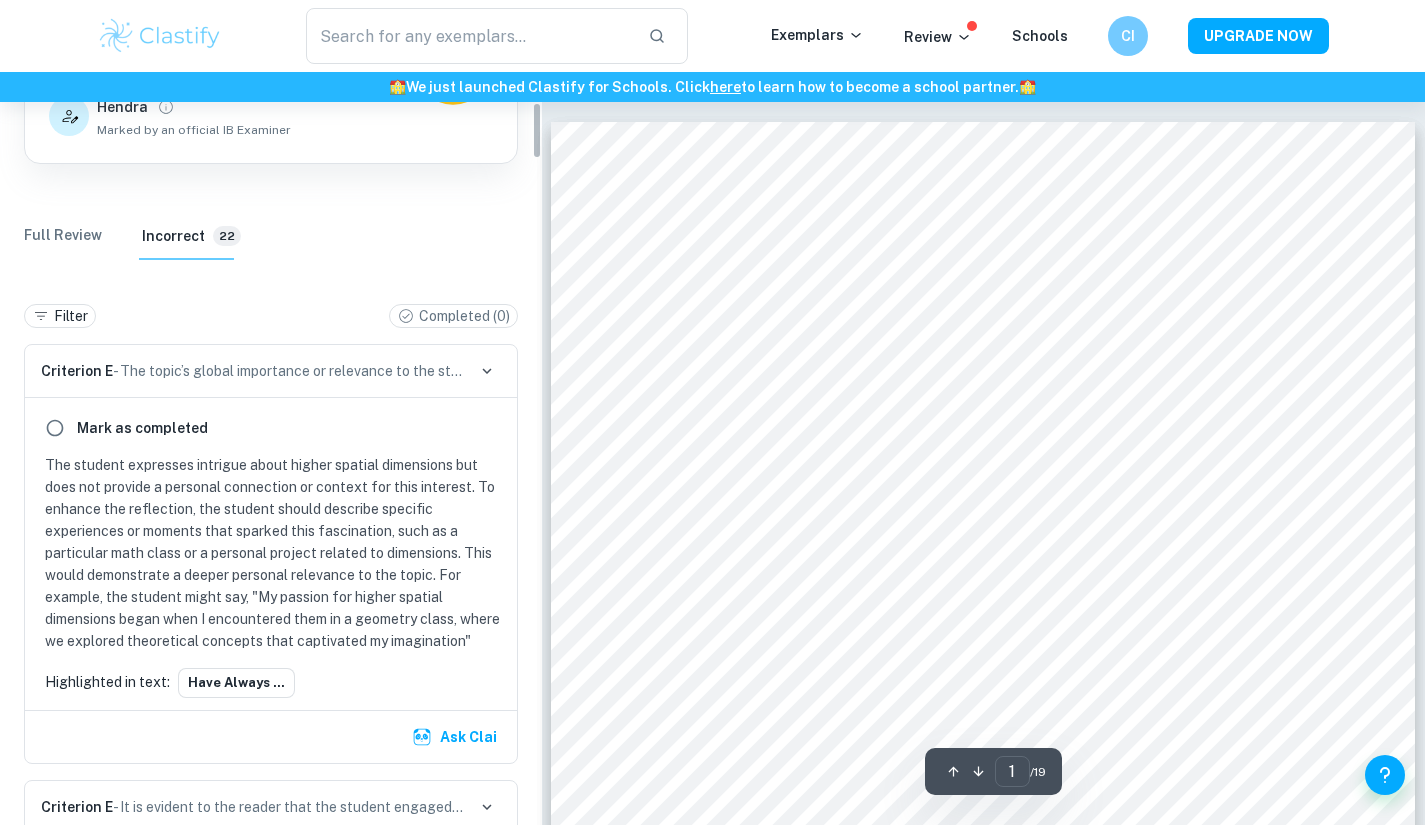 scroll, scrollTop: 0, scrollLeft: 0, axis: both 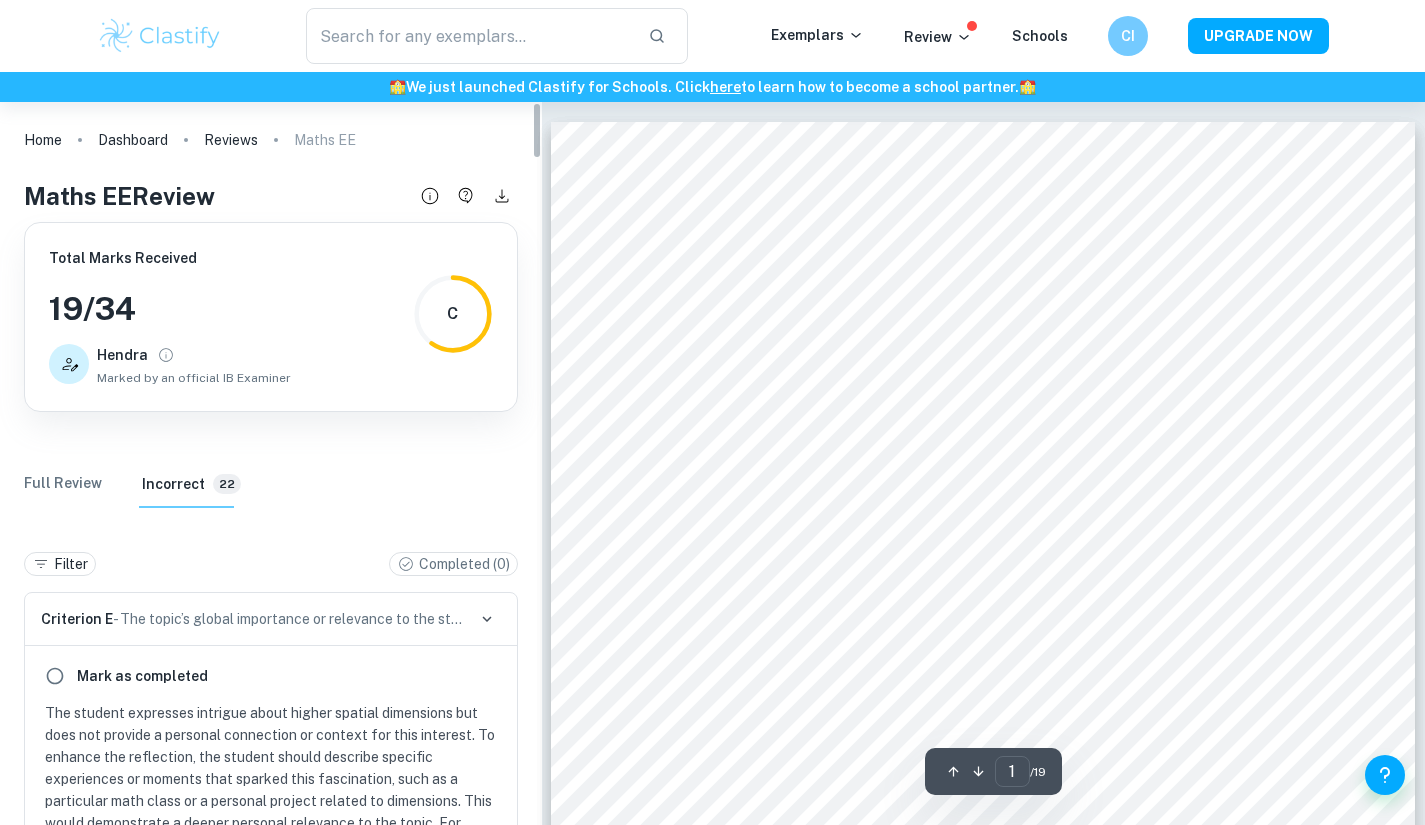 drag, startPoint x: 537, startPoint y: 153, endPoint x: 538, endPoint y: 98, distance: 55.00909 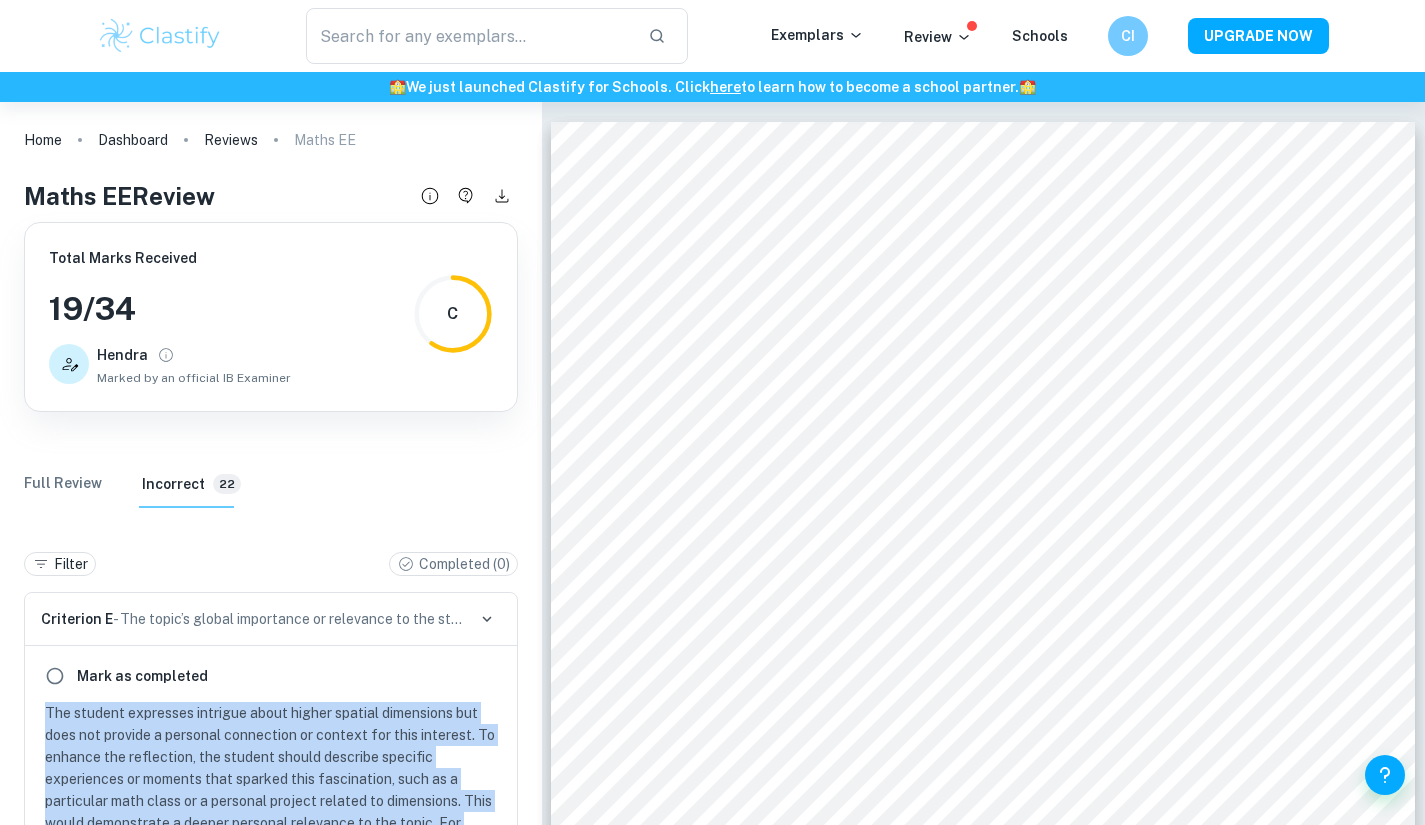 click on "Home" at bounding box center (43, 140) 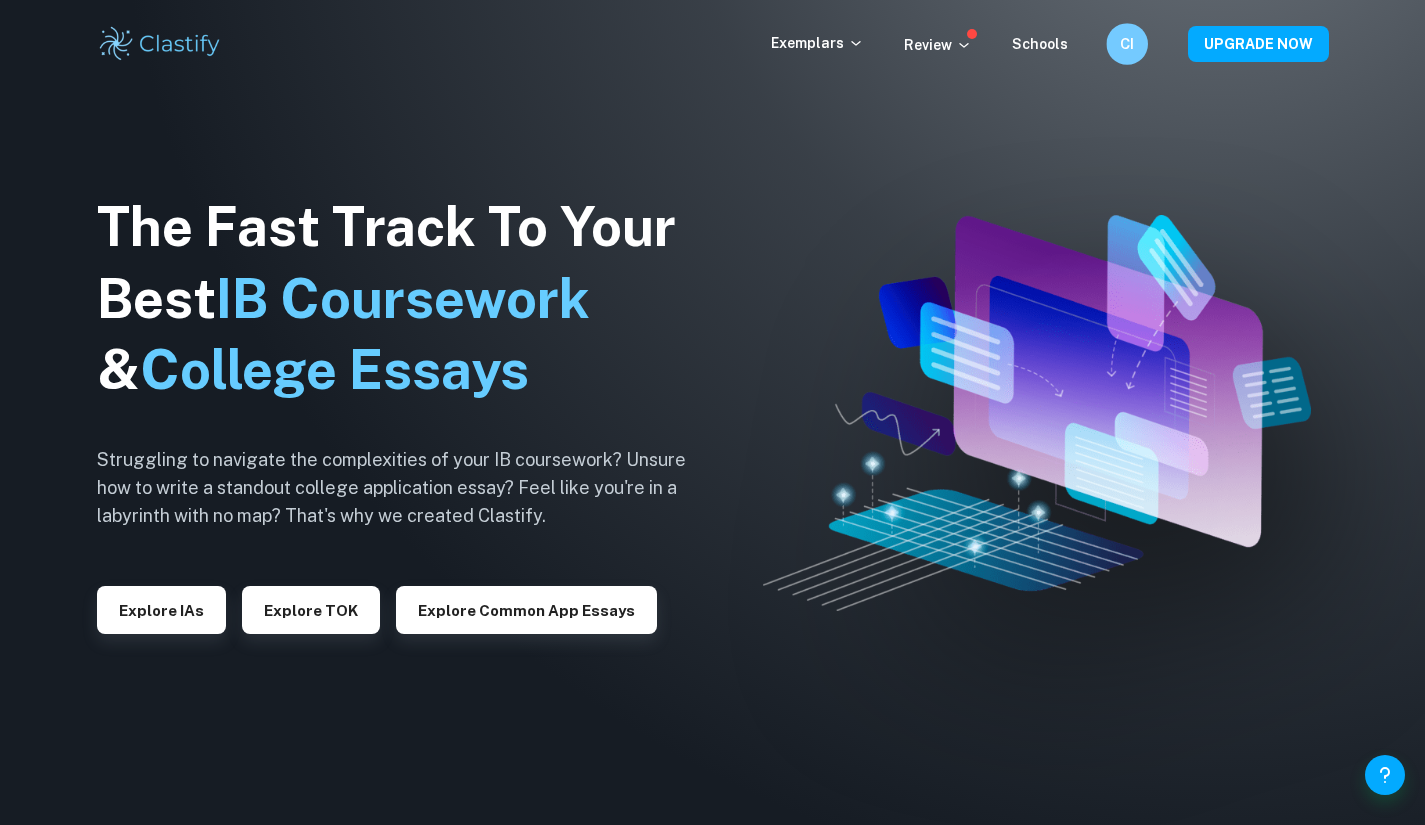 click on "CI" at bounding box center (1127, 44) 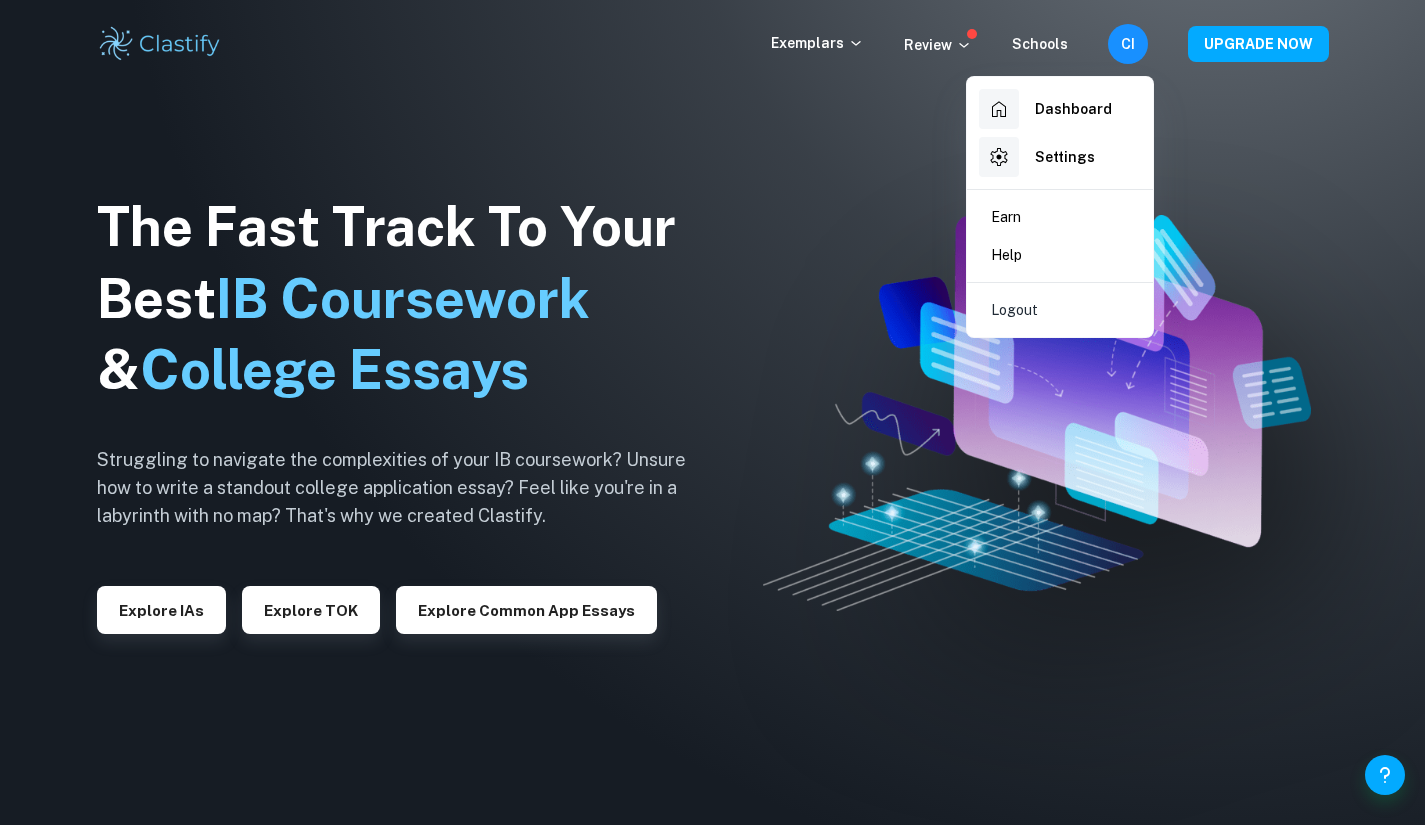 click on "Dashboard" at bounding box center (1045, 109) 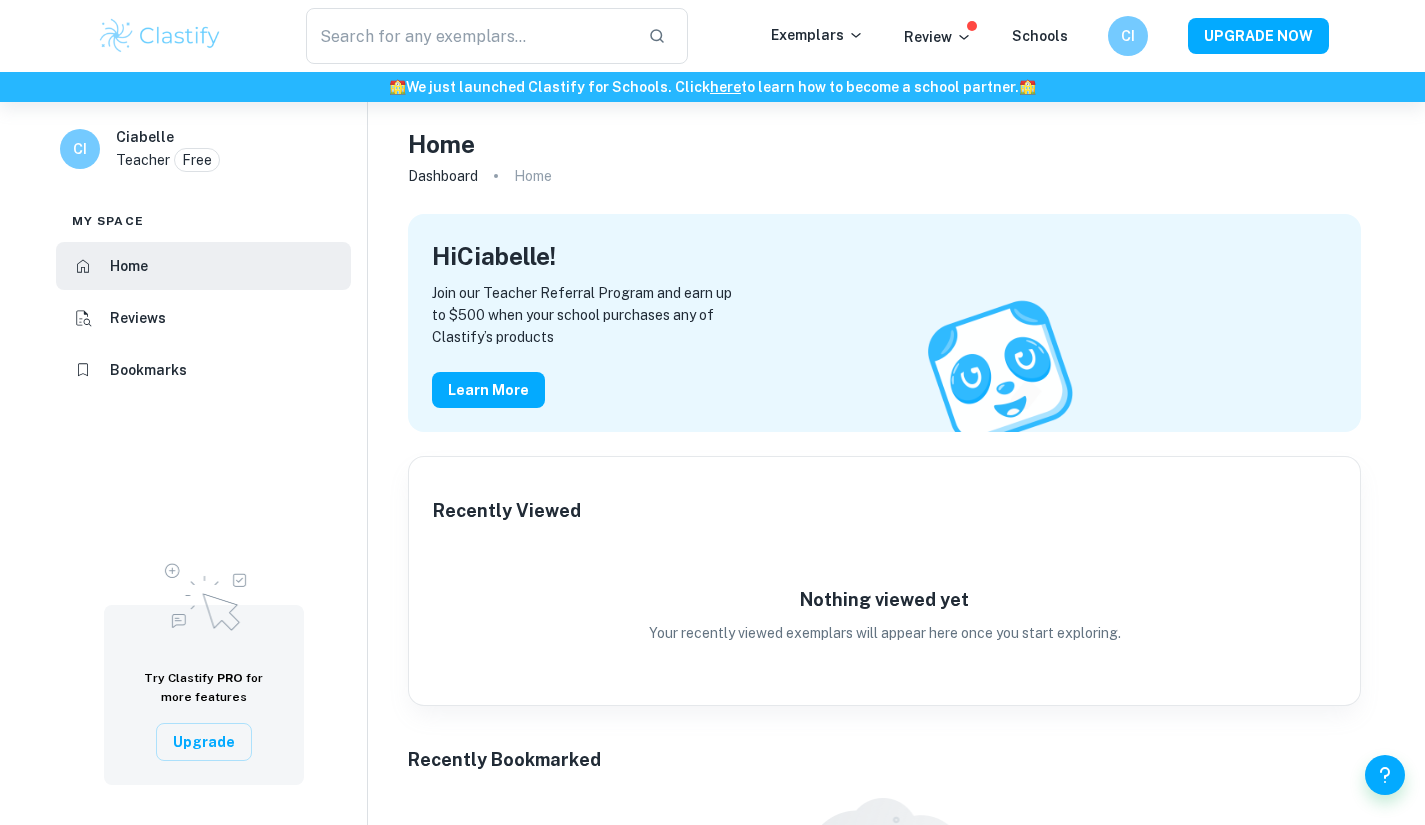 click on "Reviews" at bounding box center (138, 318) 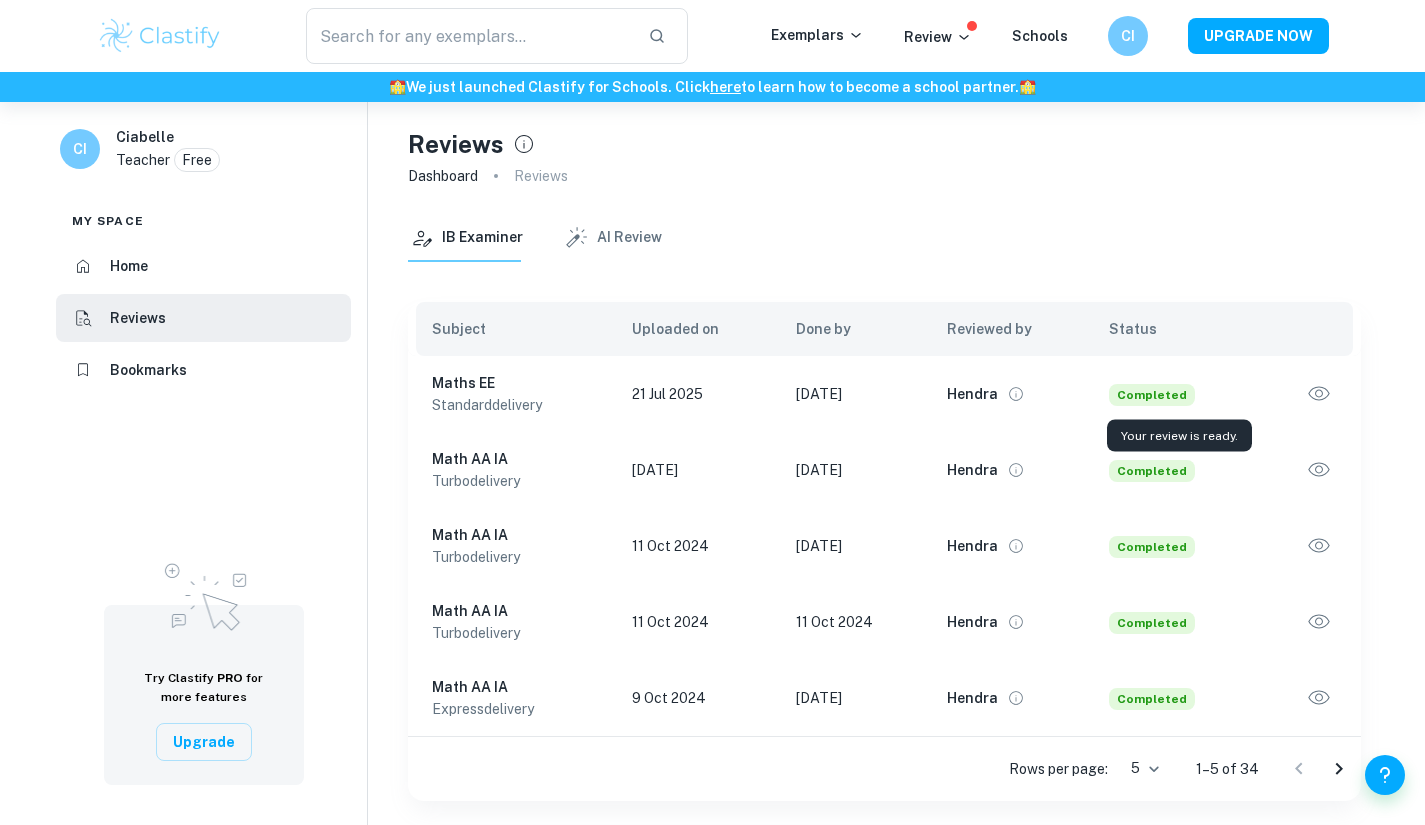 click on "Completed" at bounding box center (1152, 395) 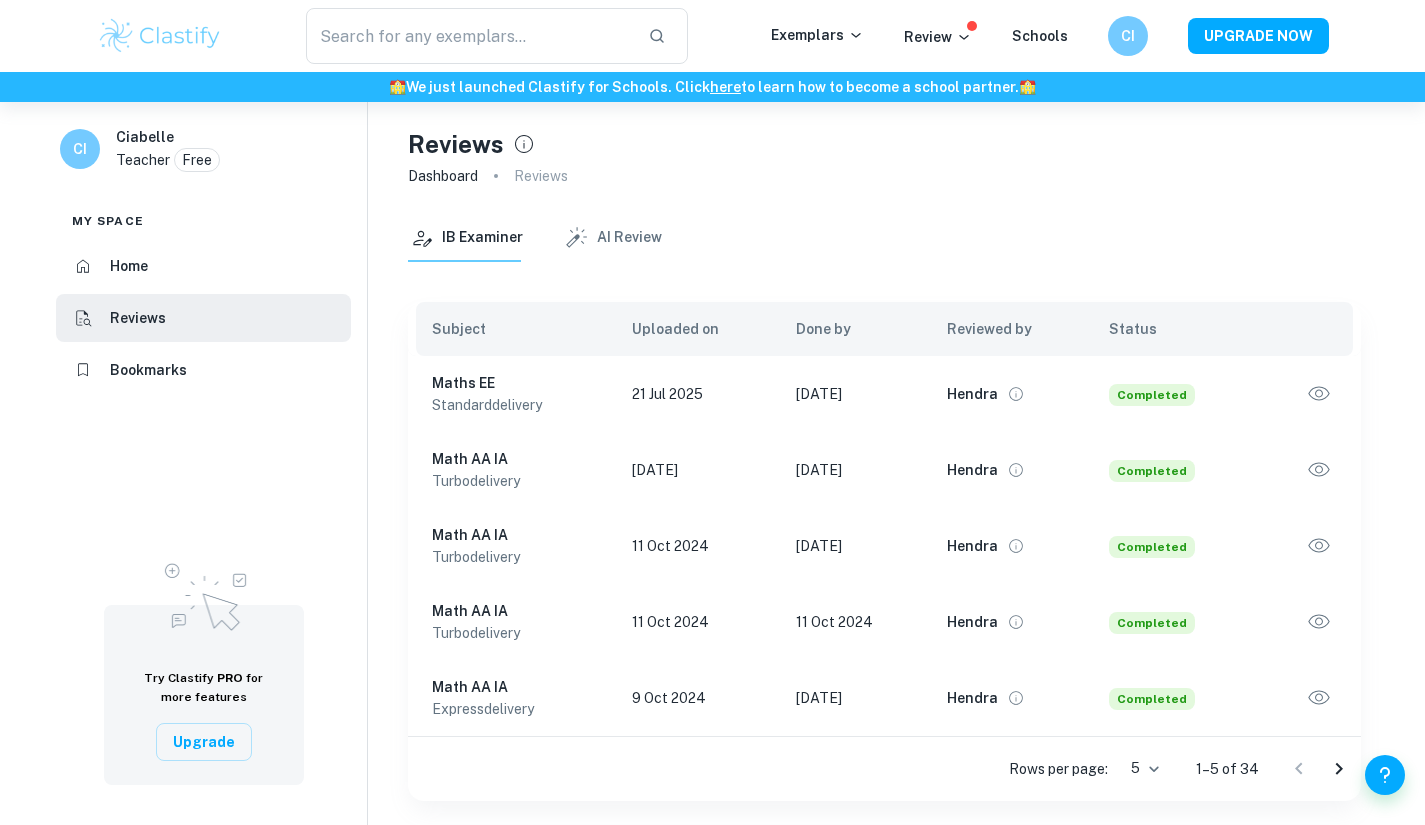 click 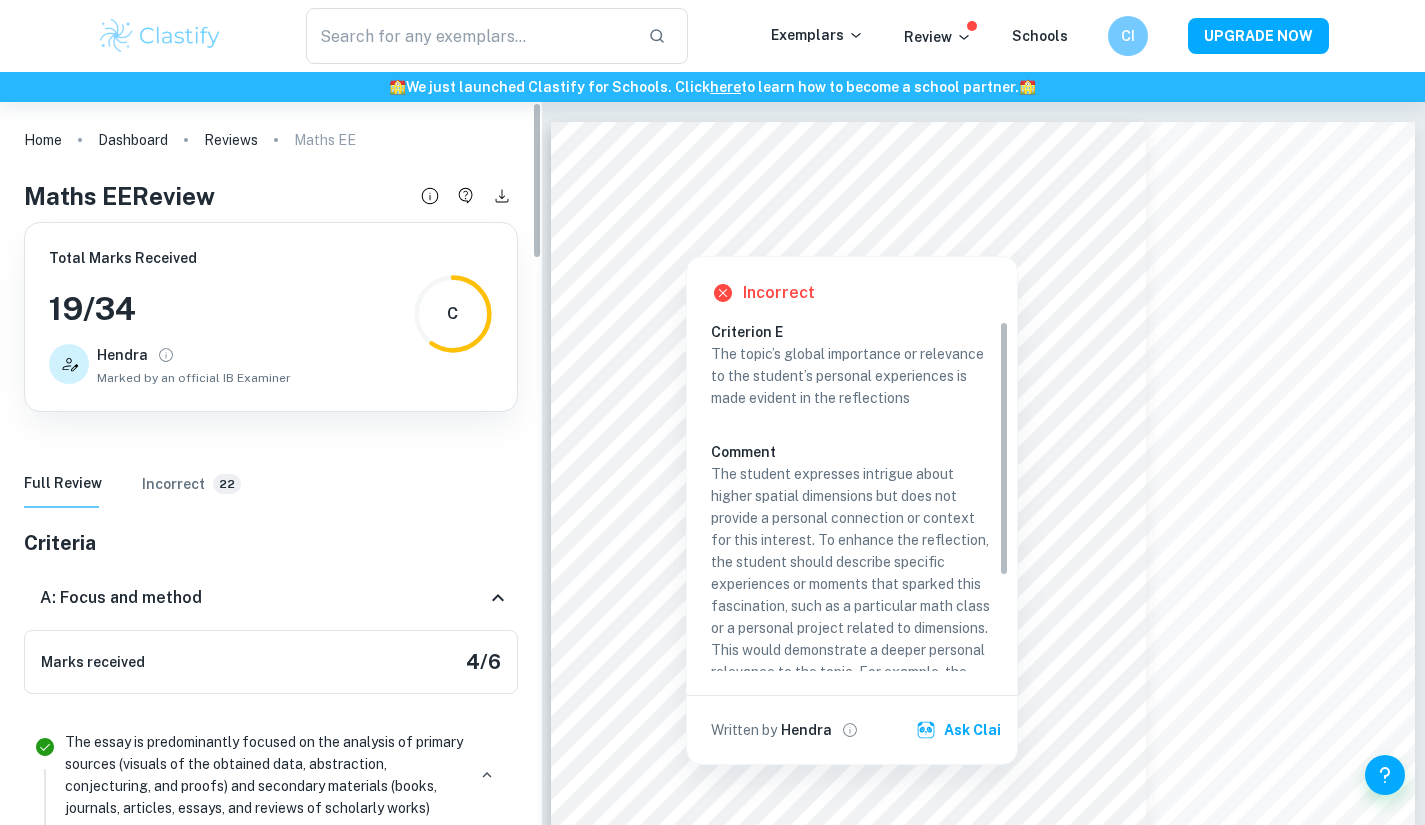 scroll, scrollTop: 2840, scrollLeft: 0, axis: vertical 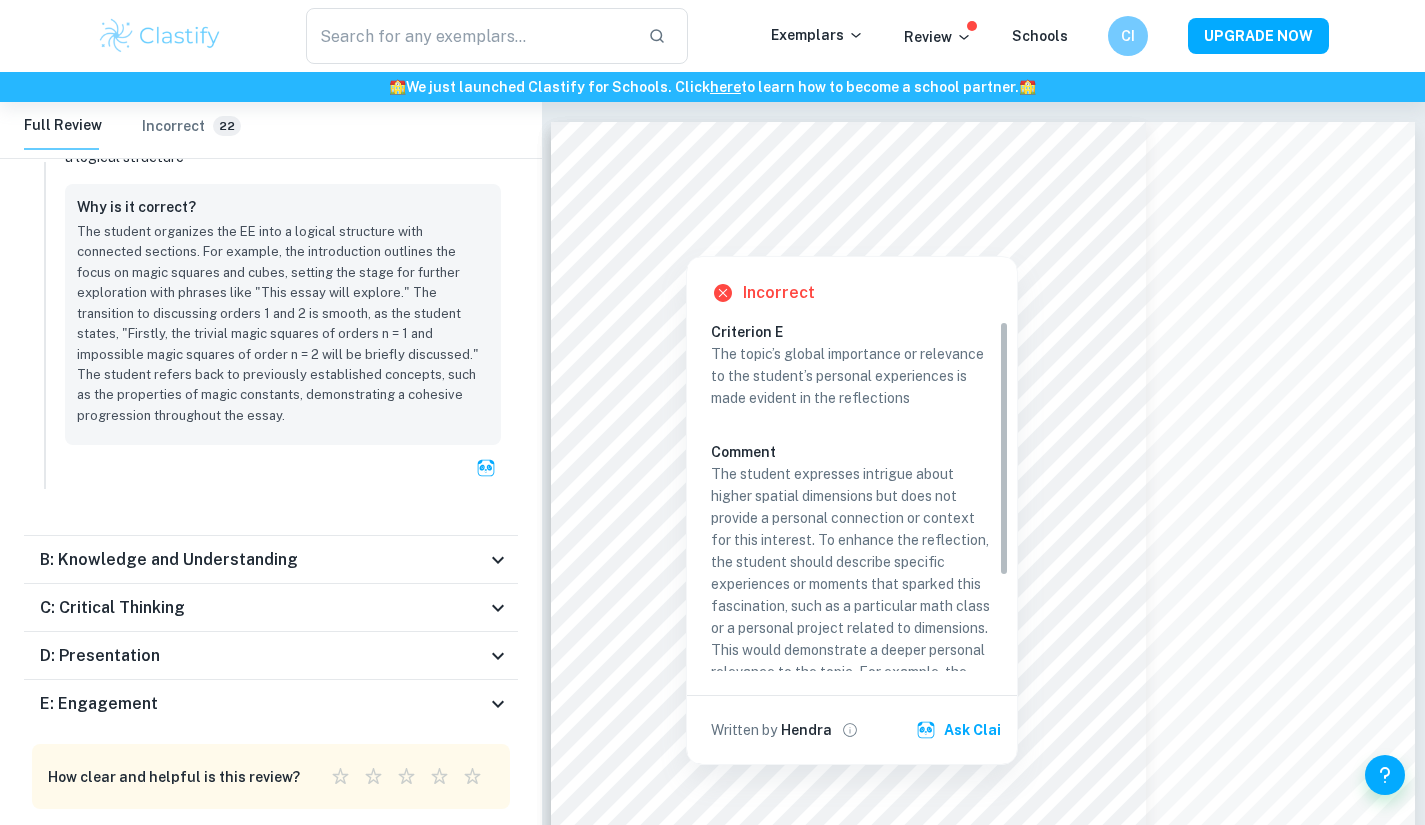 drag, startPoint x: 533, startPoint y: 195, endPoint x: 988, endPoint y: 847, distance: 795.0654 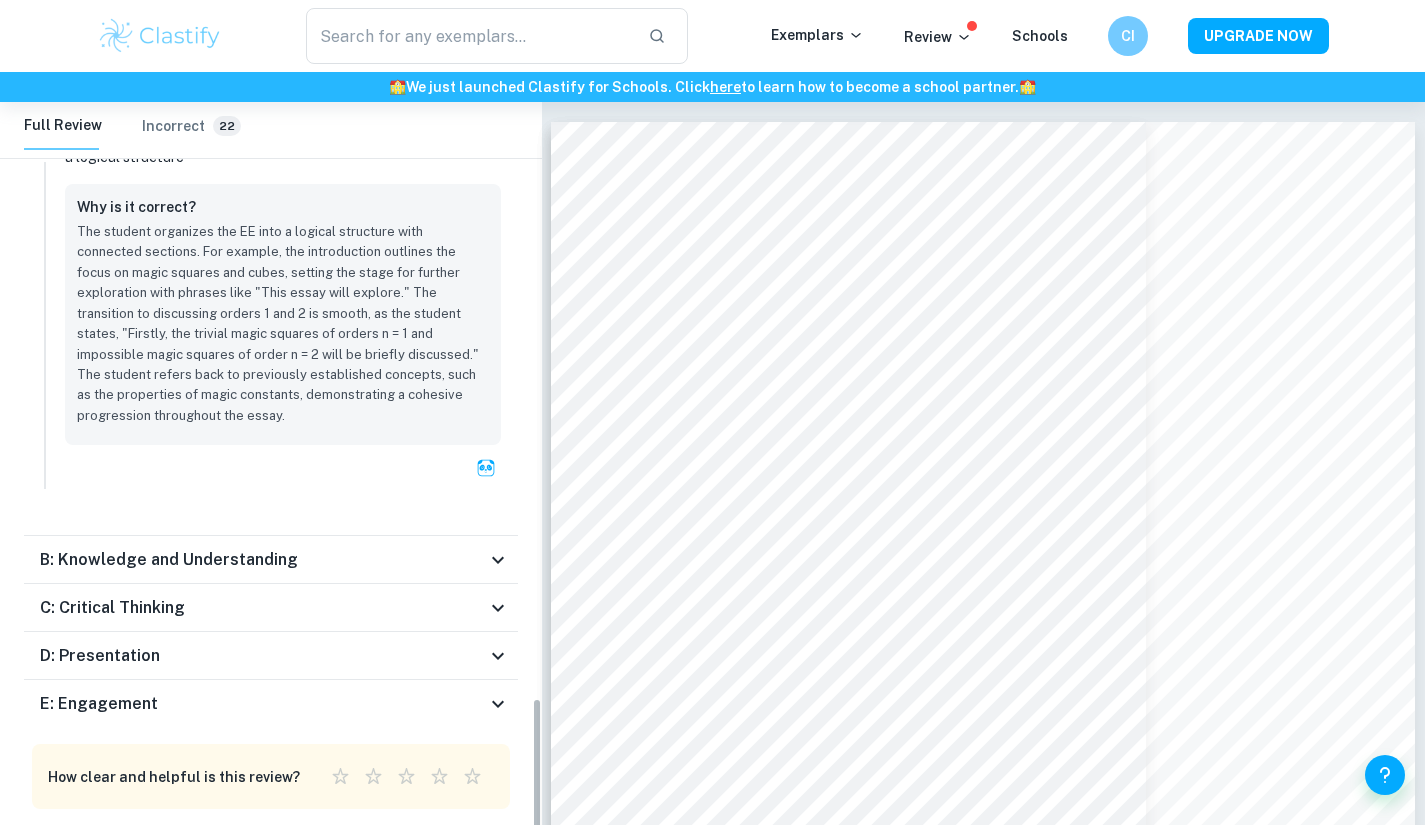 scroll, scrollTop: 2840, scrollLeft: 0, axis: vertical 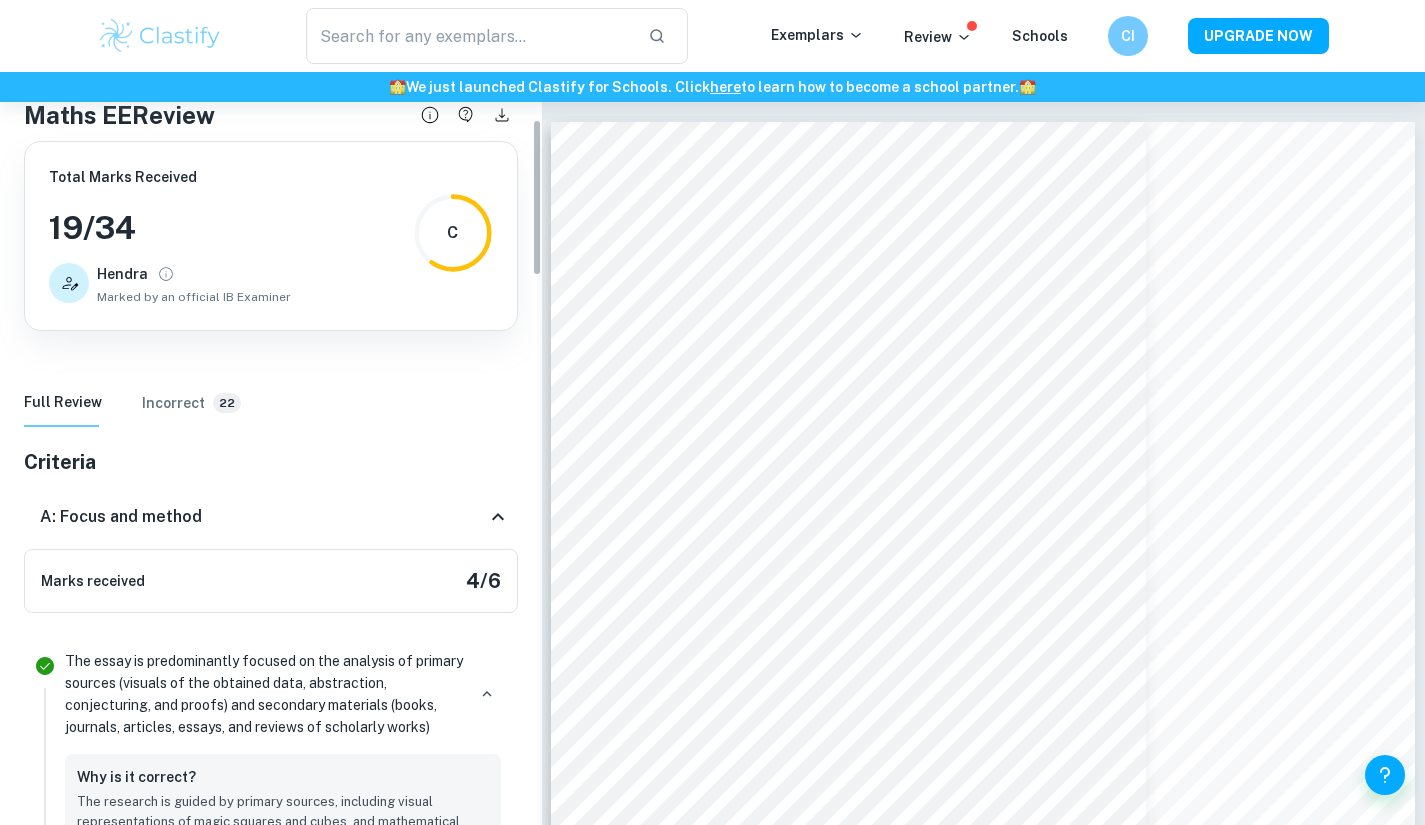 drag, startPoint x: 533, startPoint y: 729, endPoint x: 517, endPoint y: 150, distance: 579.221 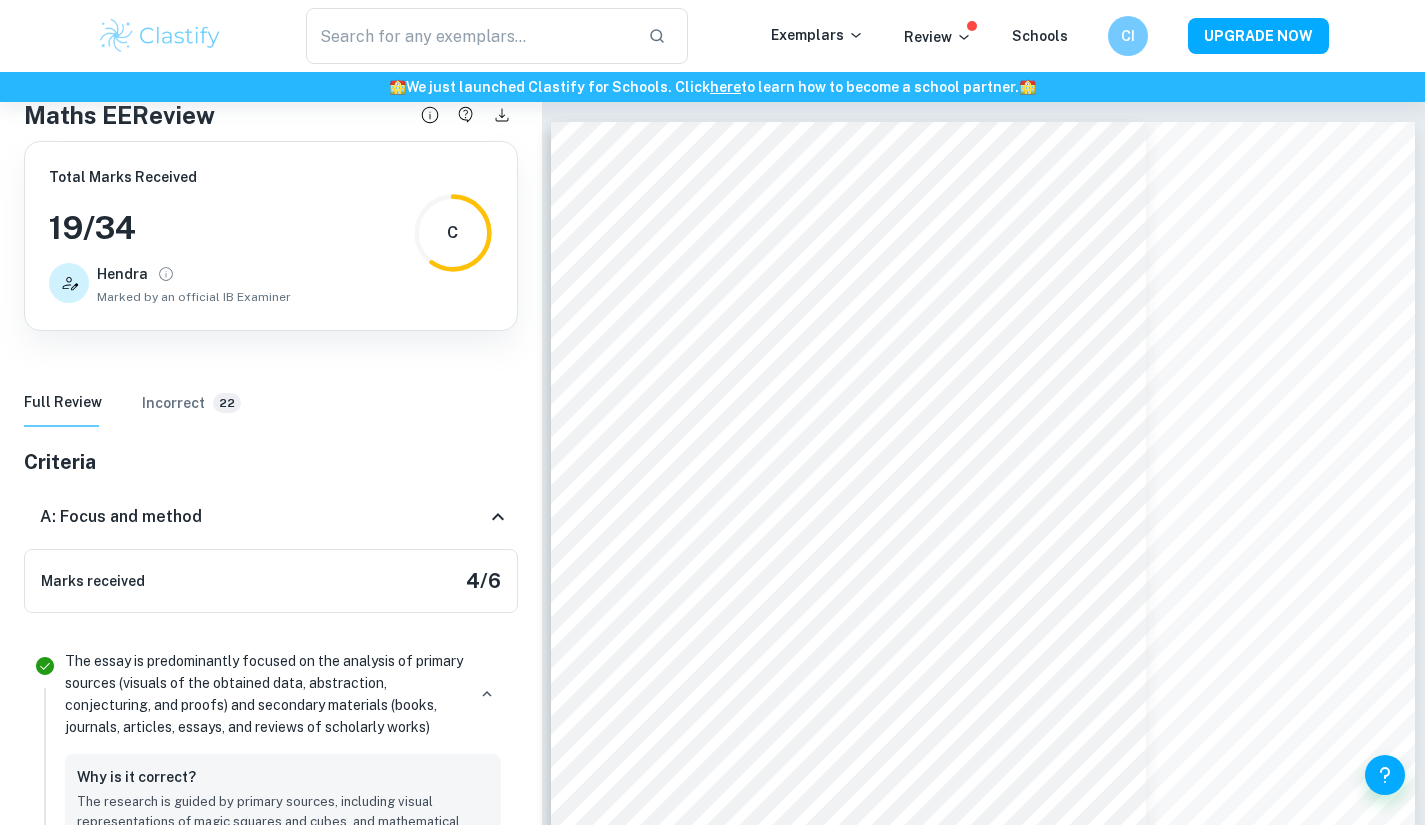 drag, startPoint x: 517, startPoint y: 150, endPoint x: 517, endPoint y: 236, distance: 86 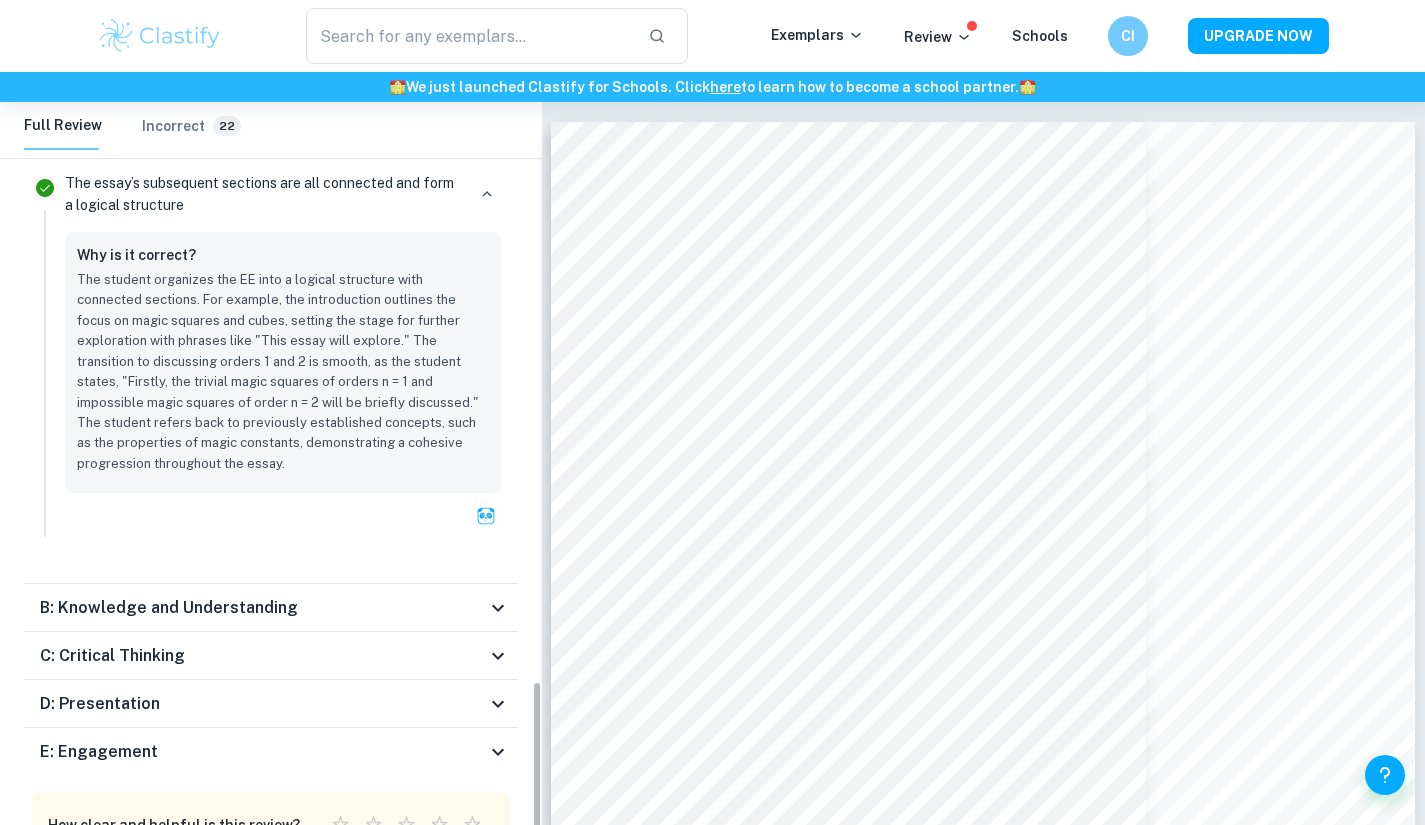 scroll, scrollTop: 2840, scrollLeft: 0, axis: vertical 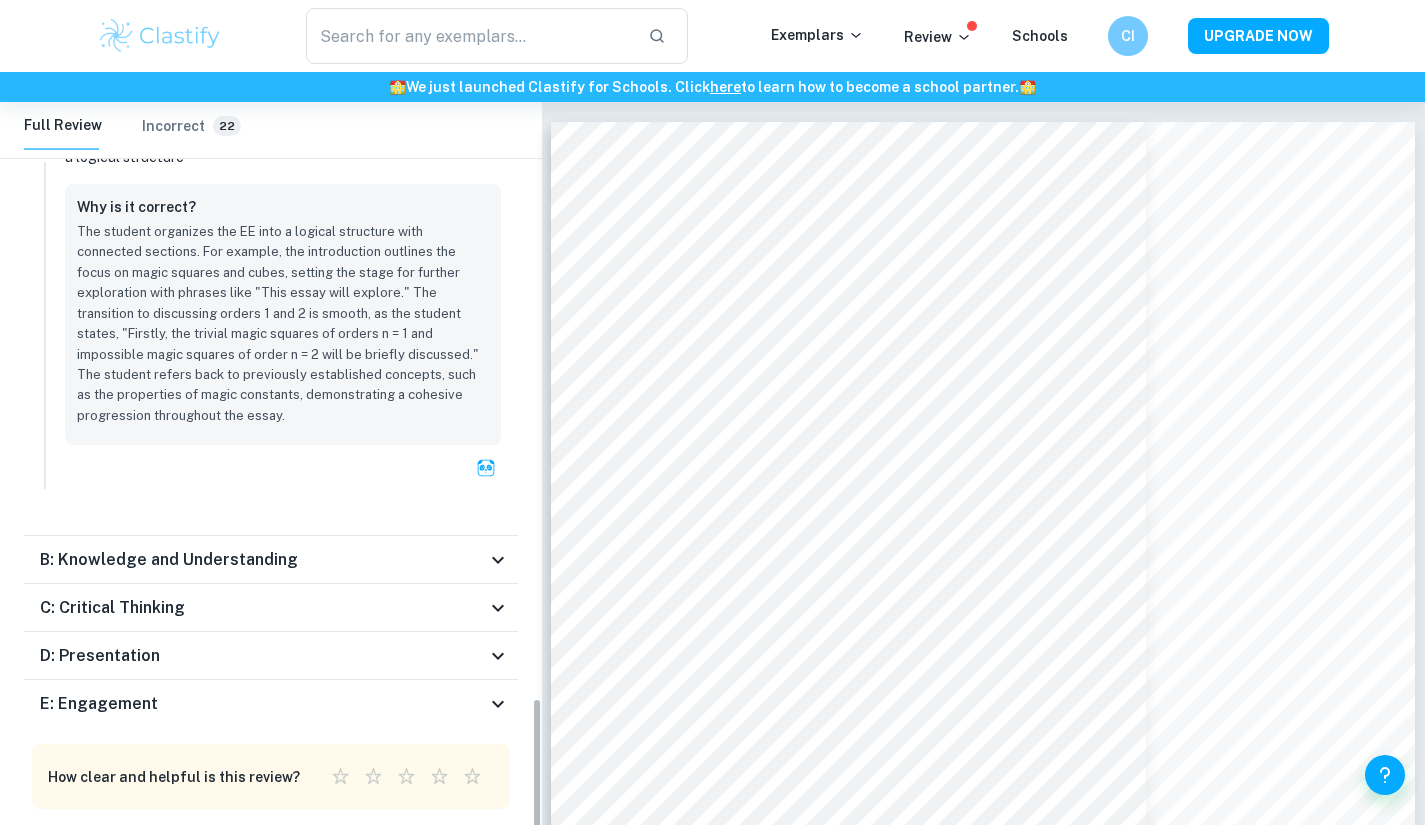 drag, startPoint x: 535, startPoint y: 247, endPoint x: 562, endPoint y: 832, distance: 585.62274 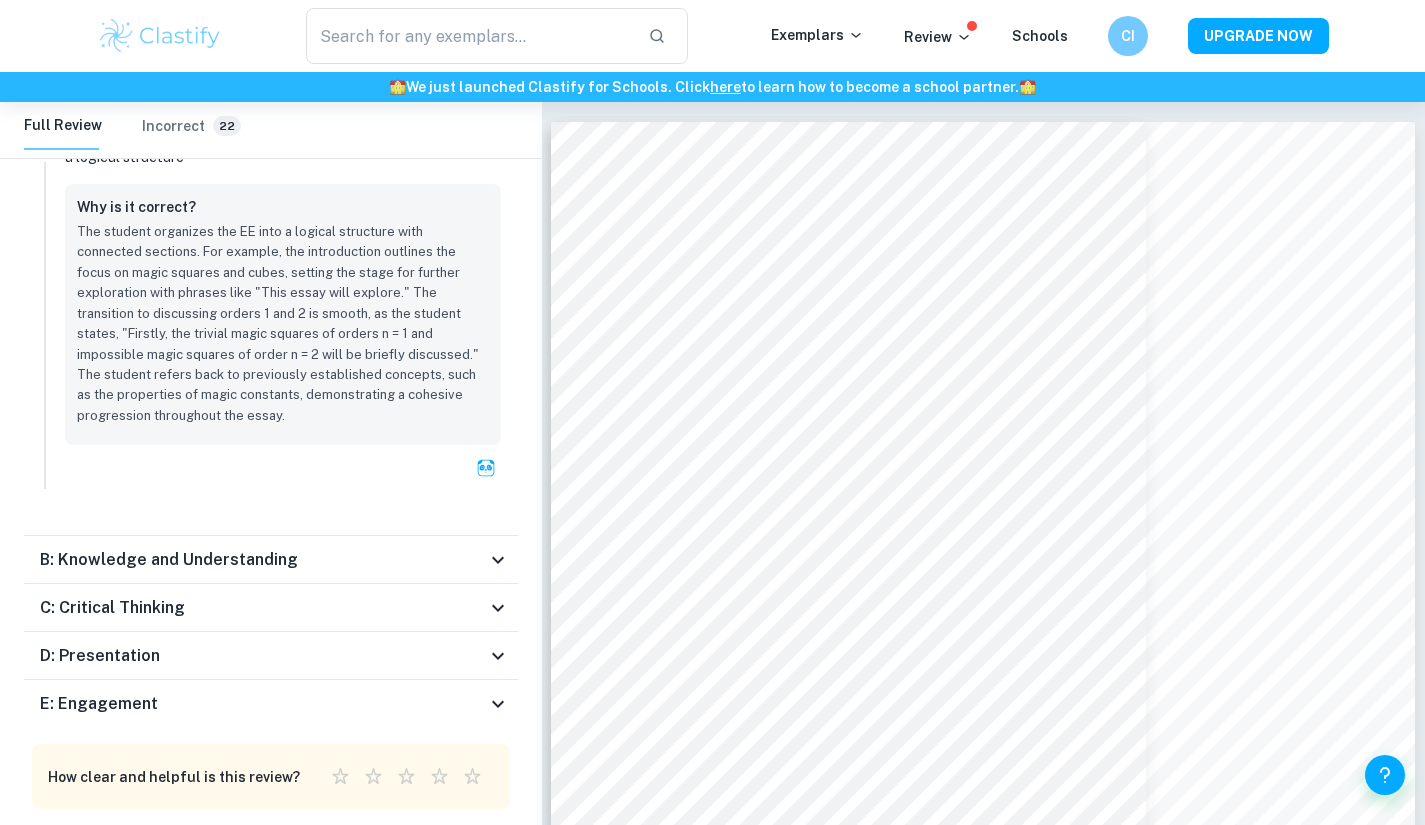 click 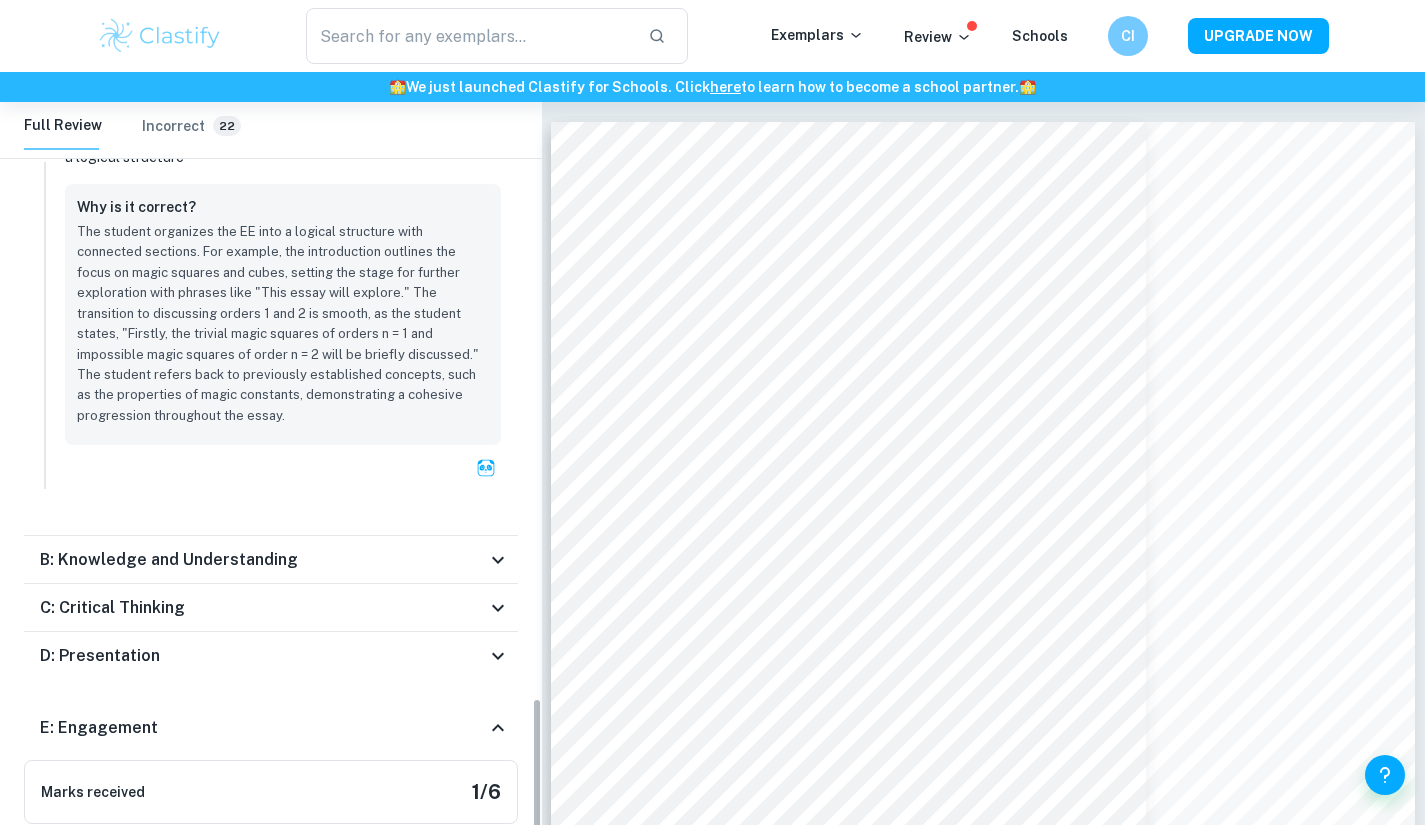 scroll, scrollTop: 3586, scrollLeft: 0, axis: vertical 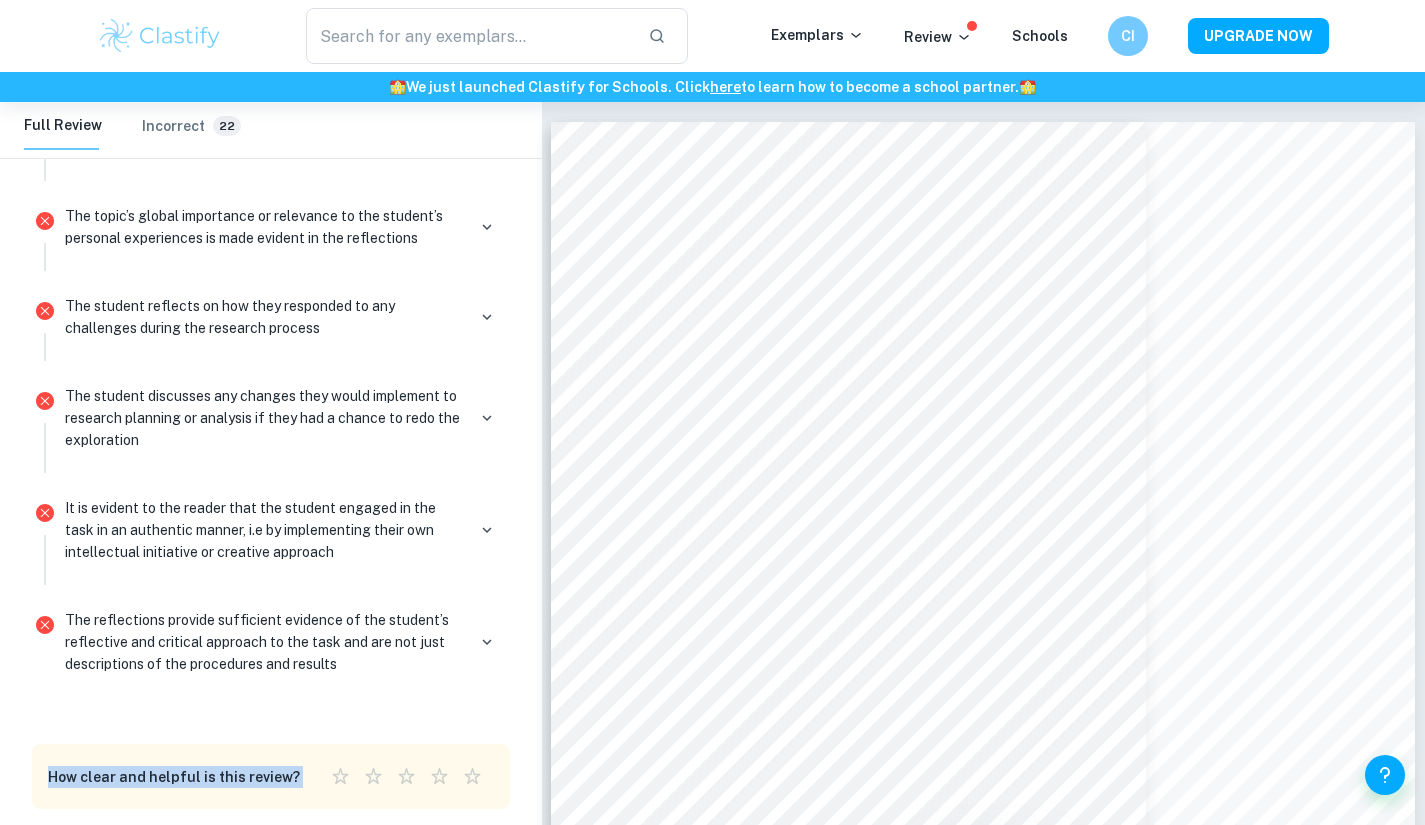 drag, startPoint x: 531, startPoint y: 774, endPoint x: 527, endPoint y: 677, distance: 97.082436 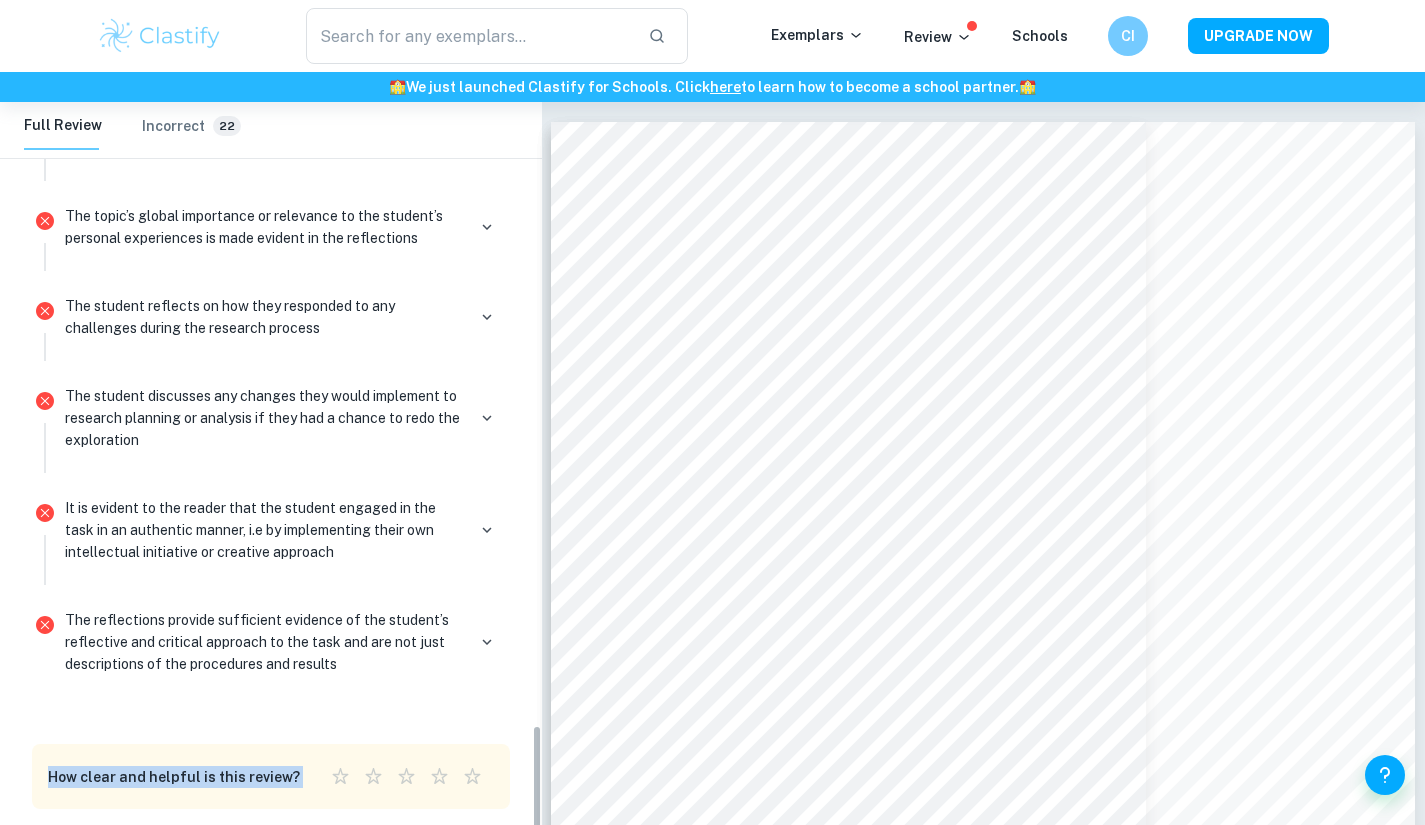 click on "Home Dashboard Reviews Maths EE Maths EE  Review Total Marks Received 19 / 34 [LAST] Marked by an official IB Examiner C Full Review Incorrect   22 Criteria A: Focus and method Marks received 4 / 6 The essay is predominantly focused on the analysis of primary sources (visuals of the obtained data, abstraction, conjecturing, and proofs) and secondary materials (books, journals, articles, essays, and reviews of scholarly works) Why is it correct? The research is guided by primary sources, including visual representations of magic squares and cubes, and mathematical proofs derived by the student. The student analyzes properties such as the magic constant and central tile values, using both original calculations and established mathematical formulas. The essay references secondary sources, providing context and support for the findings, which enhances the analysis. The inclusion of historical context and classification of magic squares further enriches the exploration of the topic. Why is it wrong? Highlights:" at bounding box center (271, 478) 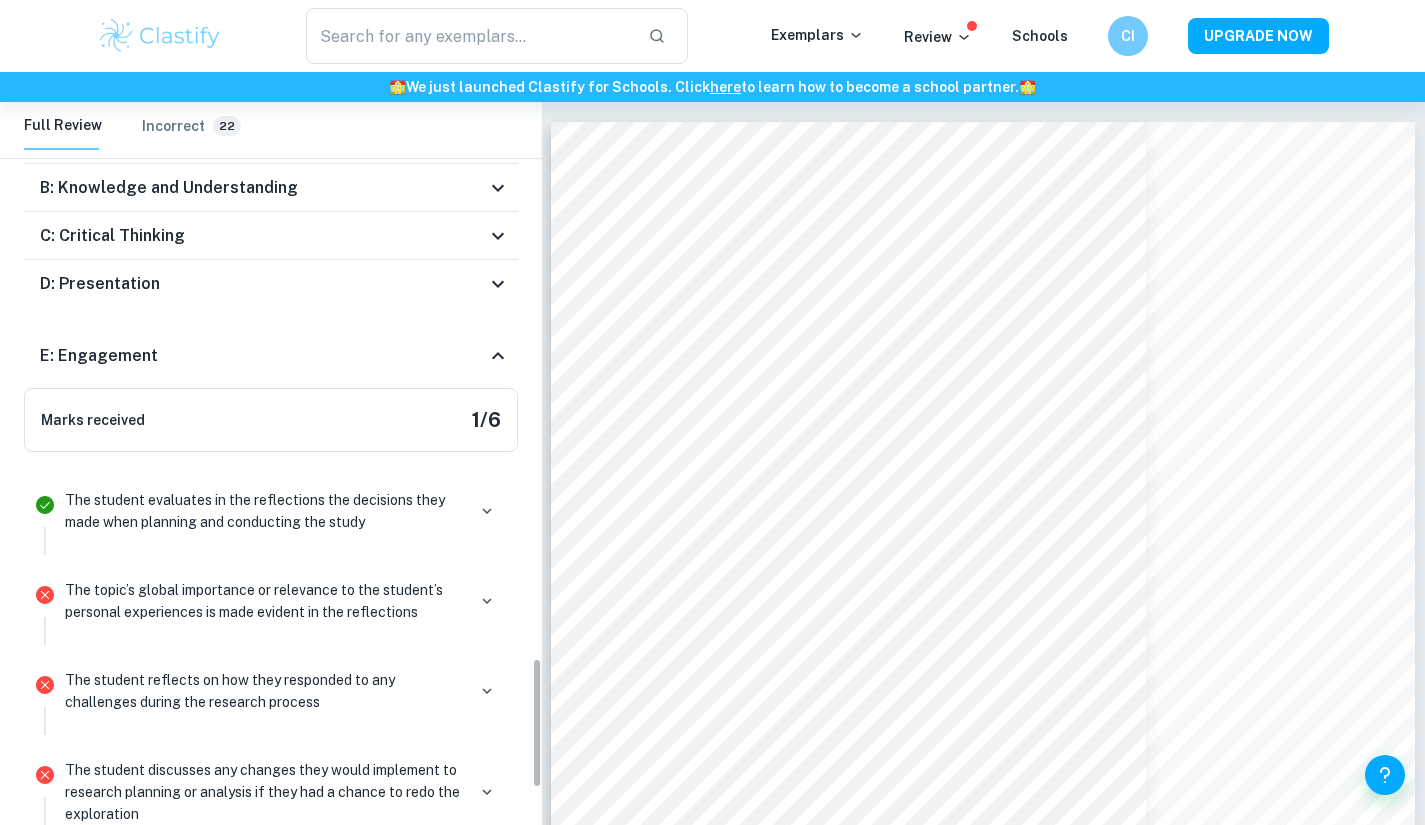 scroll, scrollTop: 3206, scrollLeft: 0, axis: vertical 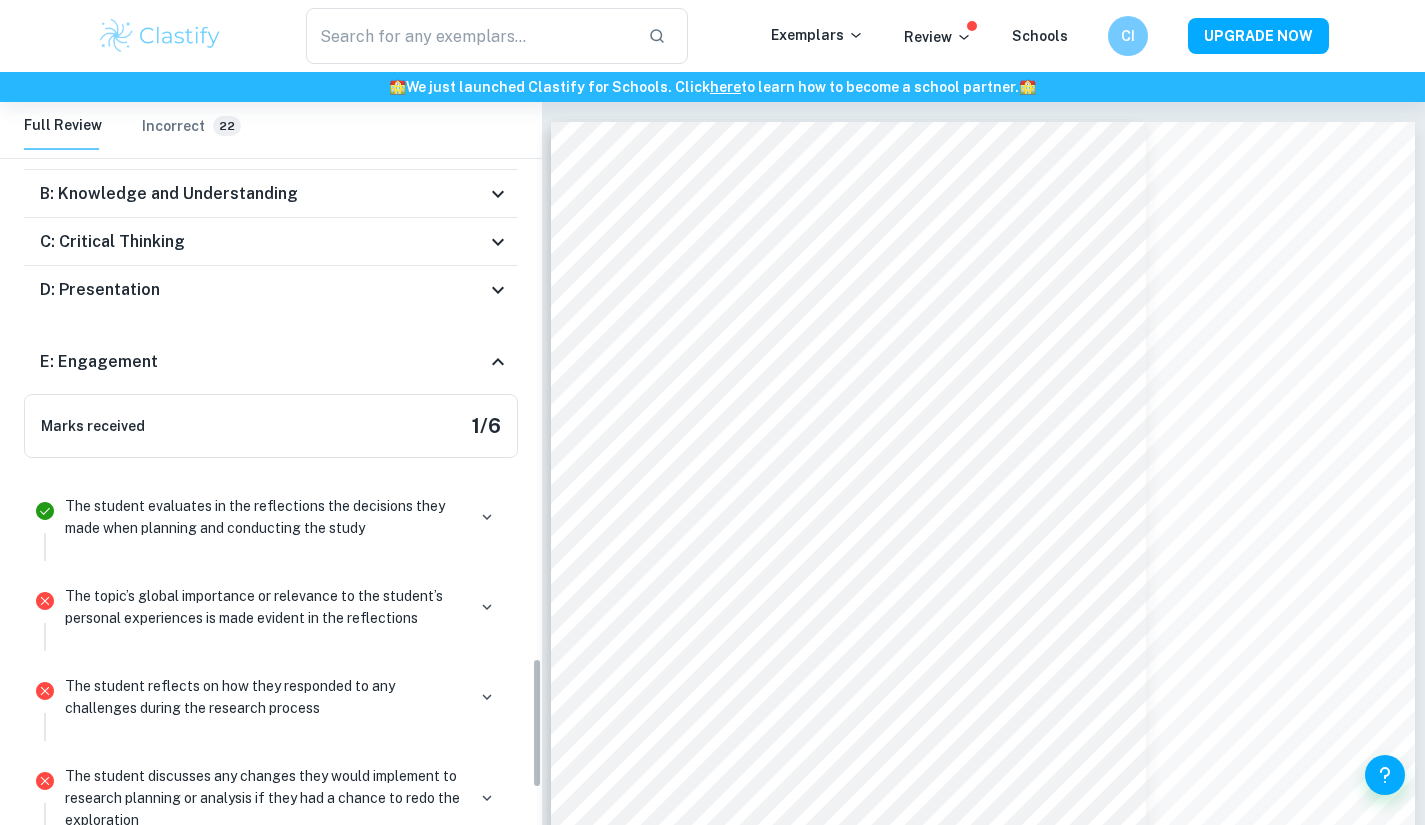 drag, startPoint x: 538, startPoint y: 750, endPoint x: 534, endPoint y: 684, distance: 66.1211 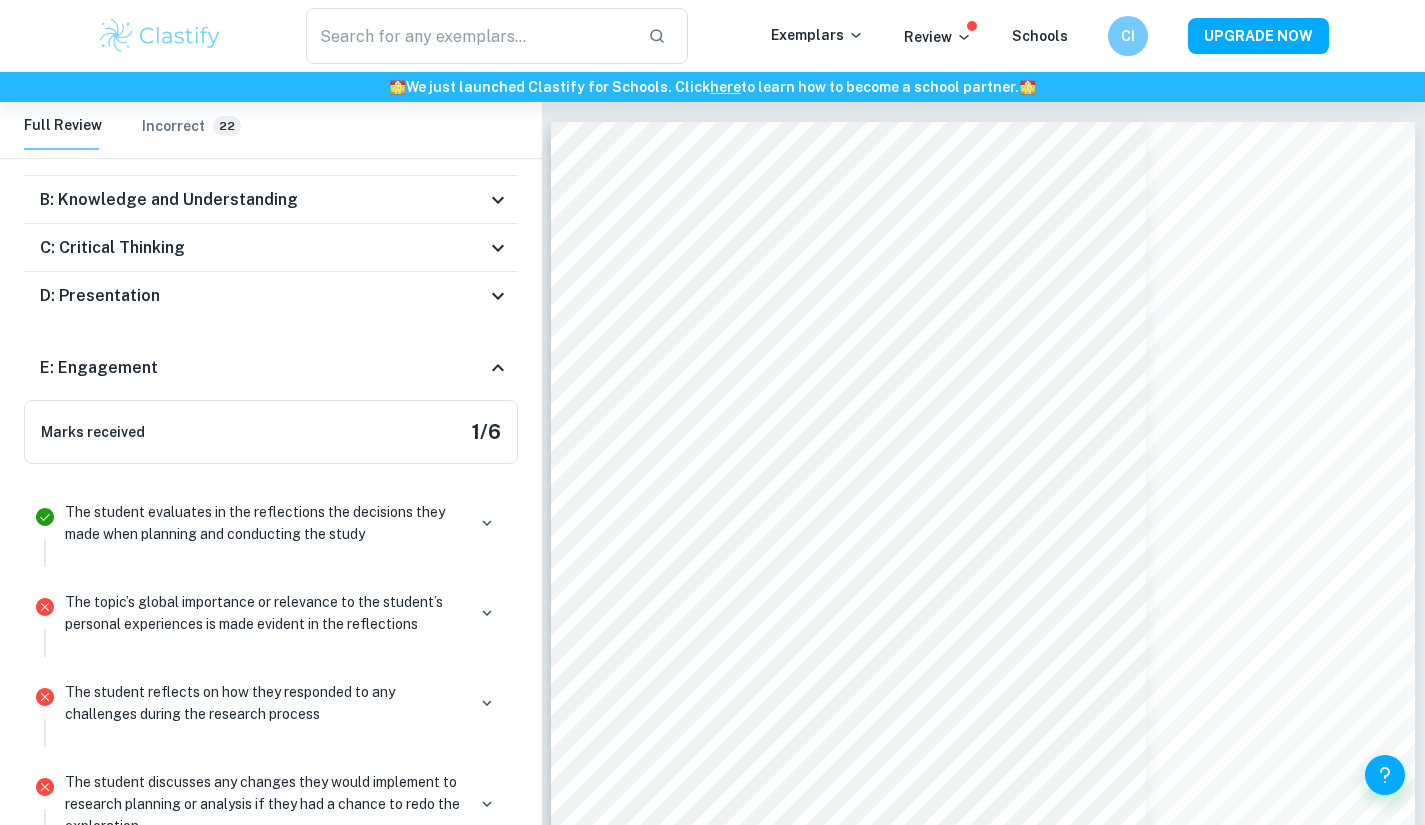 click 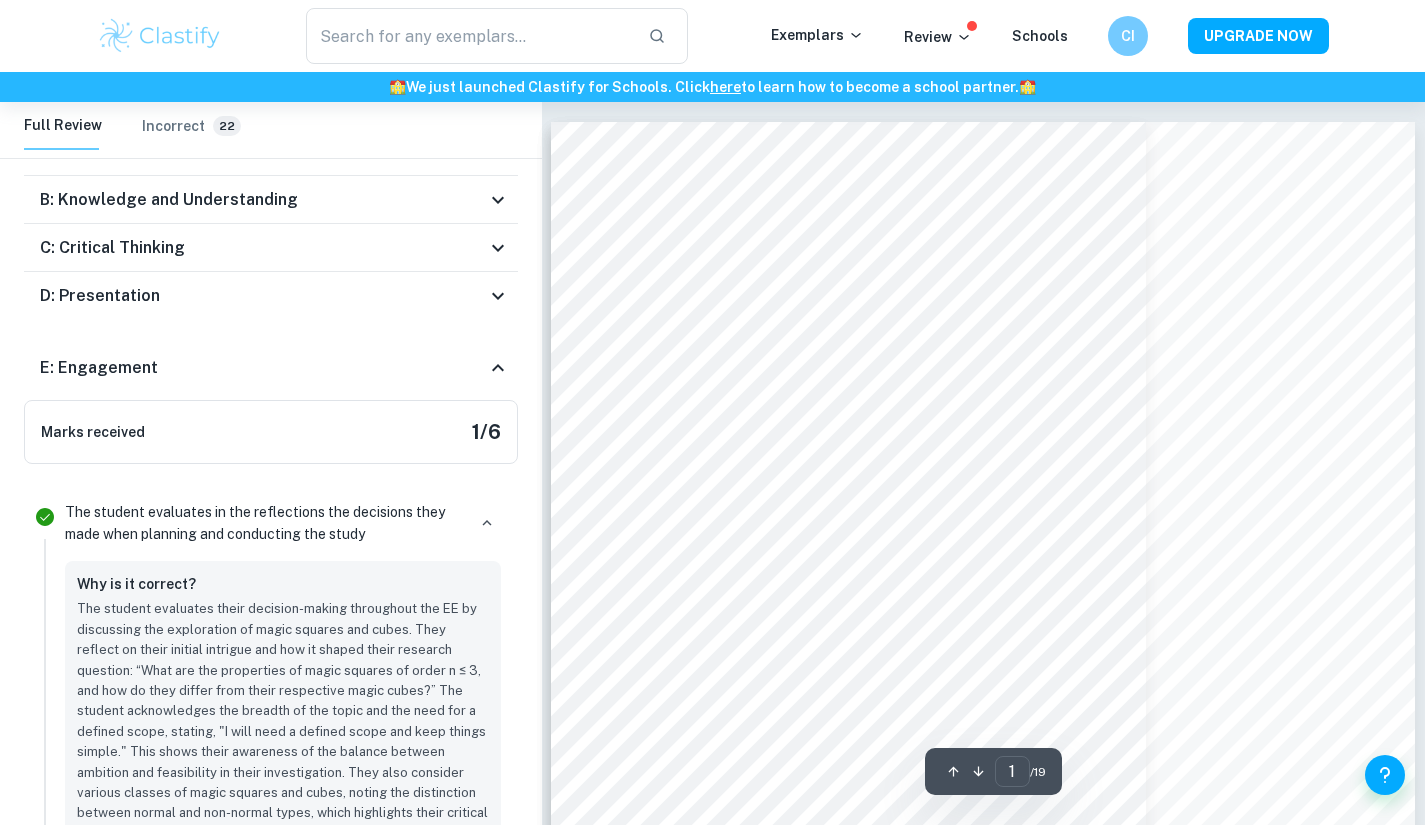 drag, startPoint x: 584, startPoint y: 630, endPoint x: 584, endPoint y: 614, distance: 16 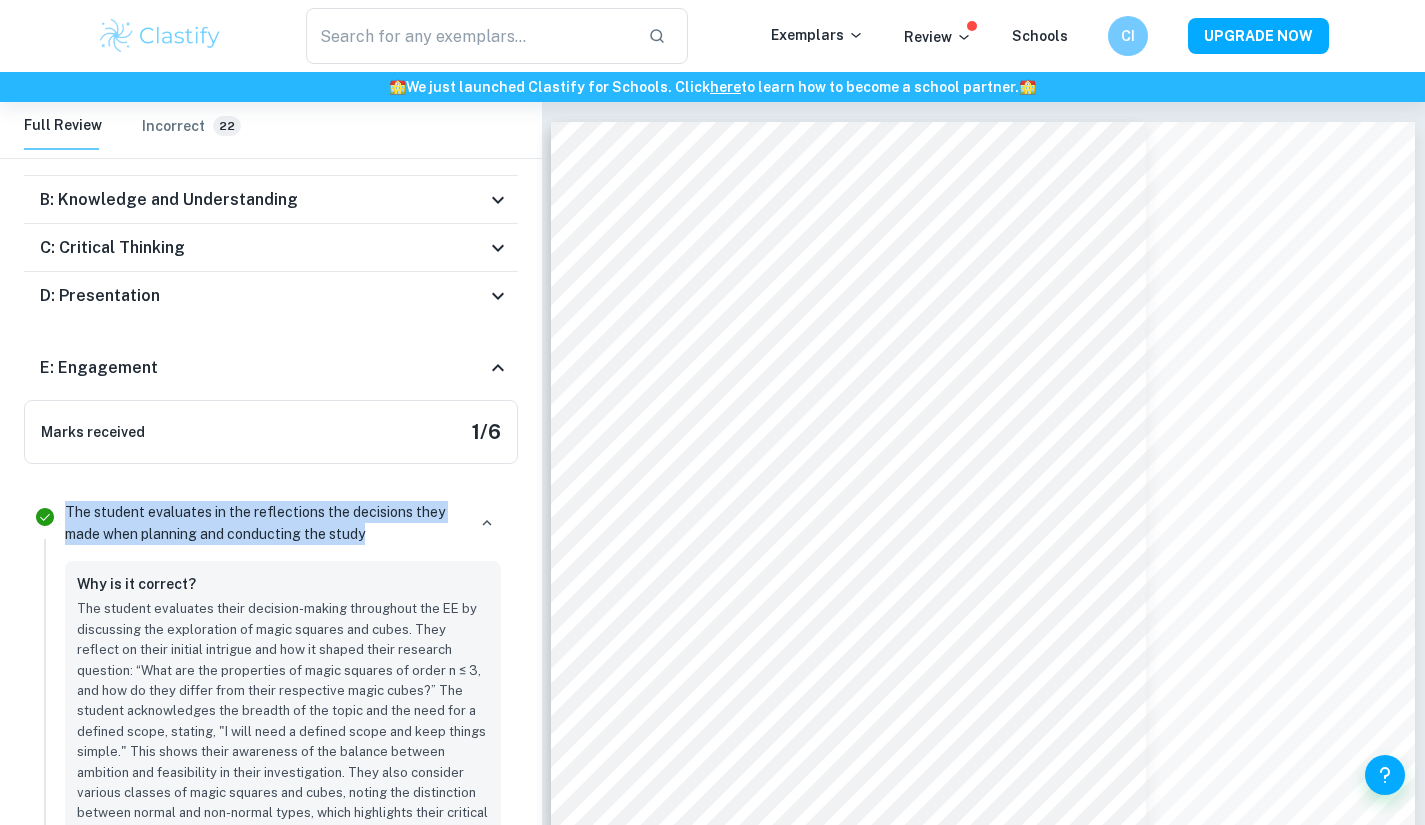 copy on "The student evaluates in the reflections the decisions they made when planning and conducting the study" 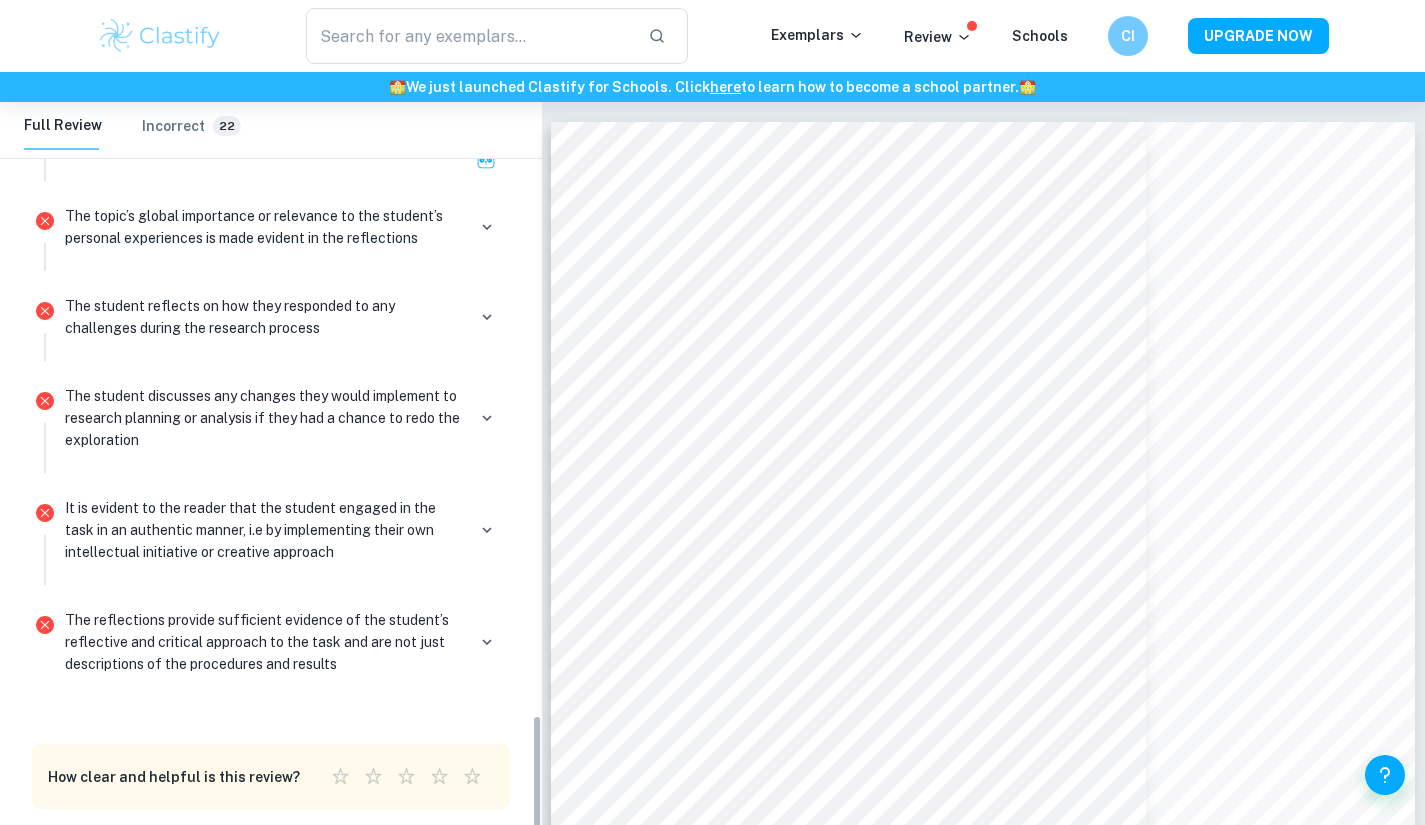 scroll, scrollTop: 3764, scrollLeft: 0, axis: vertical 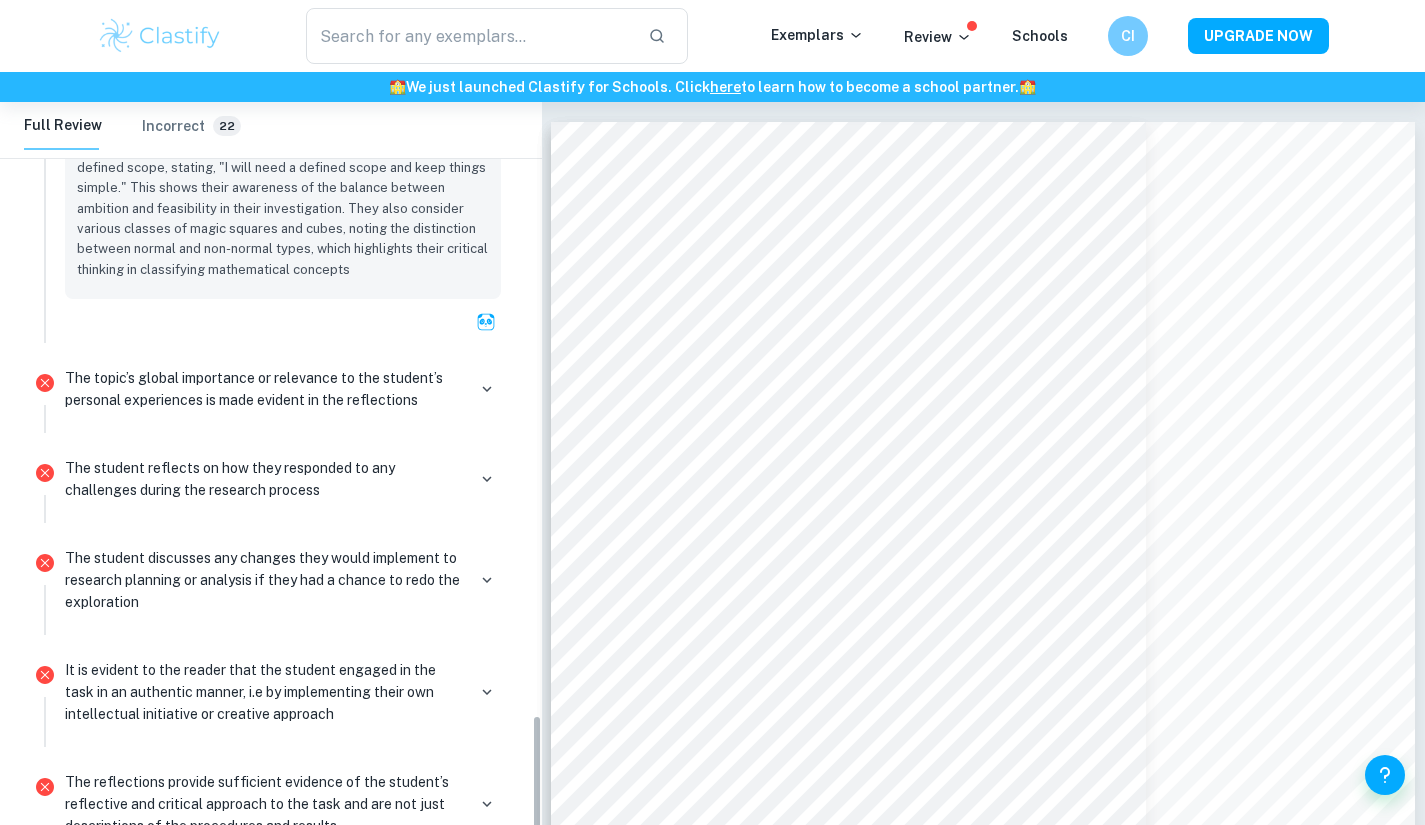 drag, startPoint x: 539, startPoint y: 626, endPoint x: 401, endPoint y: 717, distance: 165.30275 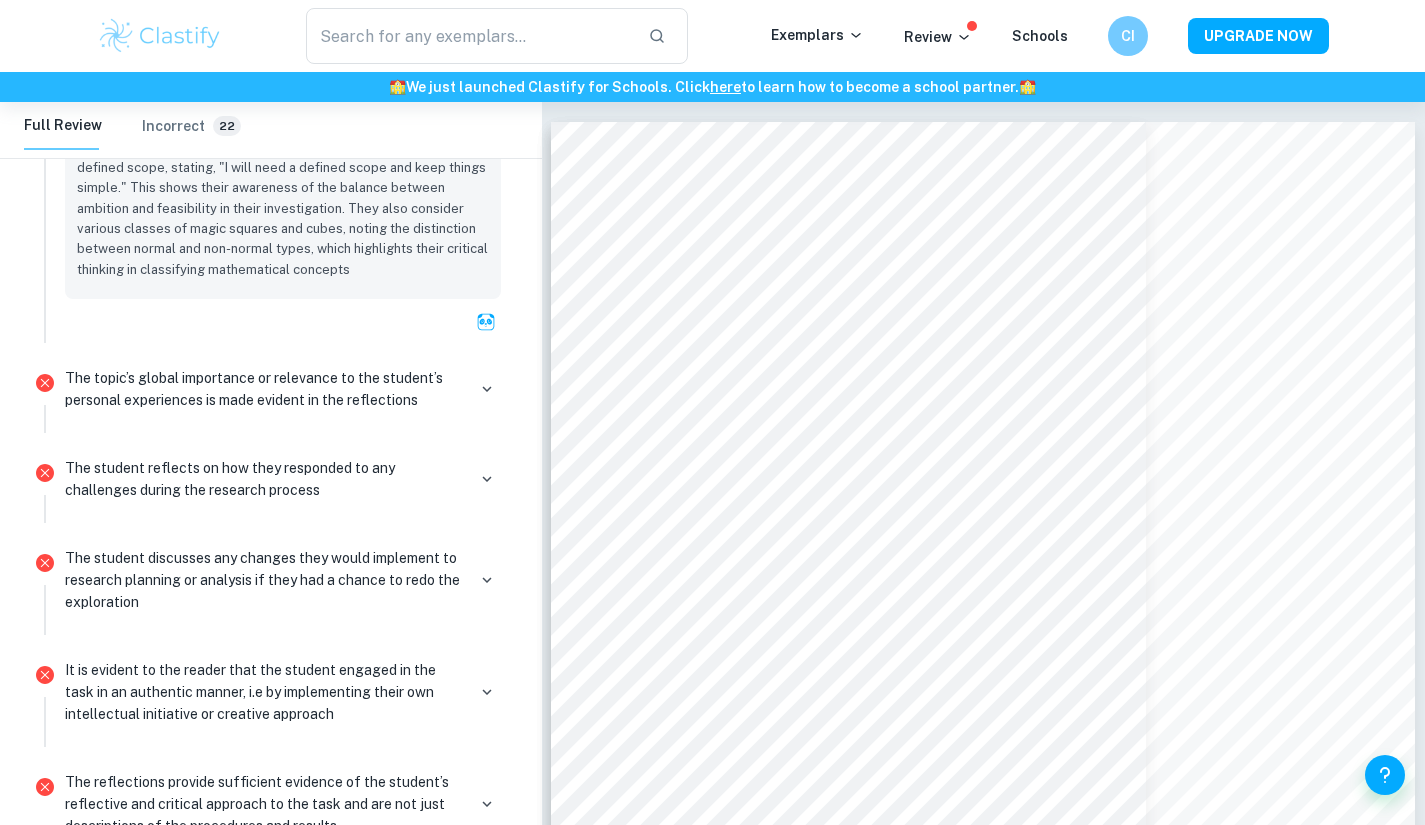 click 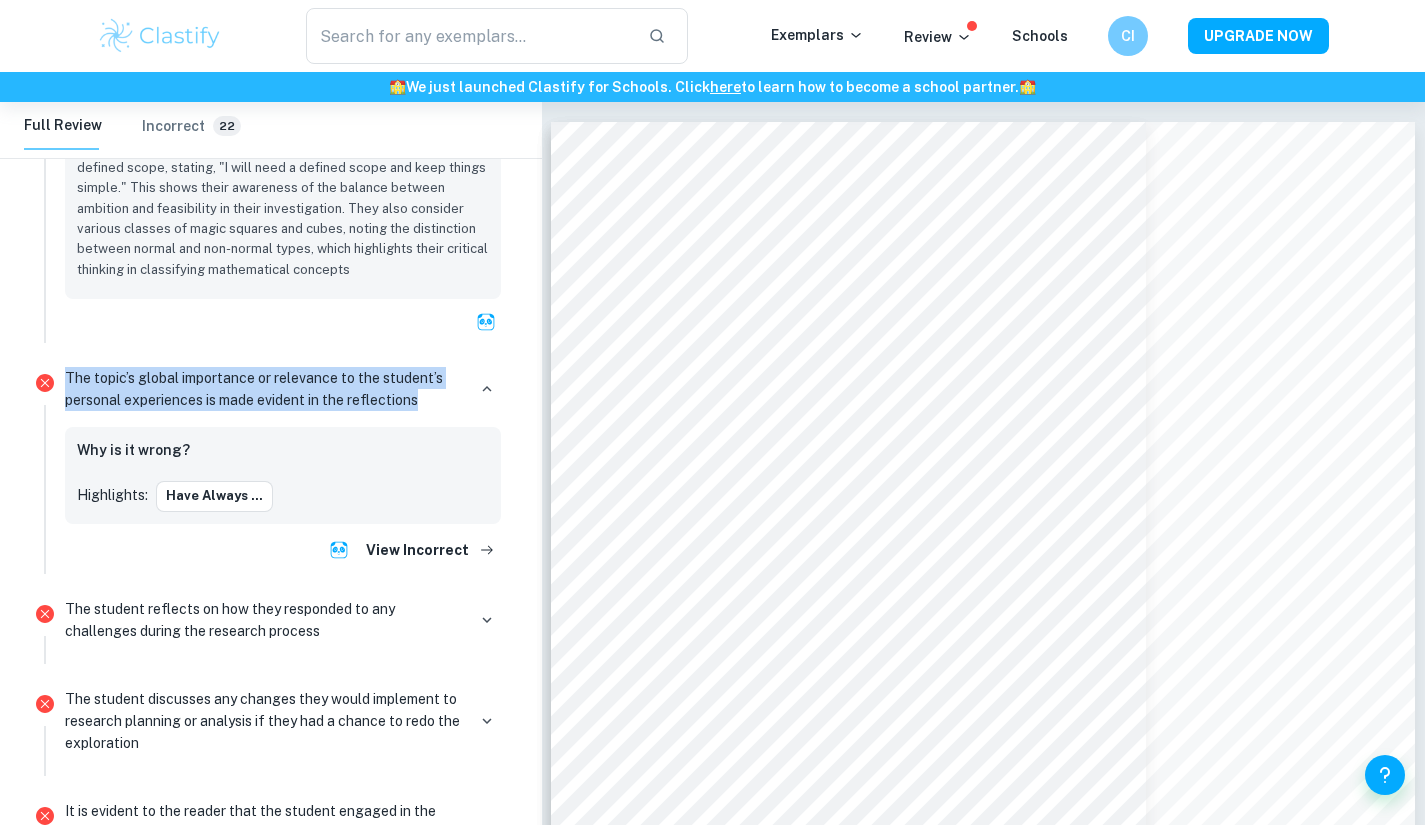 drag, startPoint x: 439, startPoint y: 388, endPoint x: 67, endPoint y: 354, distance: 373.55054 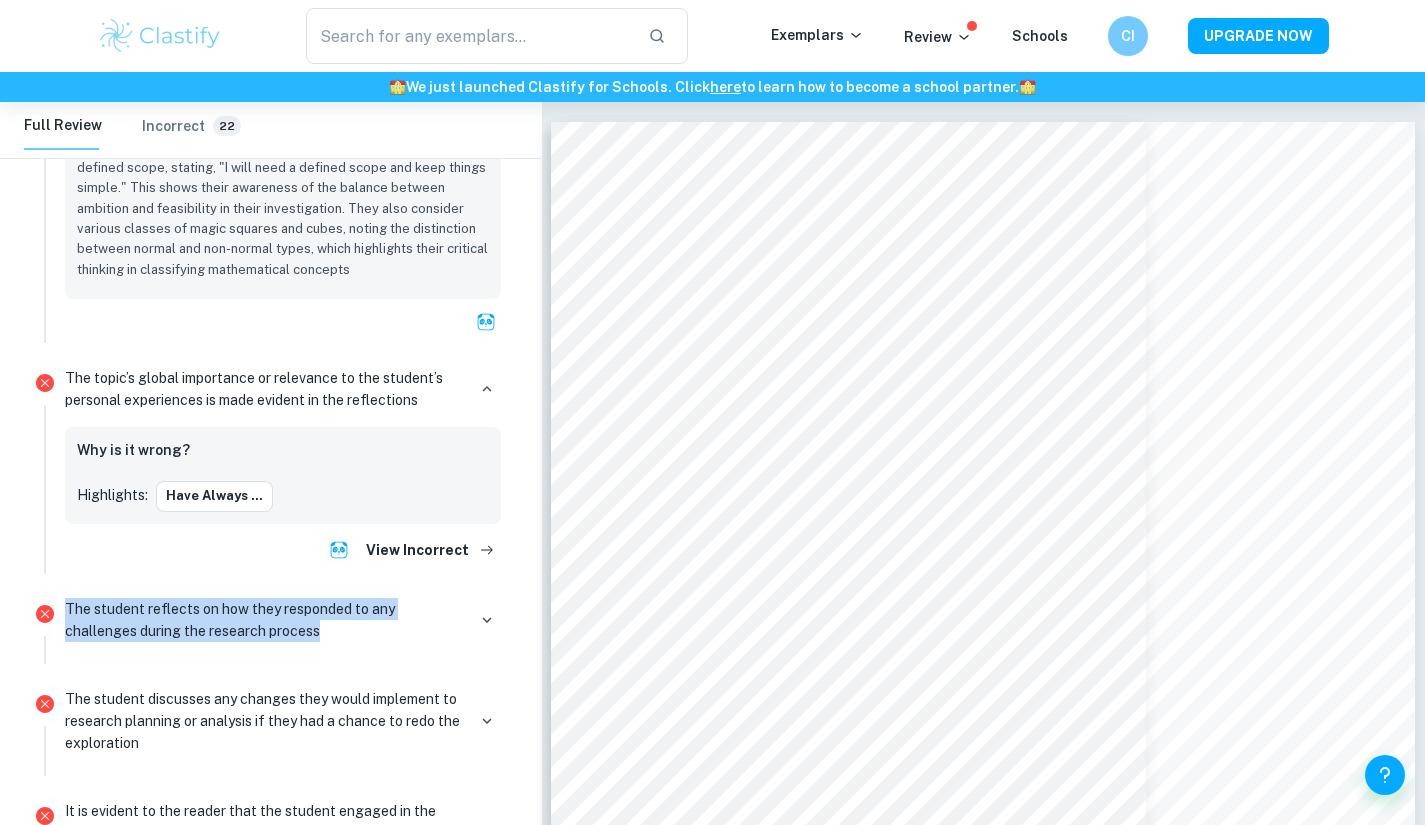 drag, startPoint x: 355, startPoint y: 618, endPoint x: 28, endPoint y: 591, distance: 328.1128 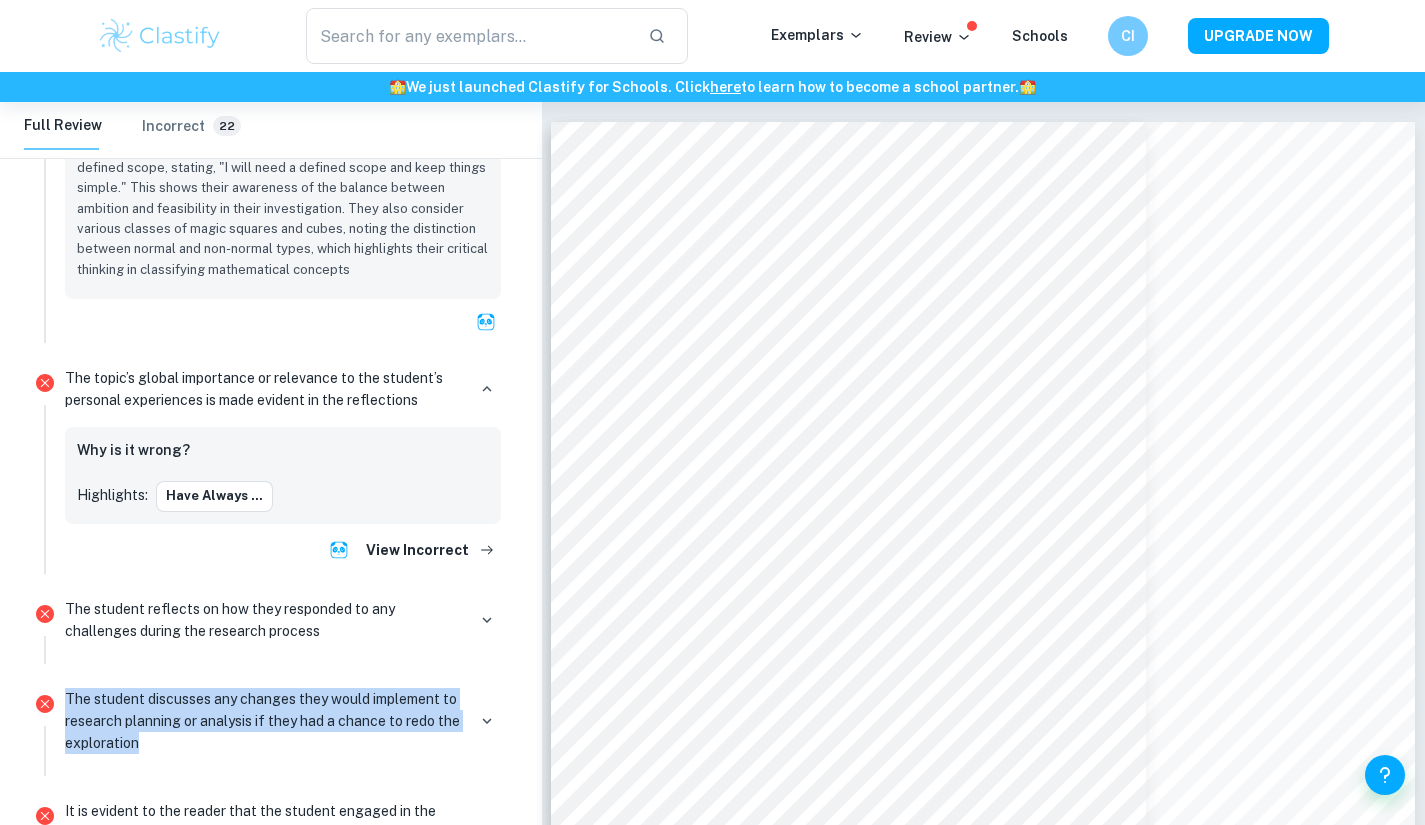 drag, startPoint x: 159, startPoint y: 730, endPoint x: 62, endPoint y: 679, distance: 109.59015 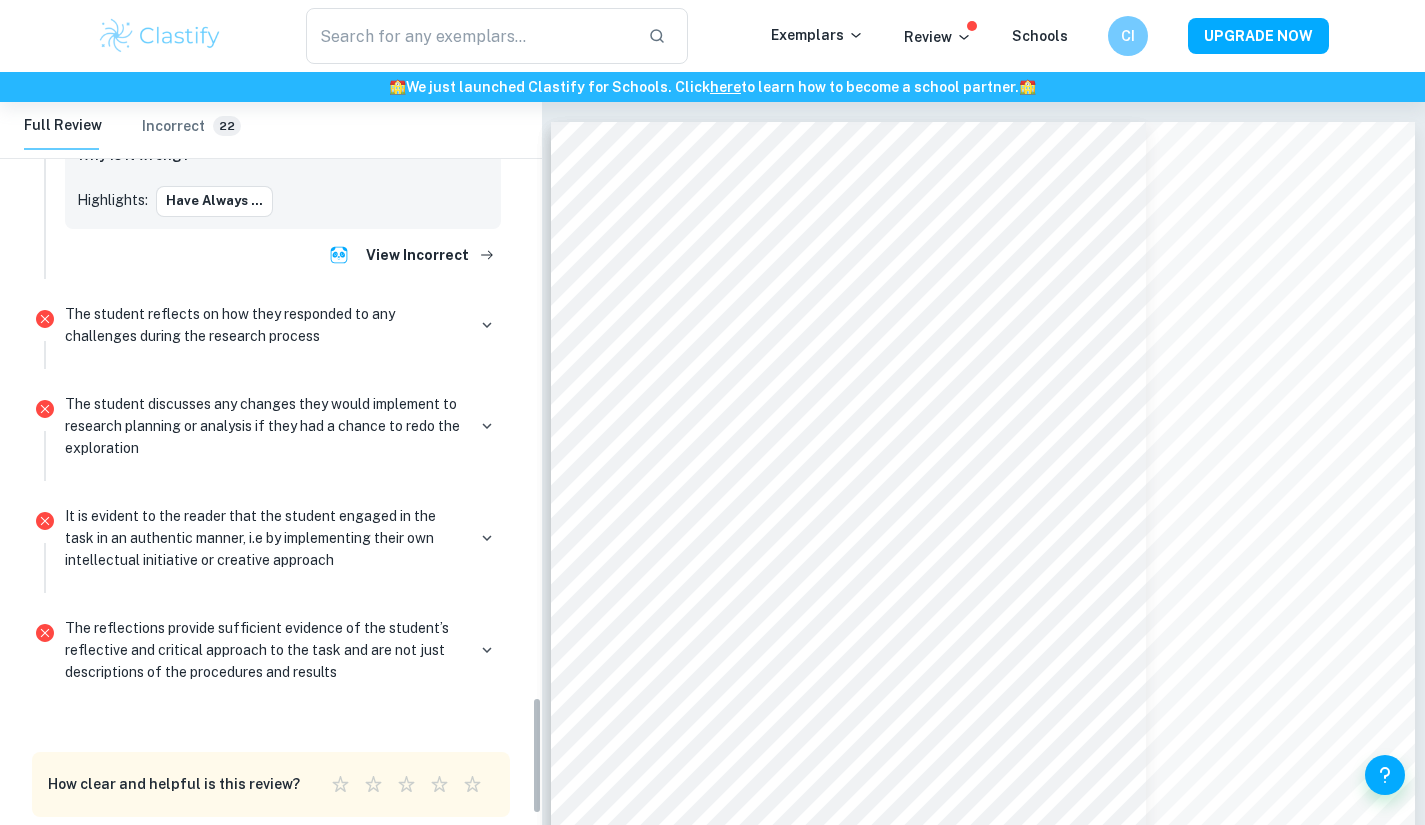 scroll, scrollTop: 4066, scrollLeft: 0, axis: vertical 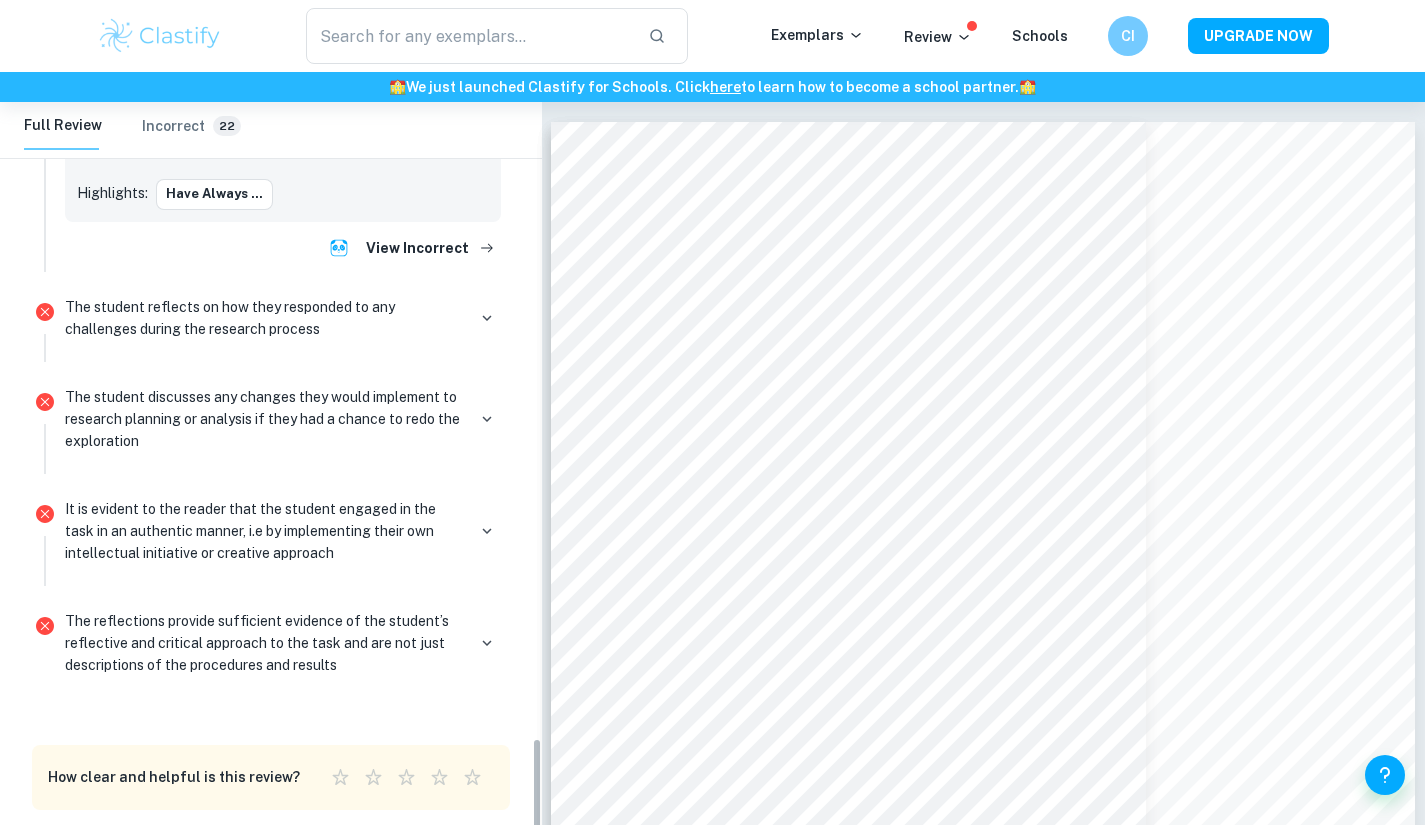 drag, startPoint x: 541, startPoint y: 741, endPoint x: 536, endPoint y: 806, distance: 65.192024 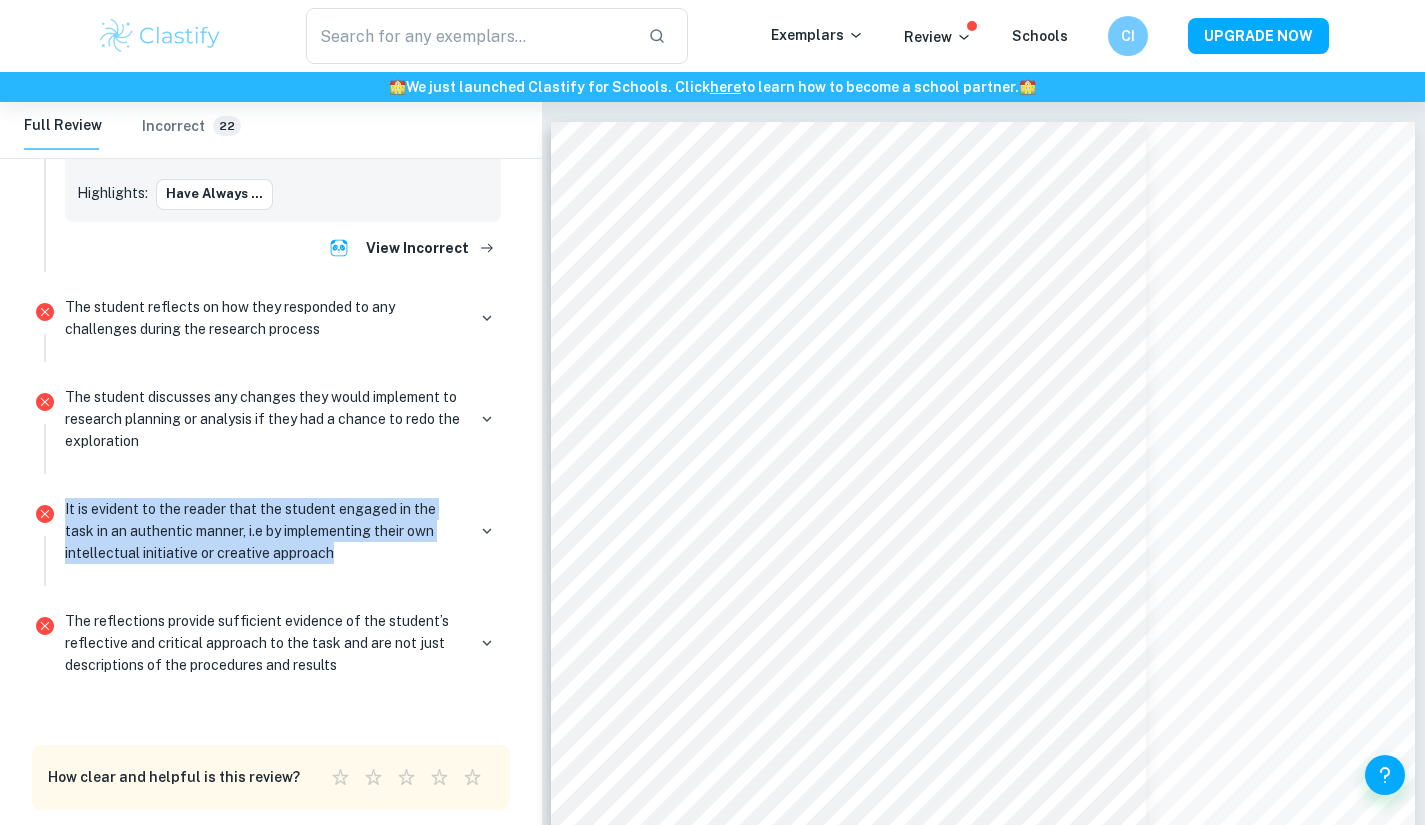 drag, startPoint x: 402, startPoint y: 547, endPoint x: 54, endPoint y: 470, distance: 356.4169 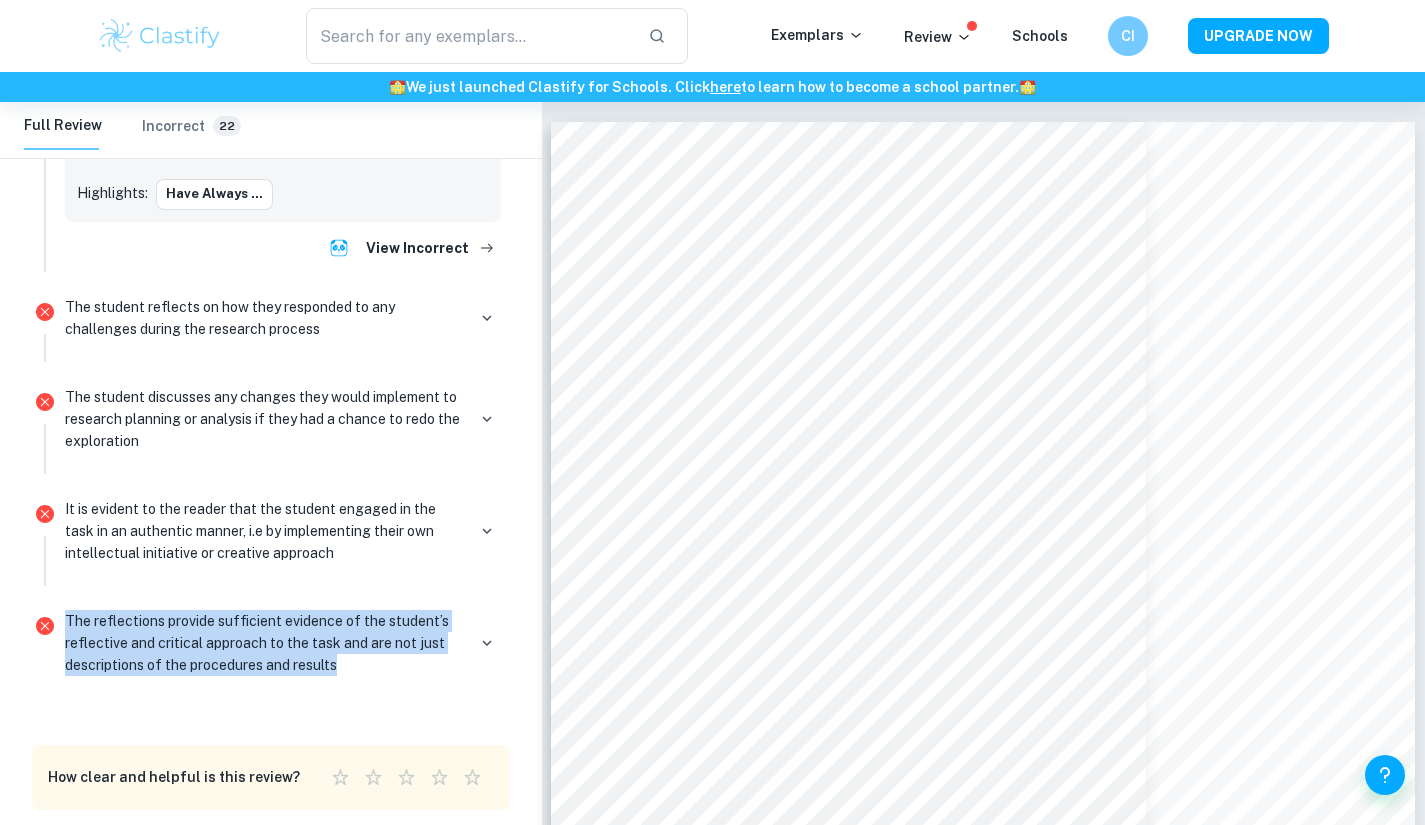 drag, startPoint x: 363, startPoint y: 652, endPoint x: 0, endPoint y: 594, distance: 367.6044 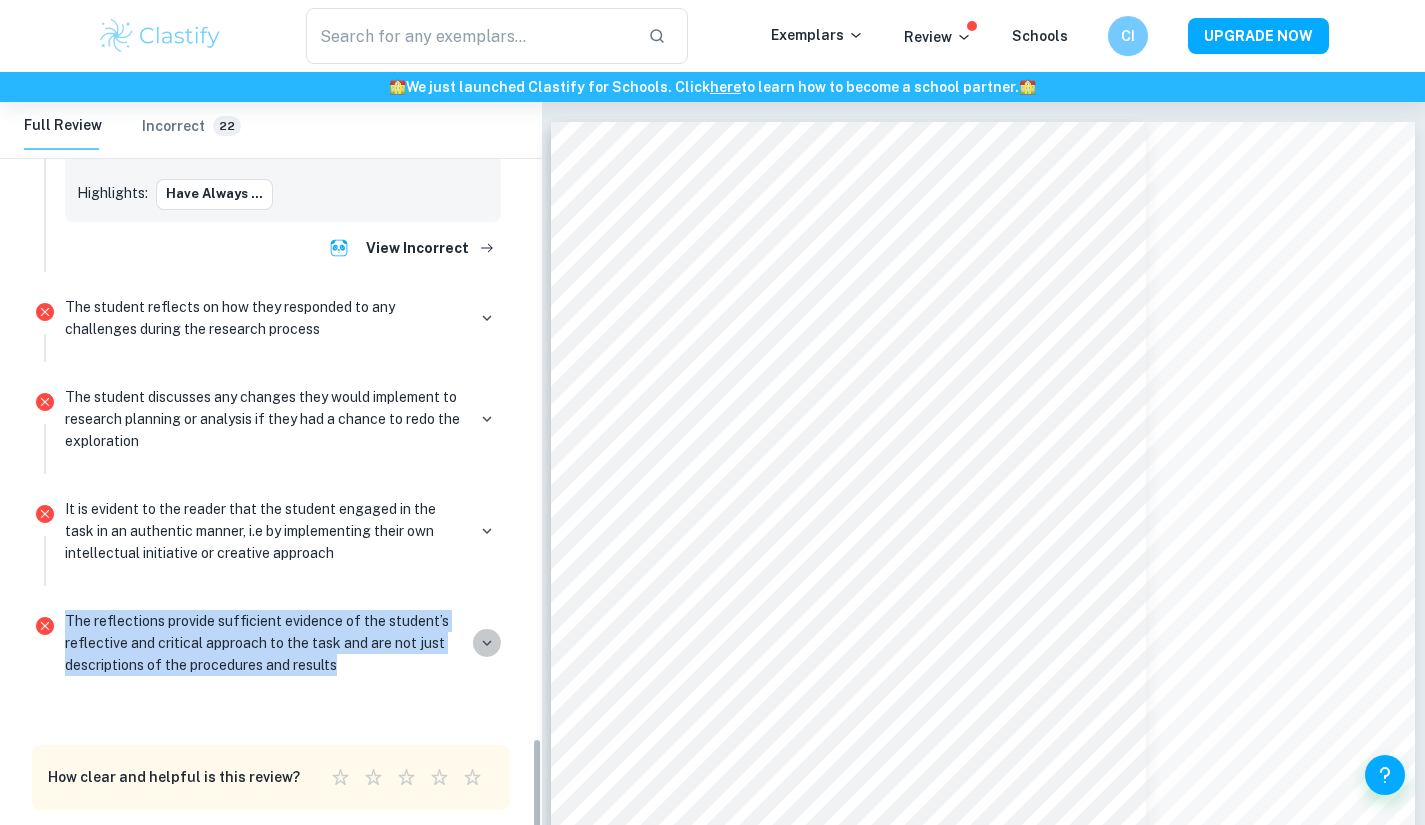 click 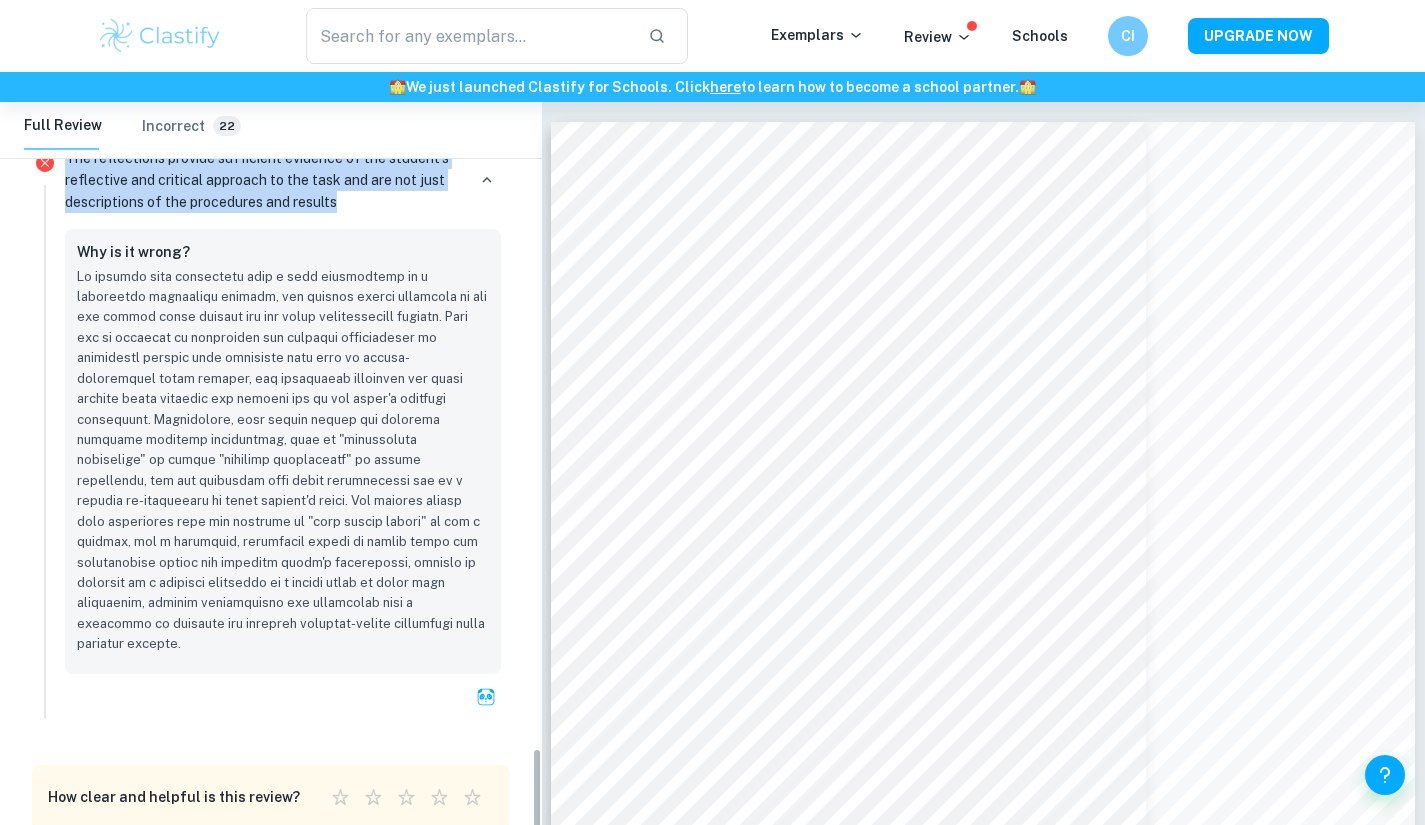 scroll, scrollTop: 4529, scrollLeft: 0, axis: vertical 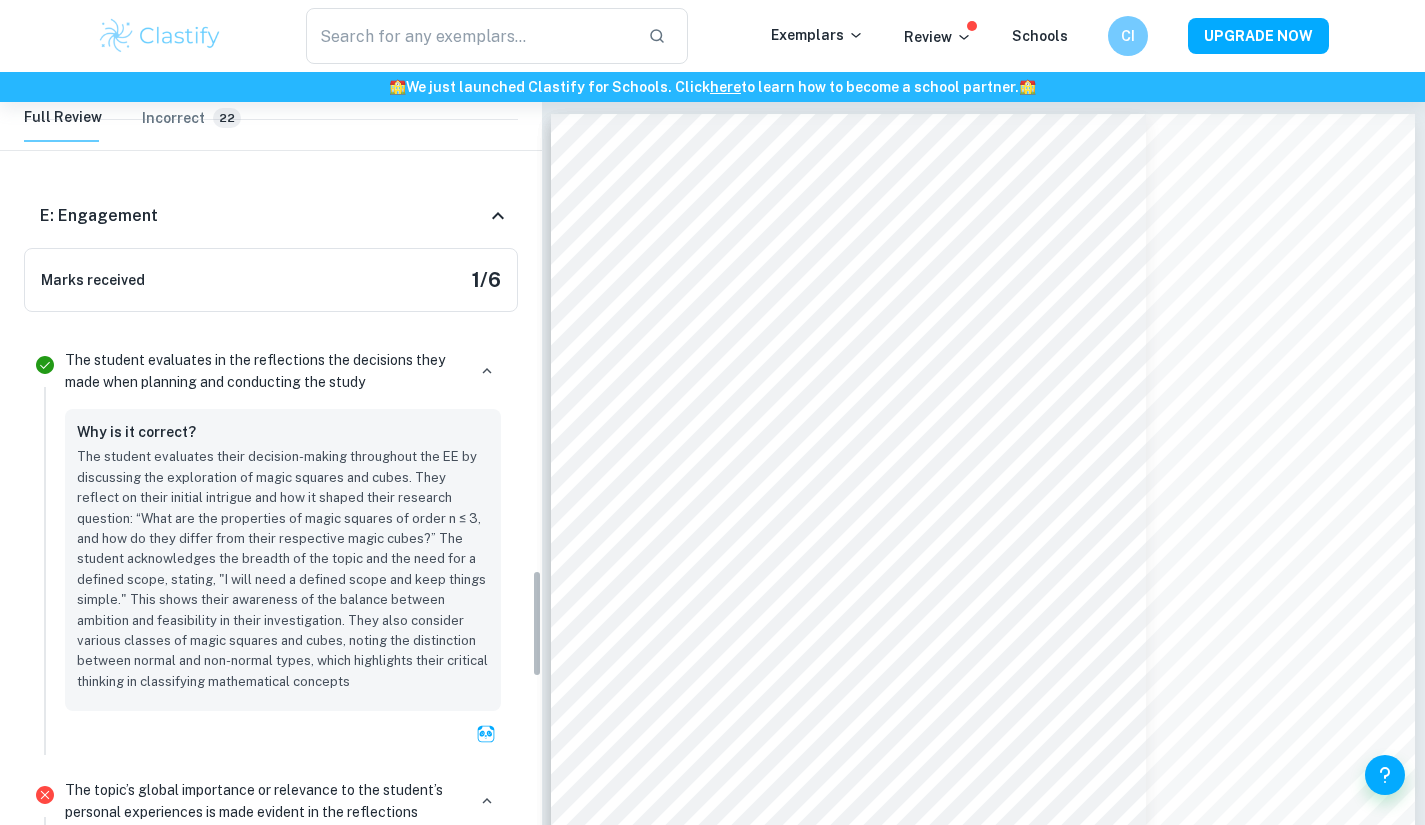 drag, startPoint x: 537, startPoint y: 774, endPoint x: 614, endPoint y: 605, distance: 185.71483 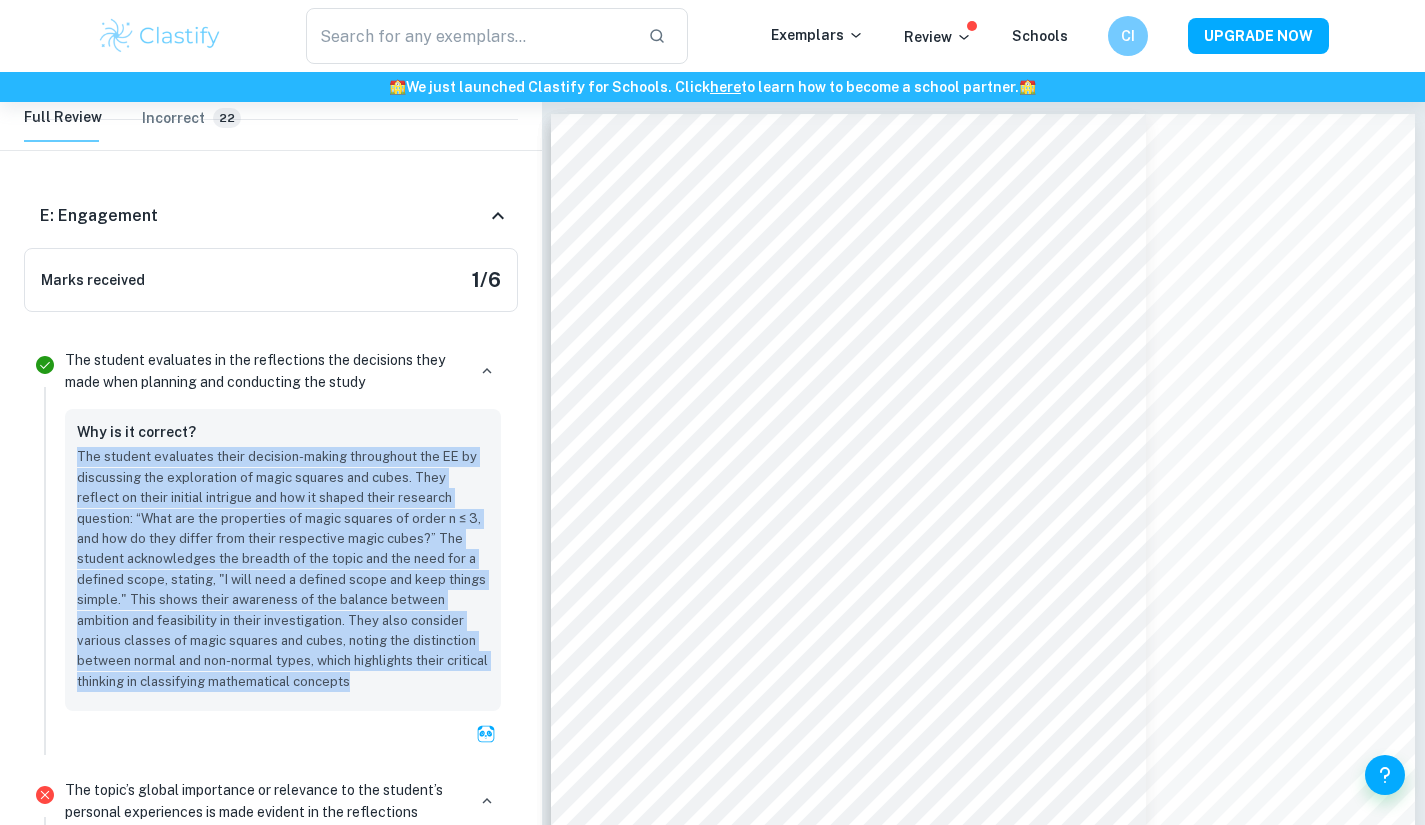 copy on "The student evaluates their decision-making throughout the EE by discussing the exploration of magic squares and cubes. They reflect on their initial intrigue and how it shaped their research question: “What are the properties of magic squares of order n ≤ 3, and how do they differ from their respective magic cubes?” The student acknowledges the breadth of the topic and the need for a defined scope, stating, "I will need a defined scope and keep things simple." This shows their awareness of the balance between ambition and feasibility in their investigation. They also consider various classes of magic squares and cubes, noting the distinction between normal and non-normal types, which highlights their critical thinking in classifying mathematical concepts" 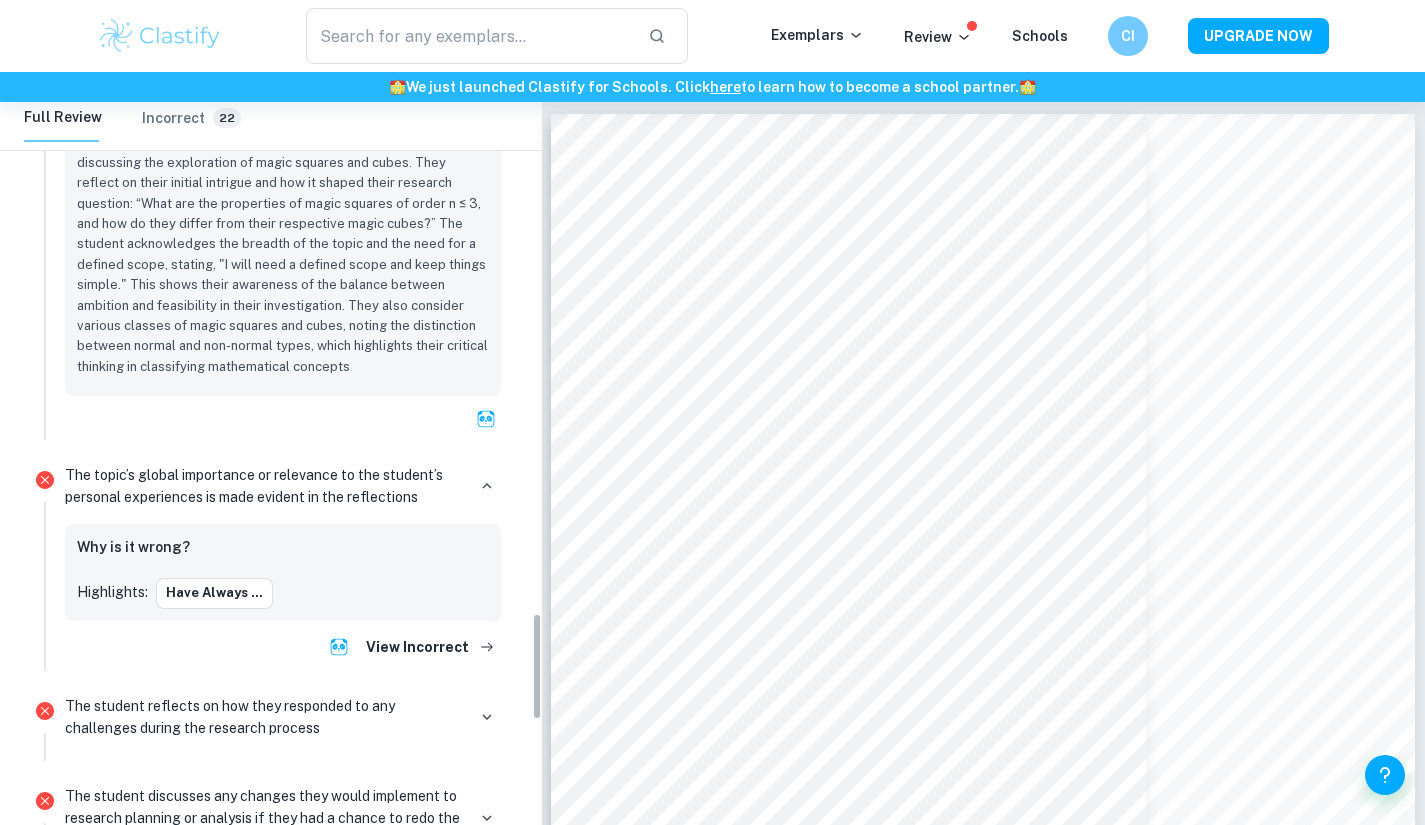 drag, startPoint x: 533, startPoint y: 578, endPoint x: 540, endPoint y: 626, distance: 48.507732 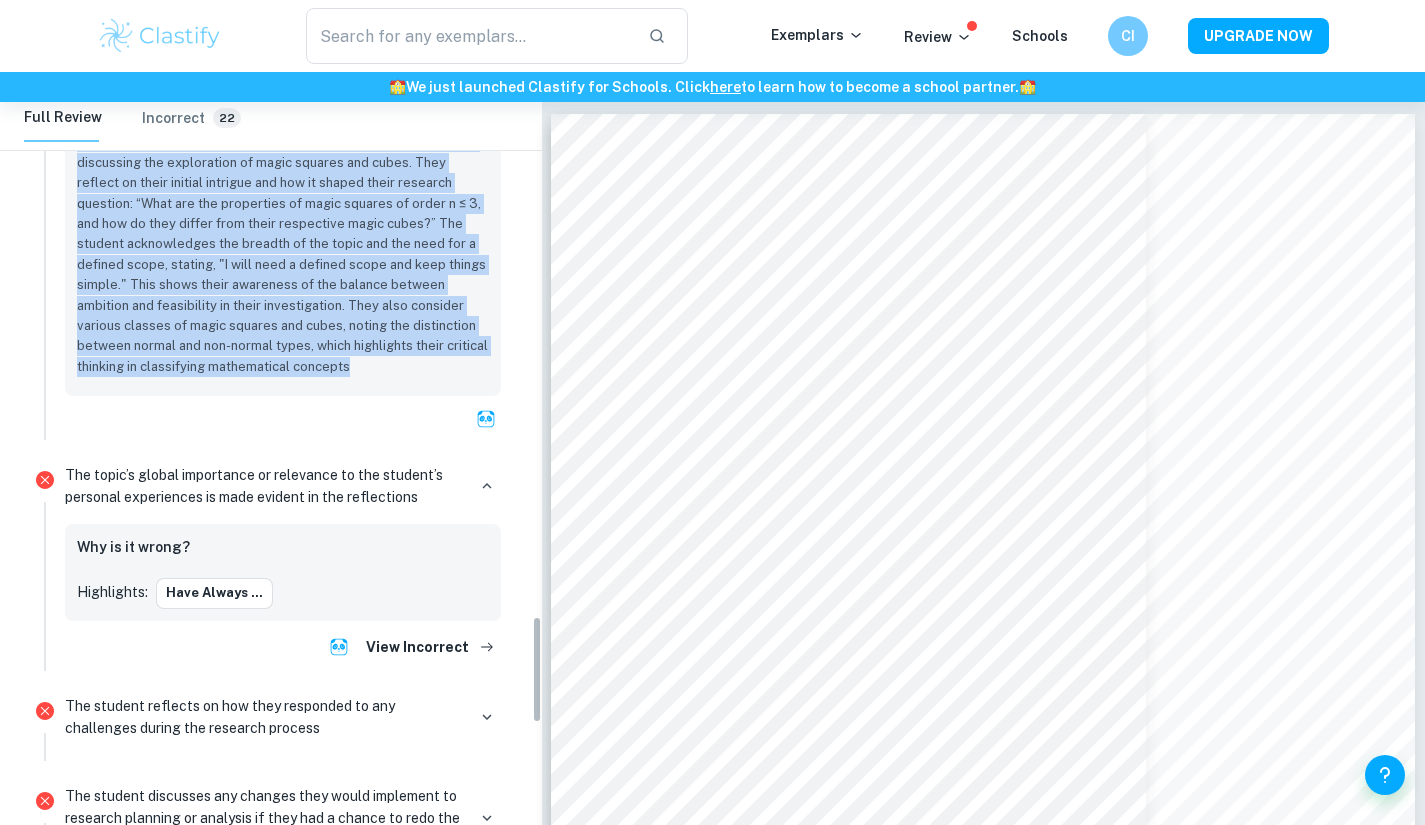 scroll, scrollTop: 3666, scrollLeft: 0, axis: vertical 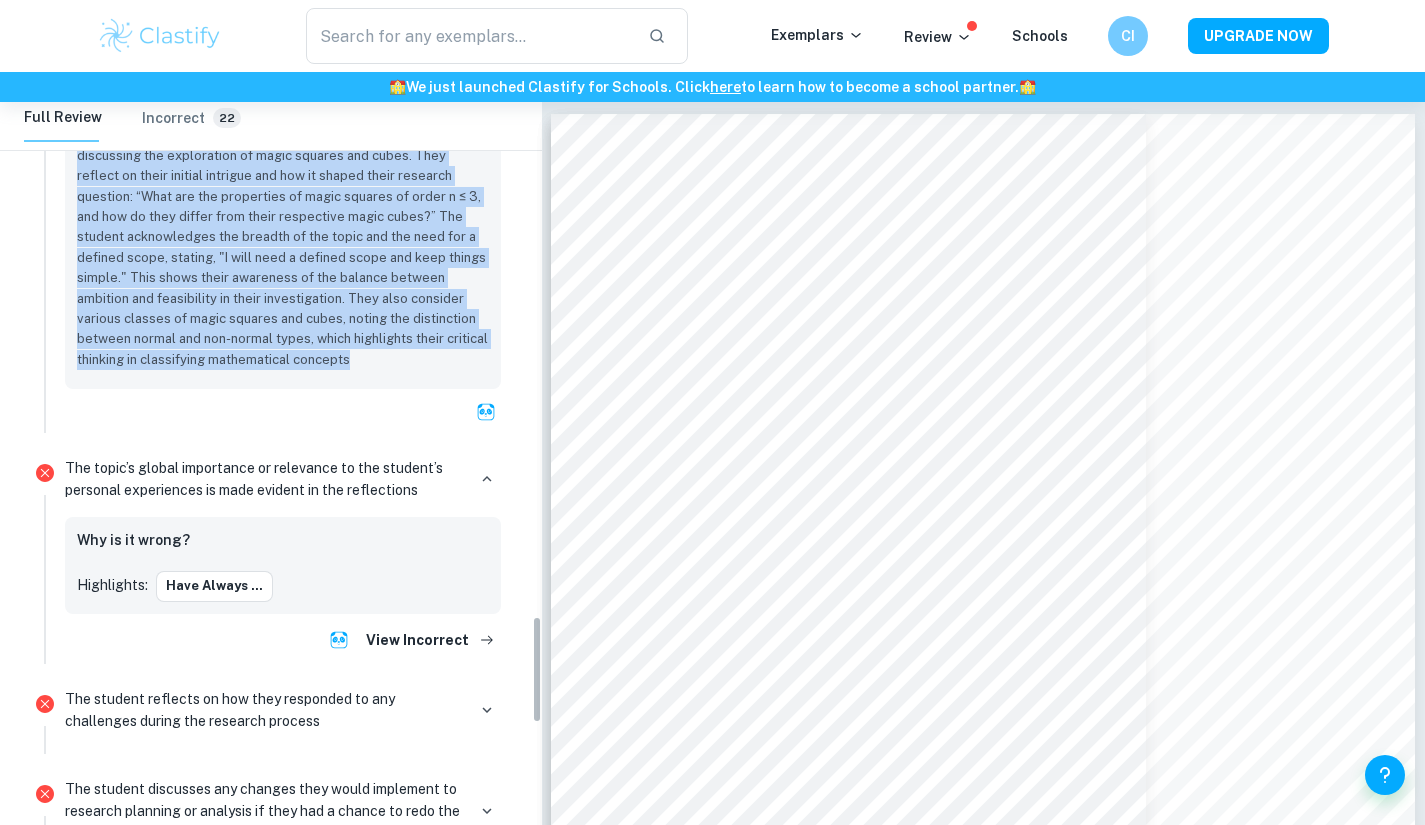 click on "Home Dashboard Reviews Maths EE Maths EE  Review Total Marks Received 19 / 34 [LAST] Marked by an official IB Examiner C Full Review Incorrect   22 Criteria A: Focus and method Marks received 4 / 6 The essay is predominantly focused on the analysis of primary sources (visuals of the obtained data, abstraction, conjecturing, and proofs) and secondary materials (books, journals, articles, essays, and reviews of scholarly works) Why is it correct? The research is guided by primary sources, including visual representations of magic squares and cubes, and mathematical proofs derived by the student. The student analyzes properties such as the magic constant and central tile values, using both original calculations and established mathematical formulas. The essay references secondary sources, providing context and support for the findings, which enhances the analysis. The inclusion of historical context and classification of magic squares further enriches the exploration of the topic. Why is it wrong? Highlights:" at bounding box center (271, 470) 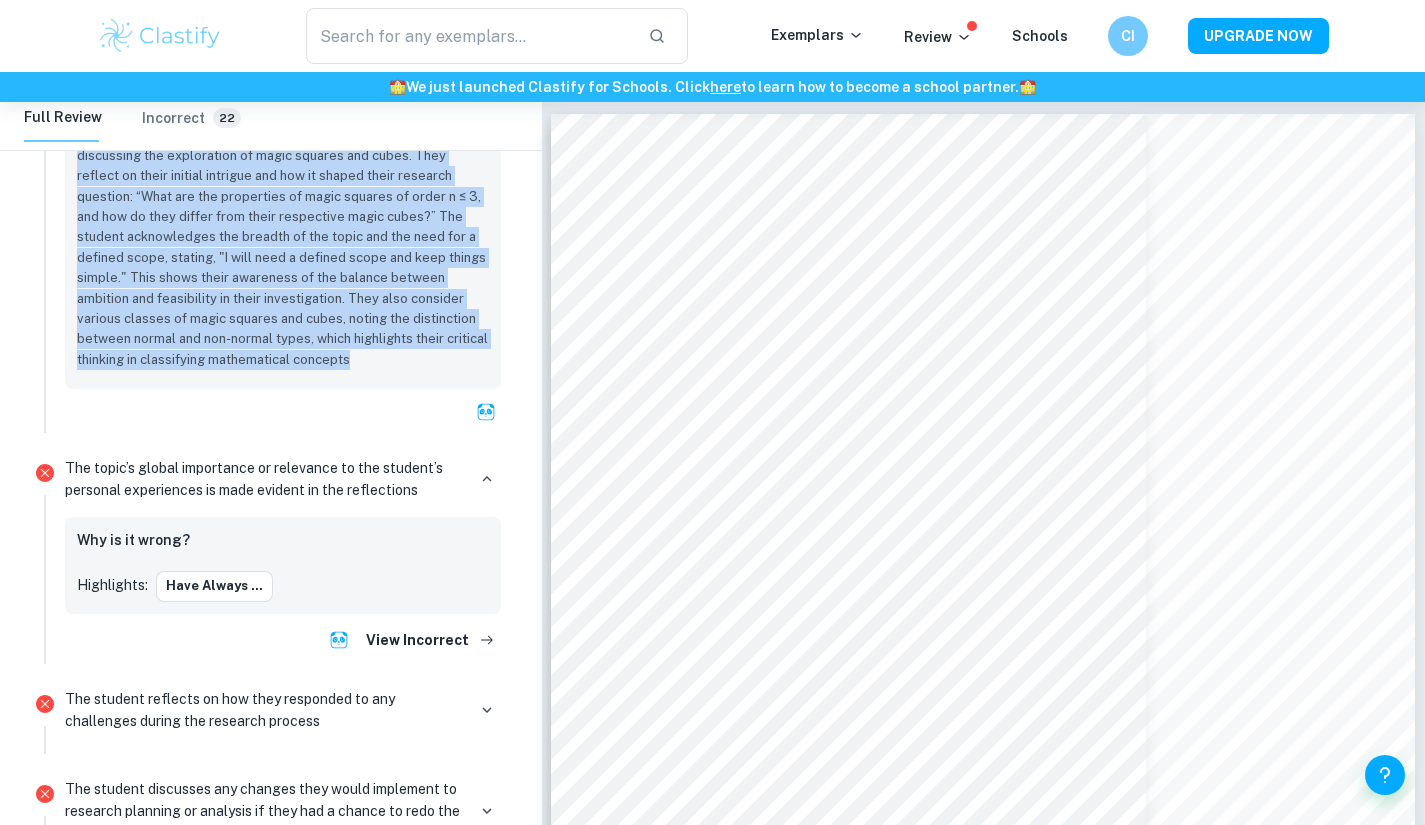 click 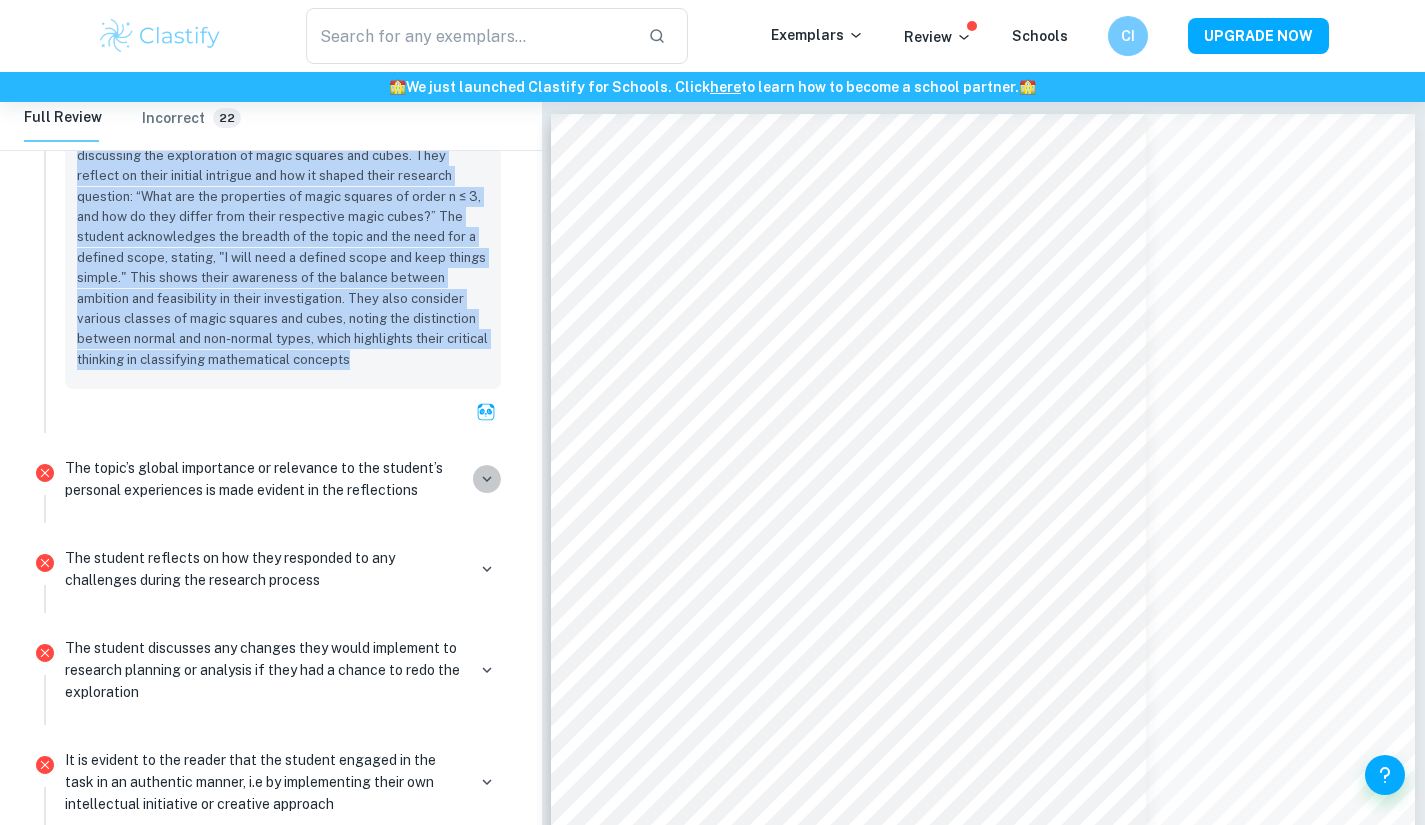 click 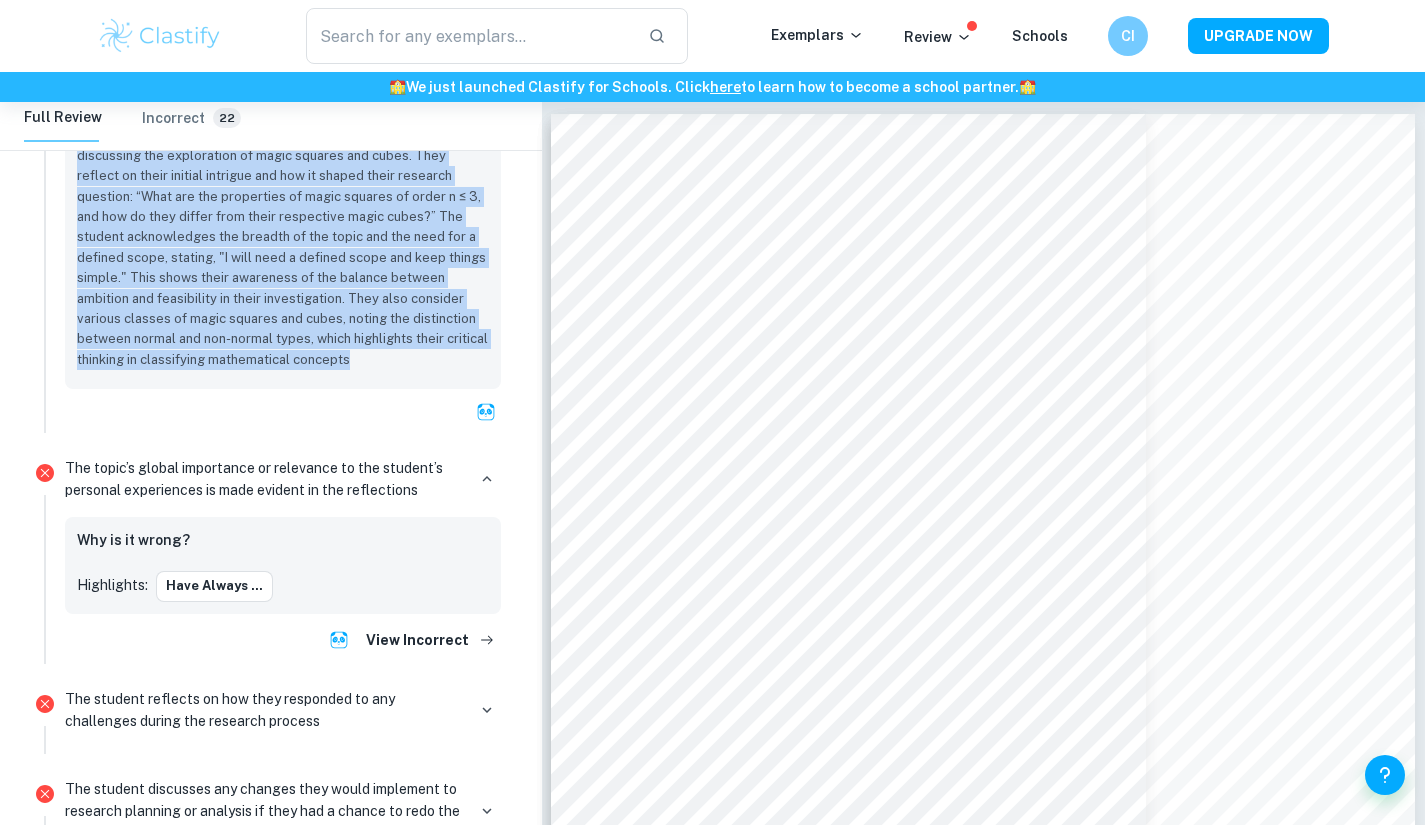 click on "have always ..." at bounding box center [214, 586] 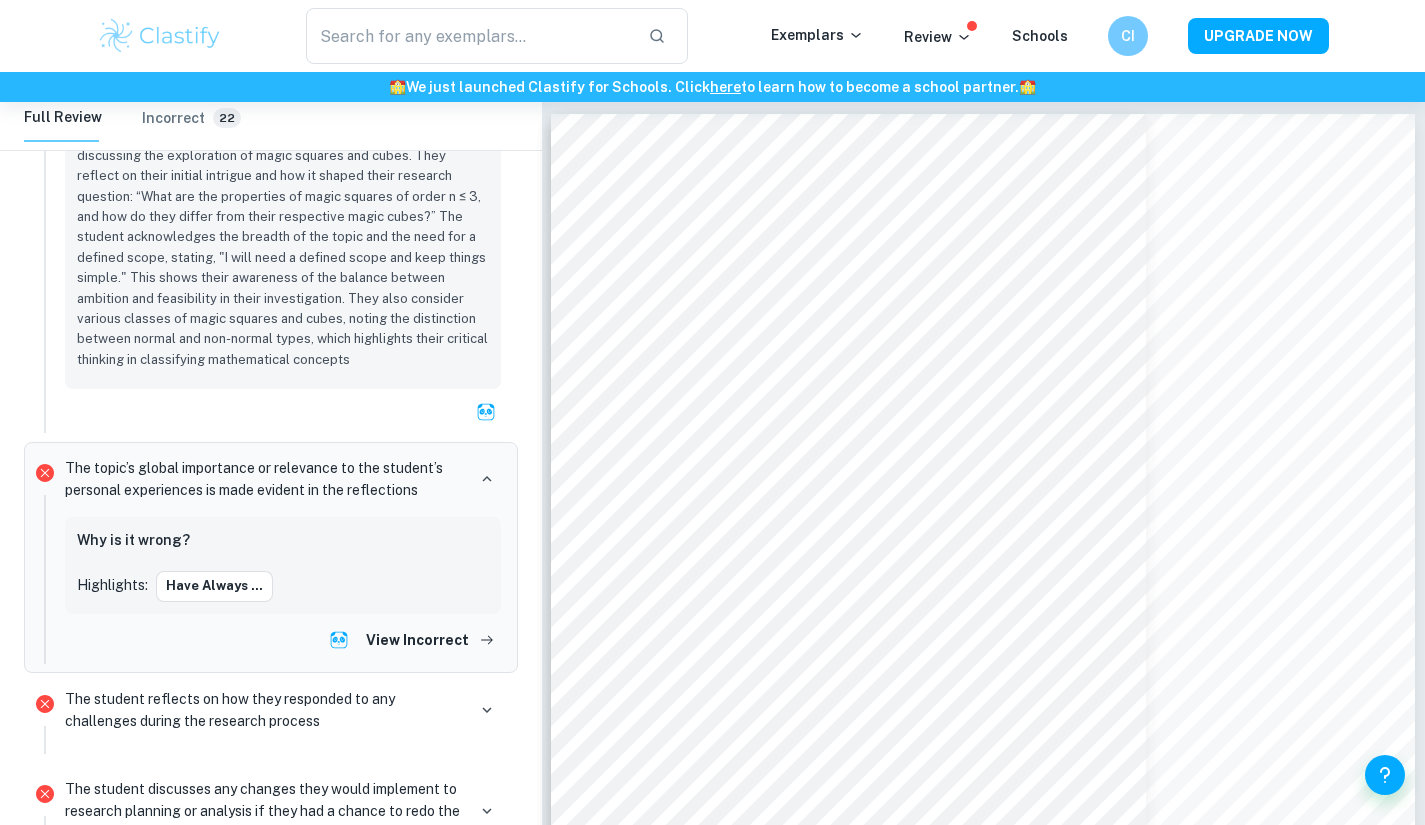scroll, scrollTop: 0, scrollLeft: 0, axis: both 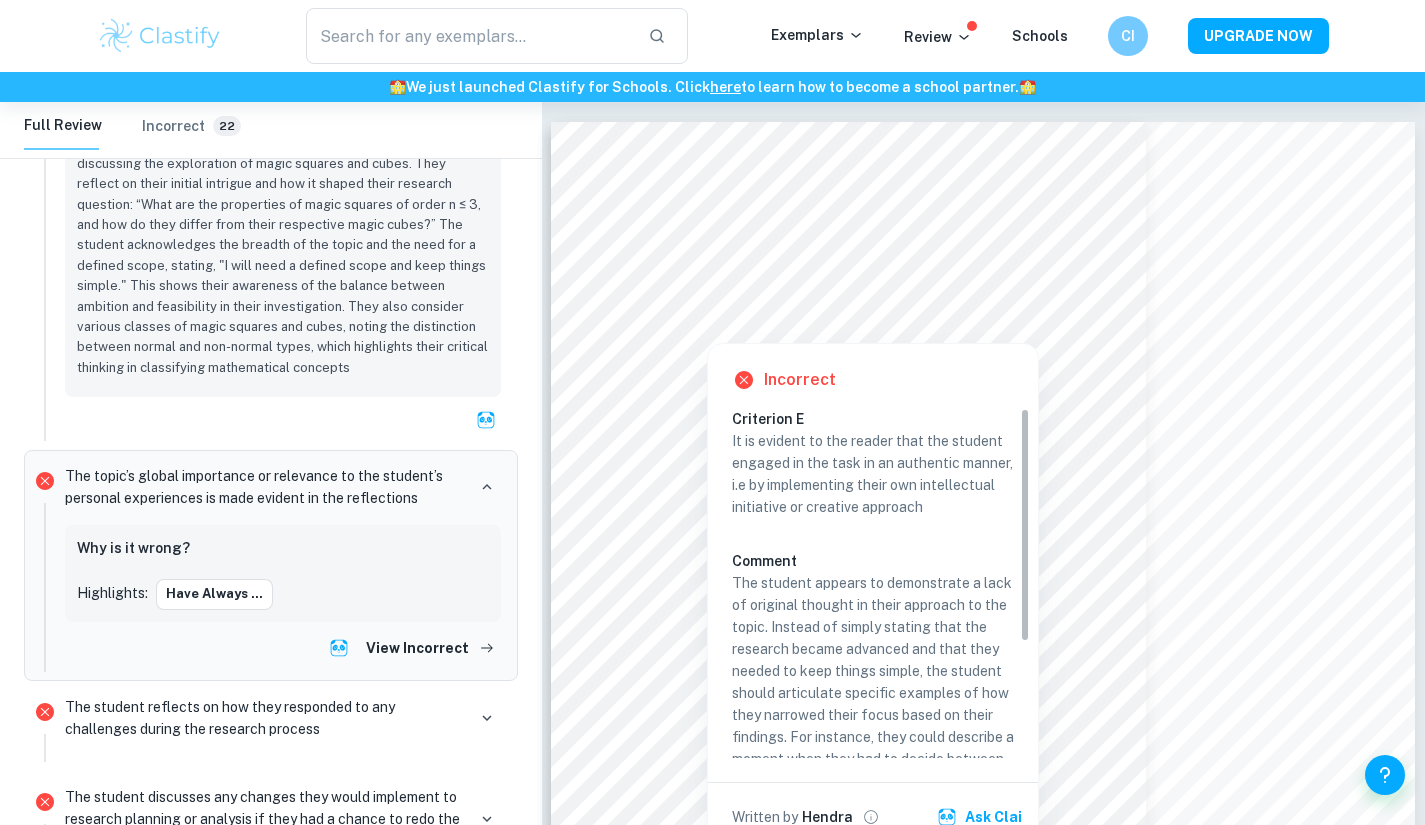 drag, startPoint x: 726, startPoint y: 576, endPoint x: 1025, endPoint y: 621, distance: 302.36734 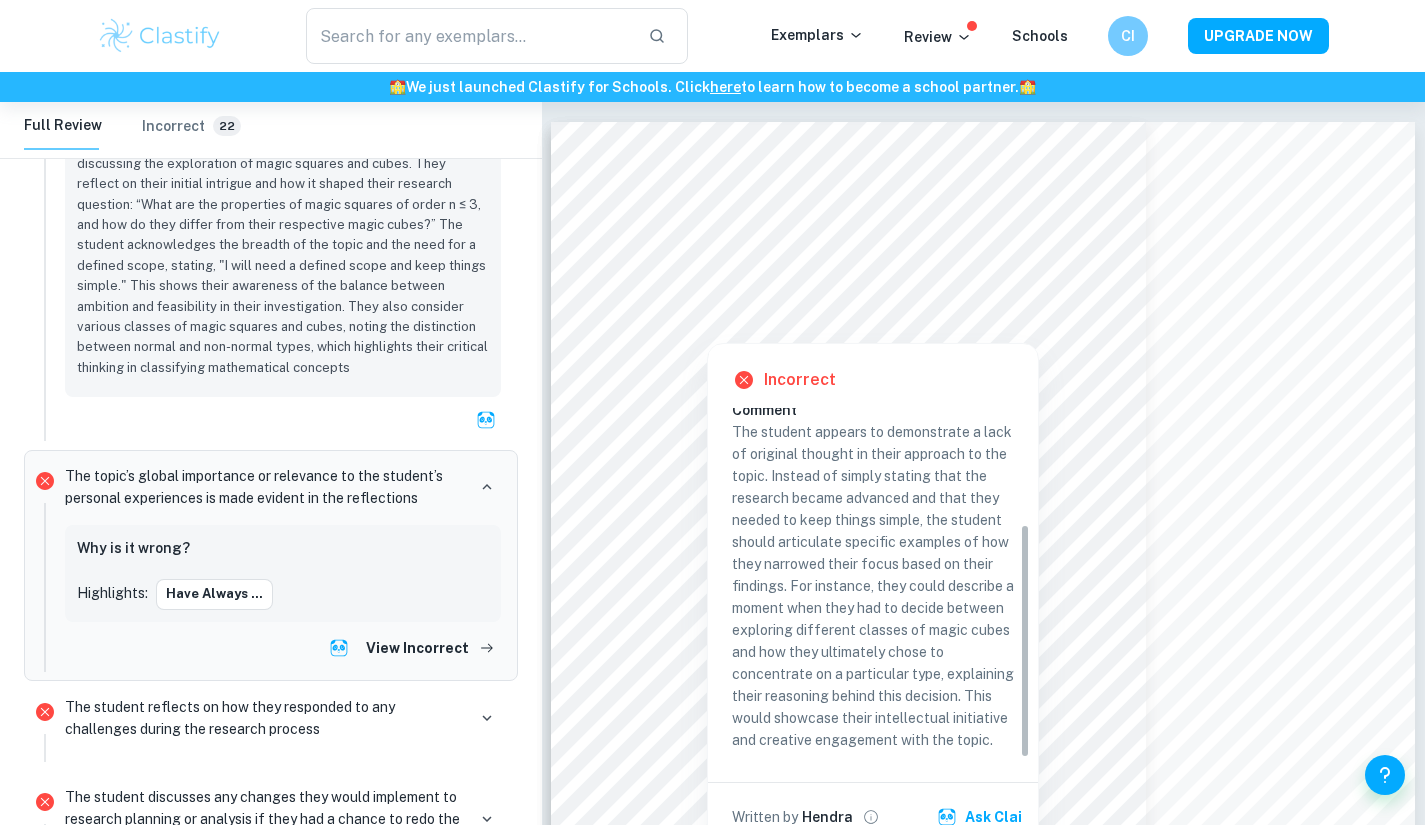 scroll, scrollTop: 173, scrollLeft: 0, axis: vertical 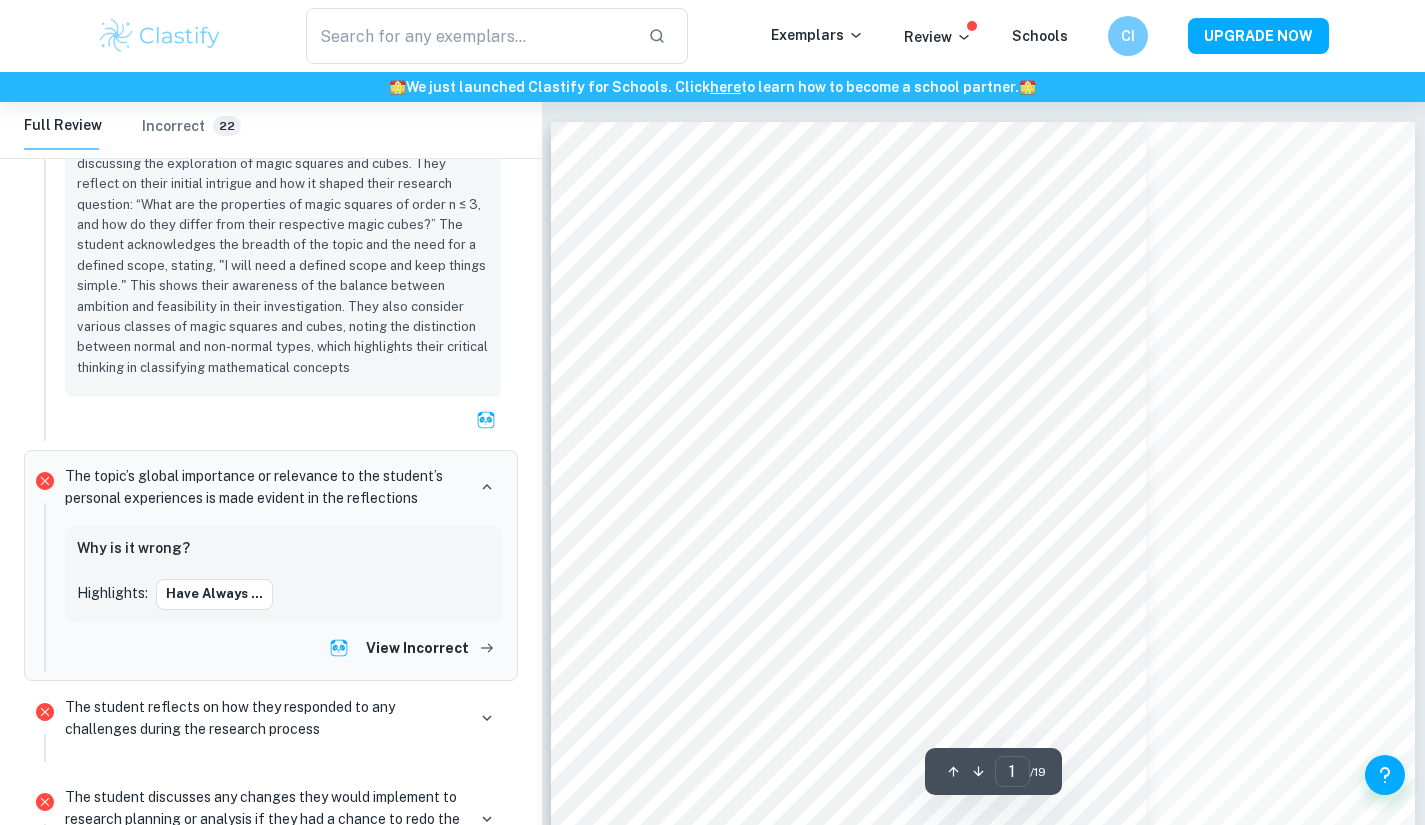 click on "View Incorrect" at bounding box center [429, 648] 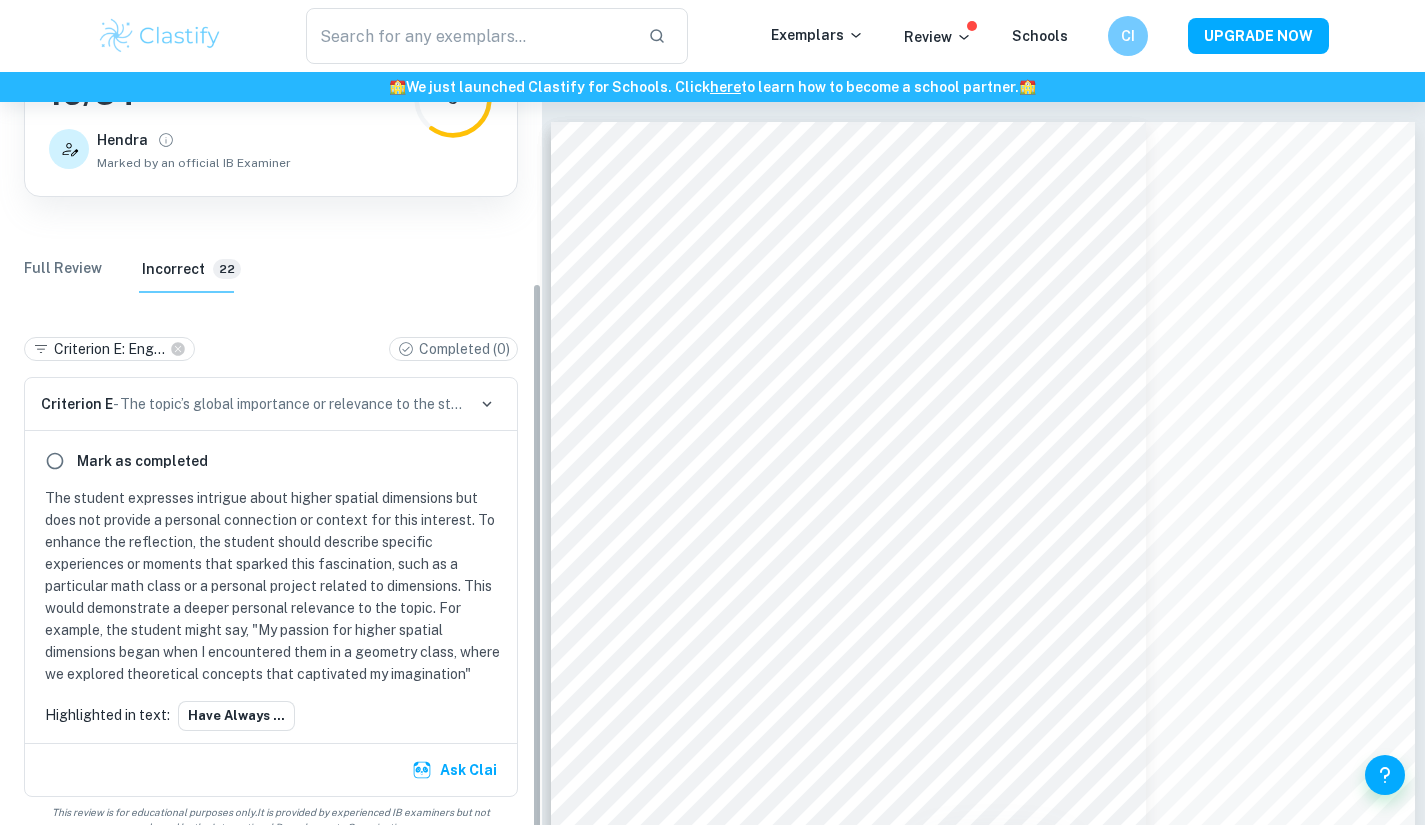 scroll, scrollTop: 237, scrollLeft: 0, axis: vertical 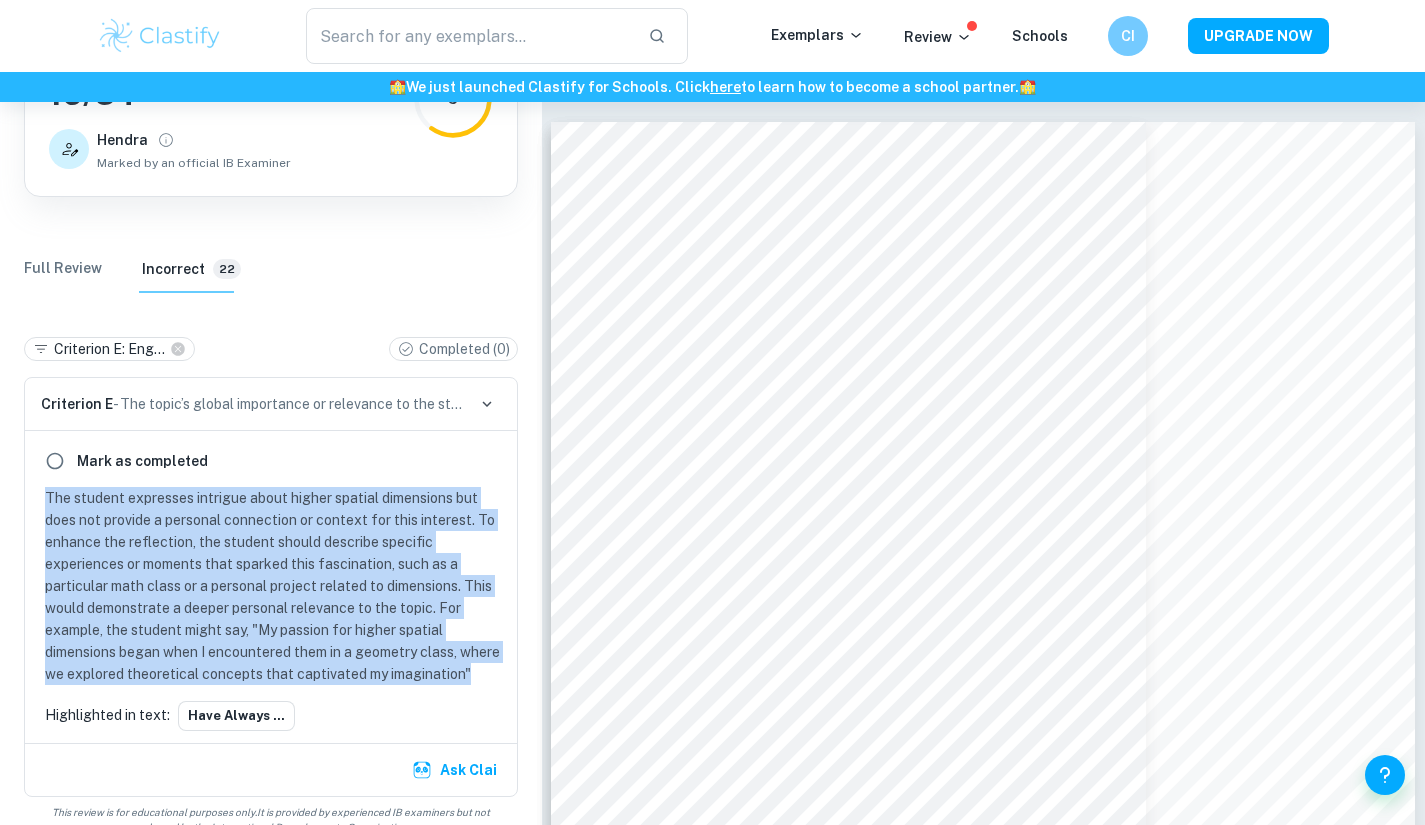 copy on "The student expresses intrigue about higher spatial dimensions but does not provide a personal connection or context for this interest. To enhance the reflection, the student should describe specific experiences or moments that sparked this fascination, such as a particular math class or a personal project related to dimensions. This would demonstrate a deeper personal relevance to the topic. For example, the student might say, "My passion for higher spatial dimensions began when I encountered them in a geometry class, where we explored theoretical concepts that captivated my imagination"" 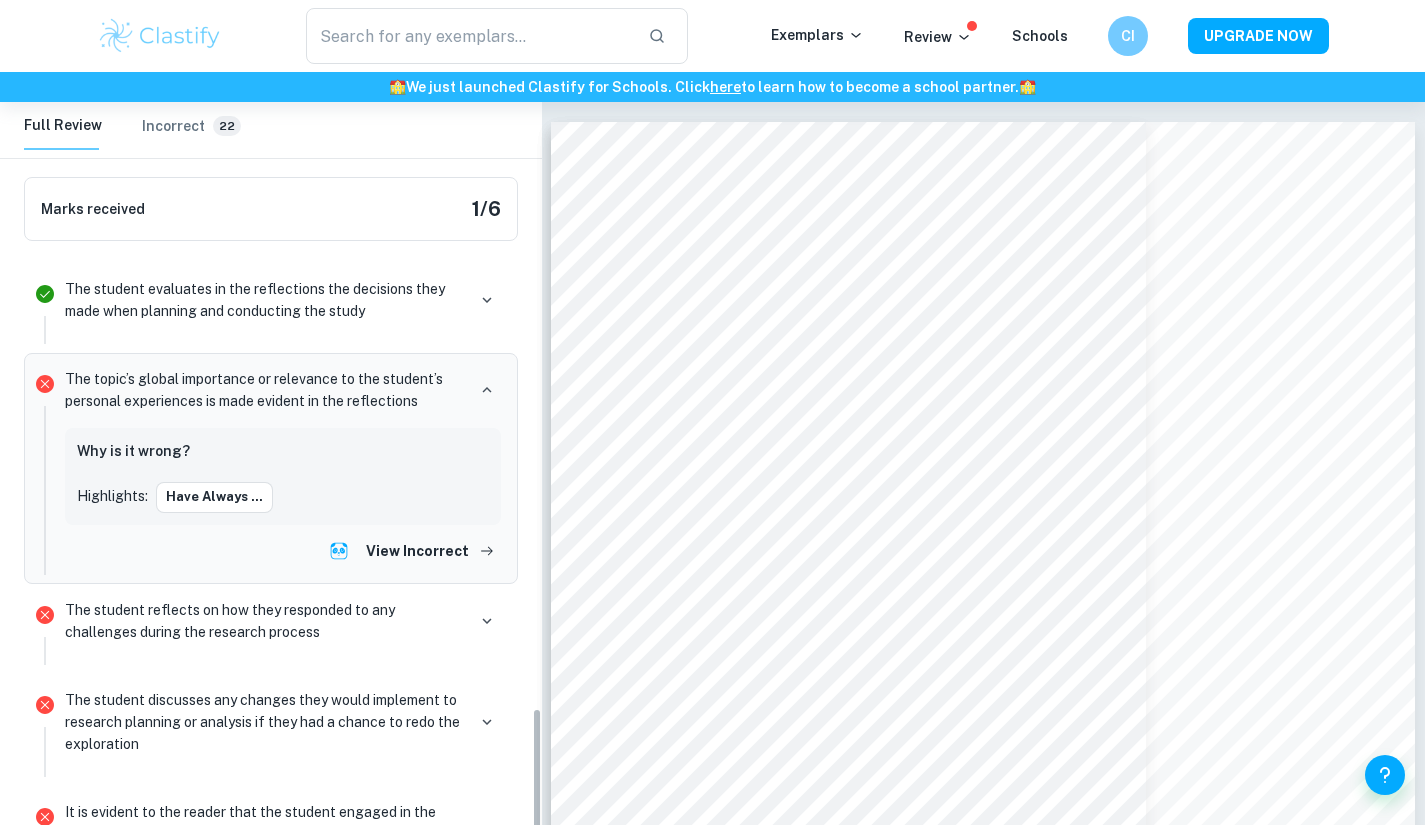 scroll, scrollTop: 3411, scrollLeft: 0, axis: vertical 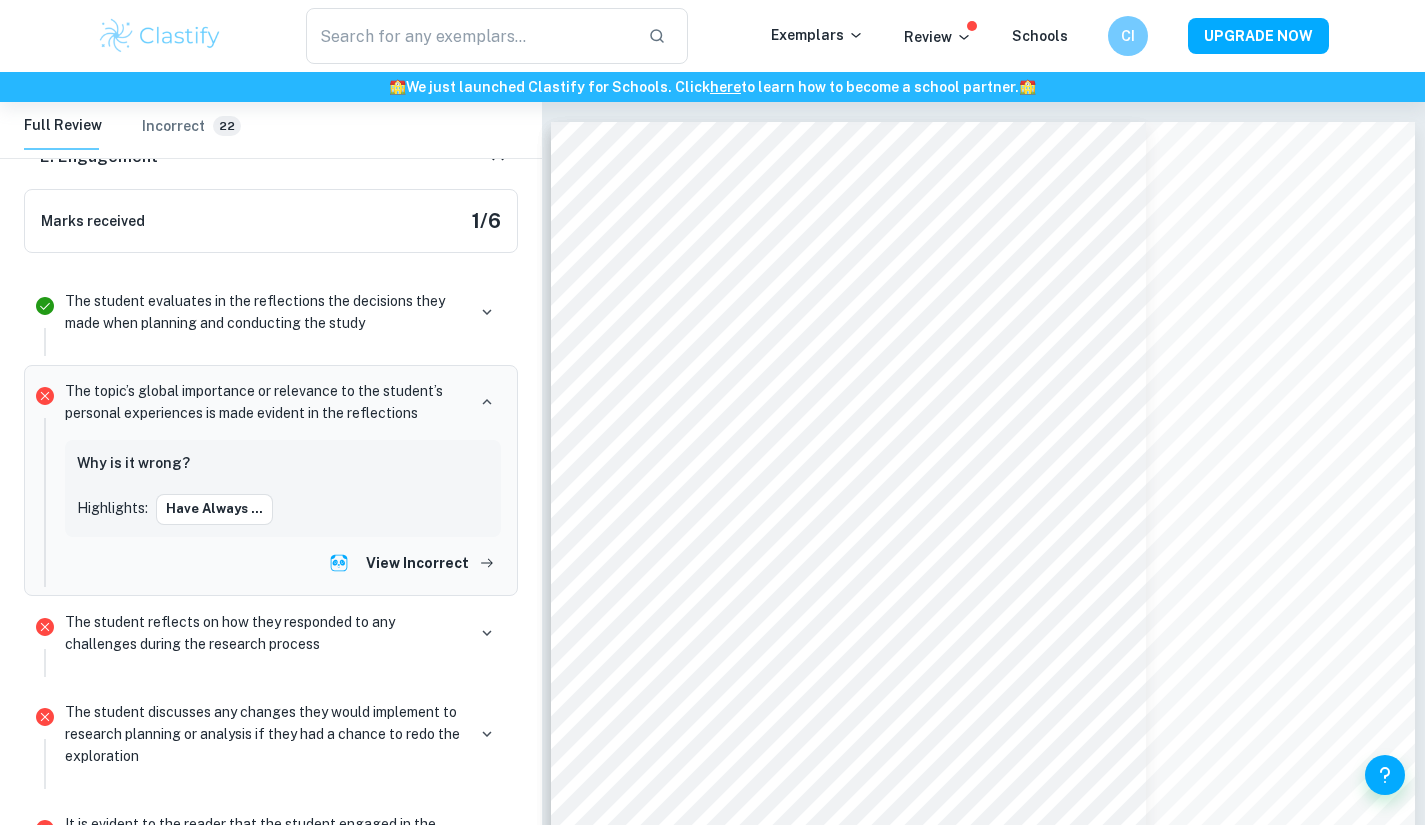 drag, startPoint x: 535, startPoint y: 217, endPoint x: 534, endPoint y: 752, distance: 535.0009 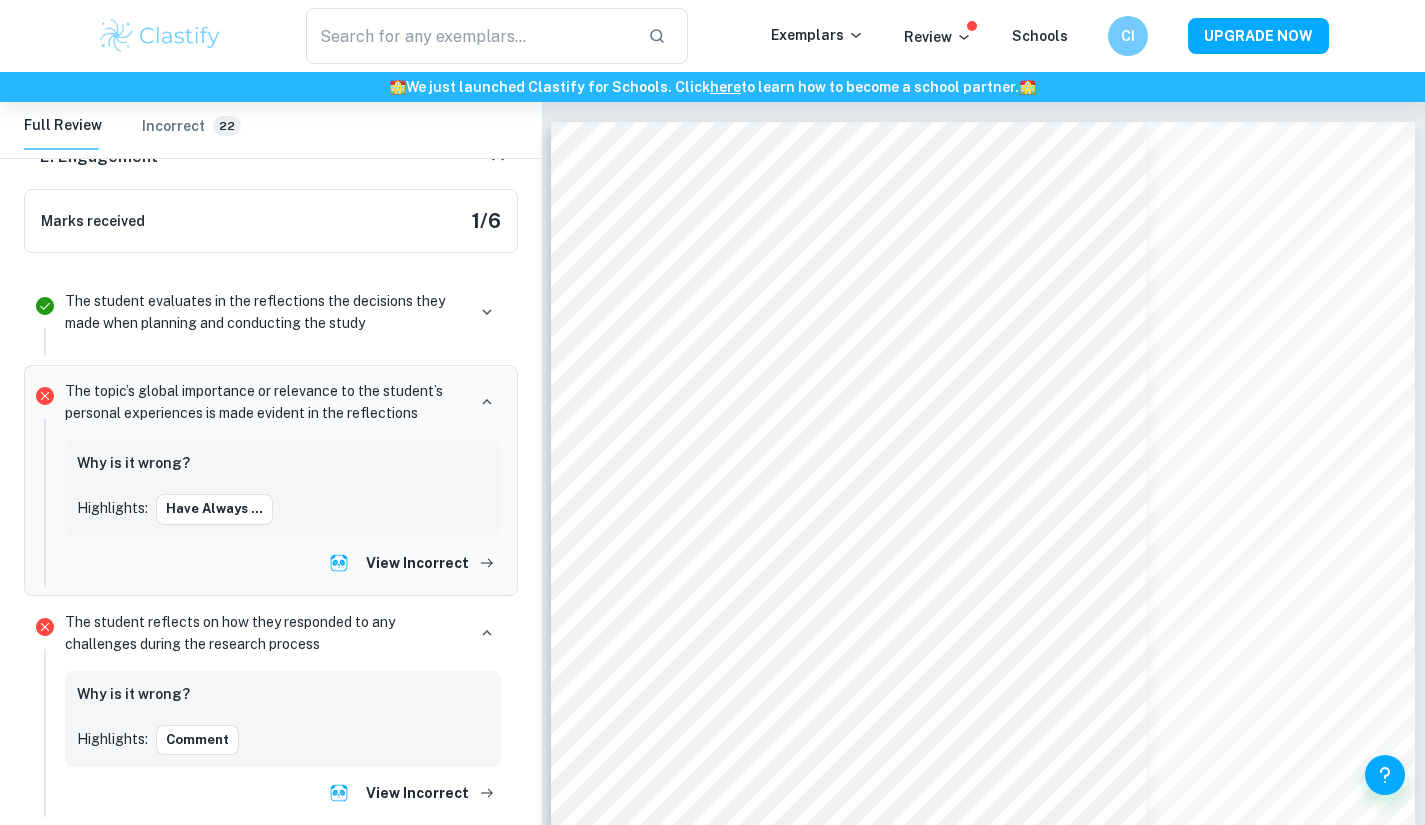 click on "Comment" at bounding box center [197, 740] 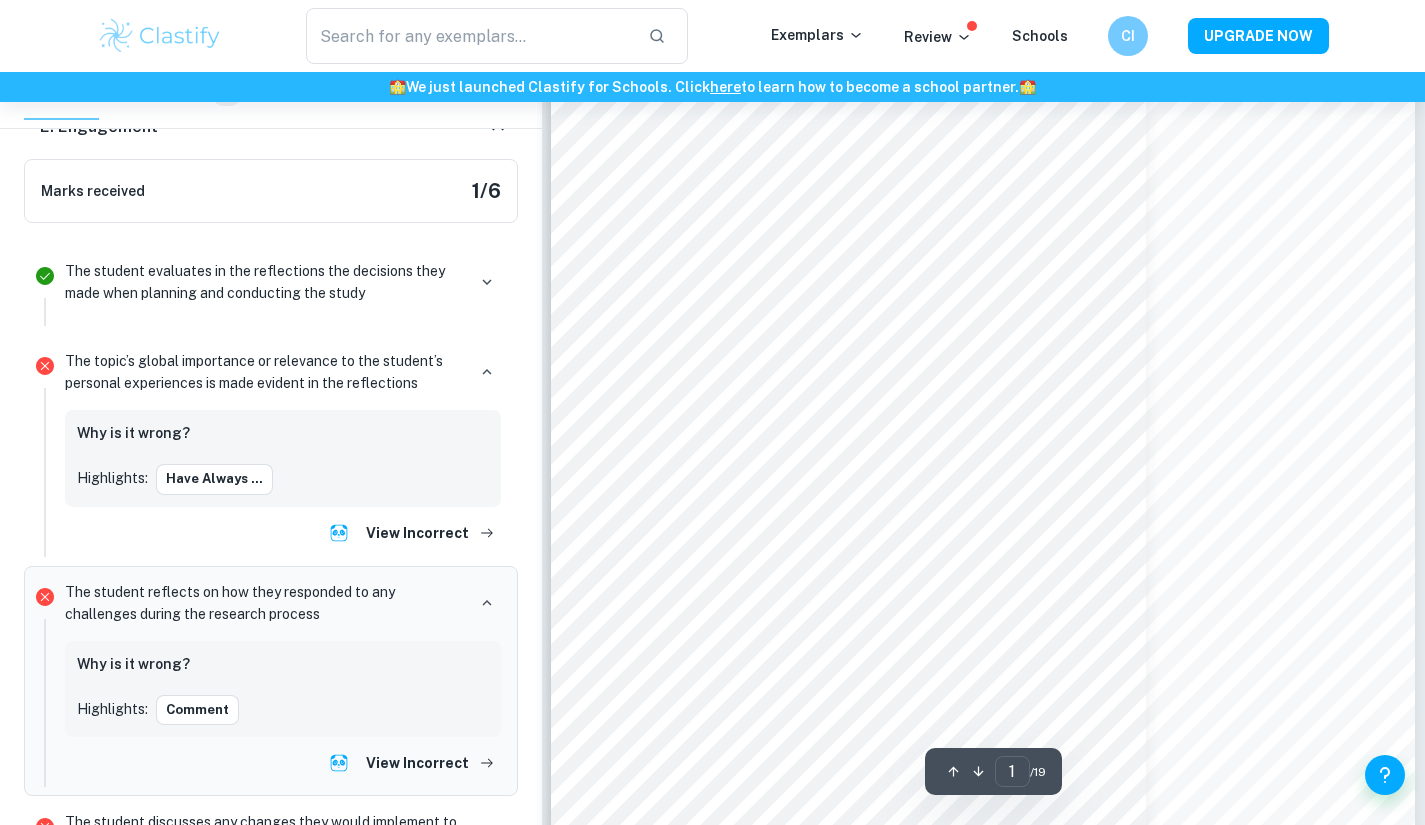 scroll, scrollTop: 138, scrollLeft: 0, axis: vertical 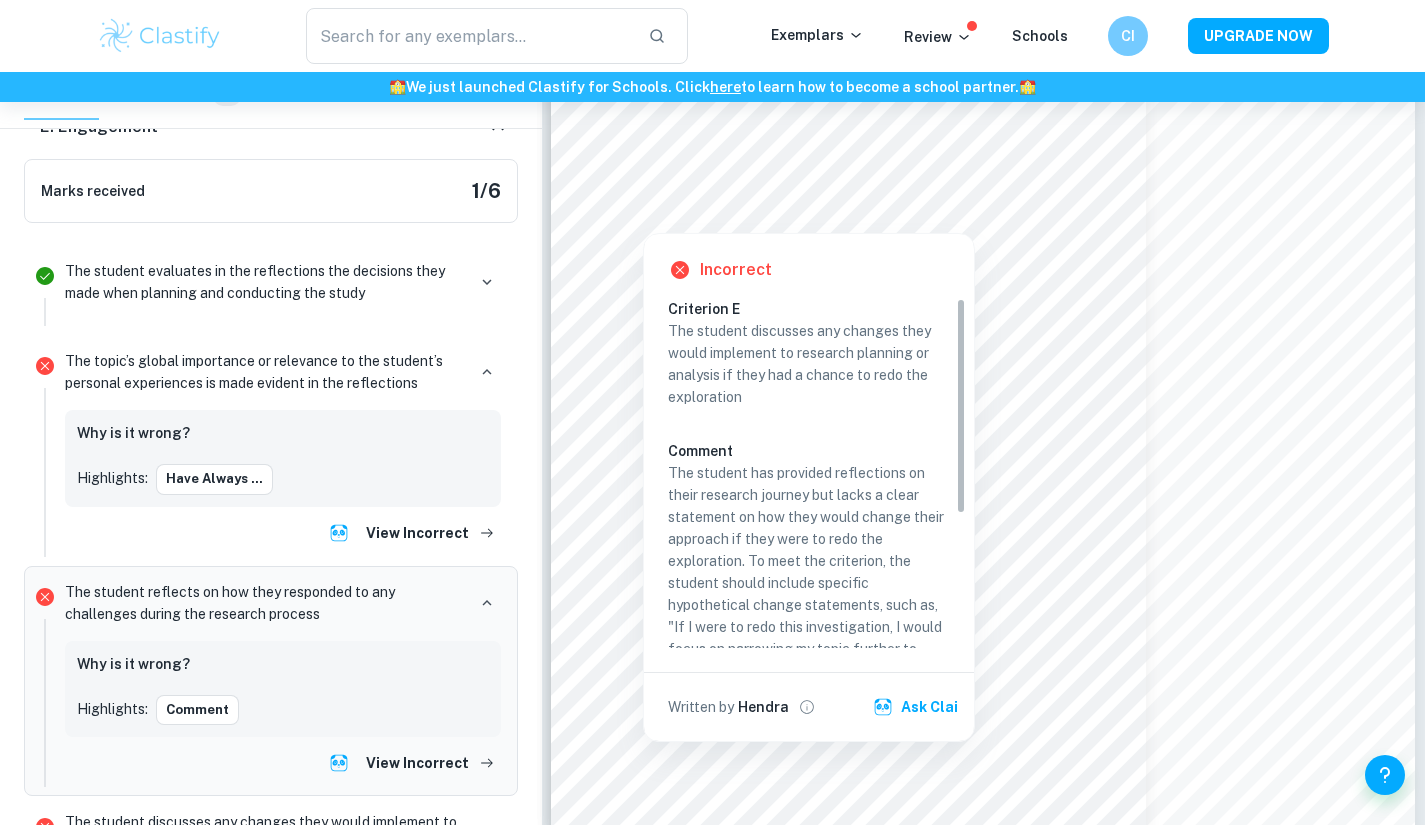 click at bounding box center [642, 218] 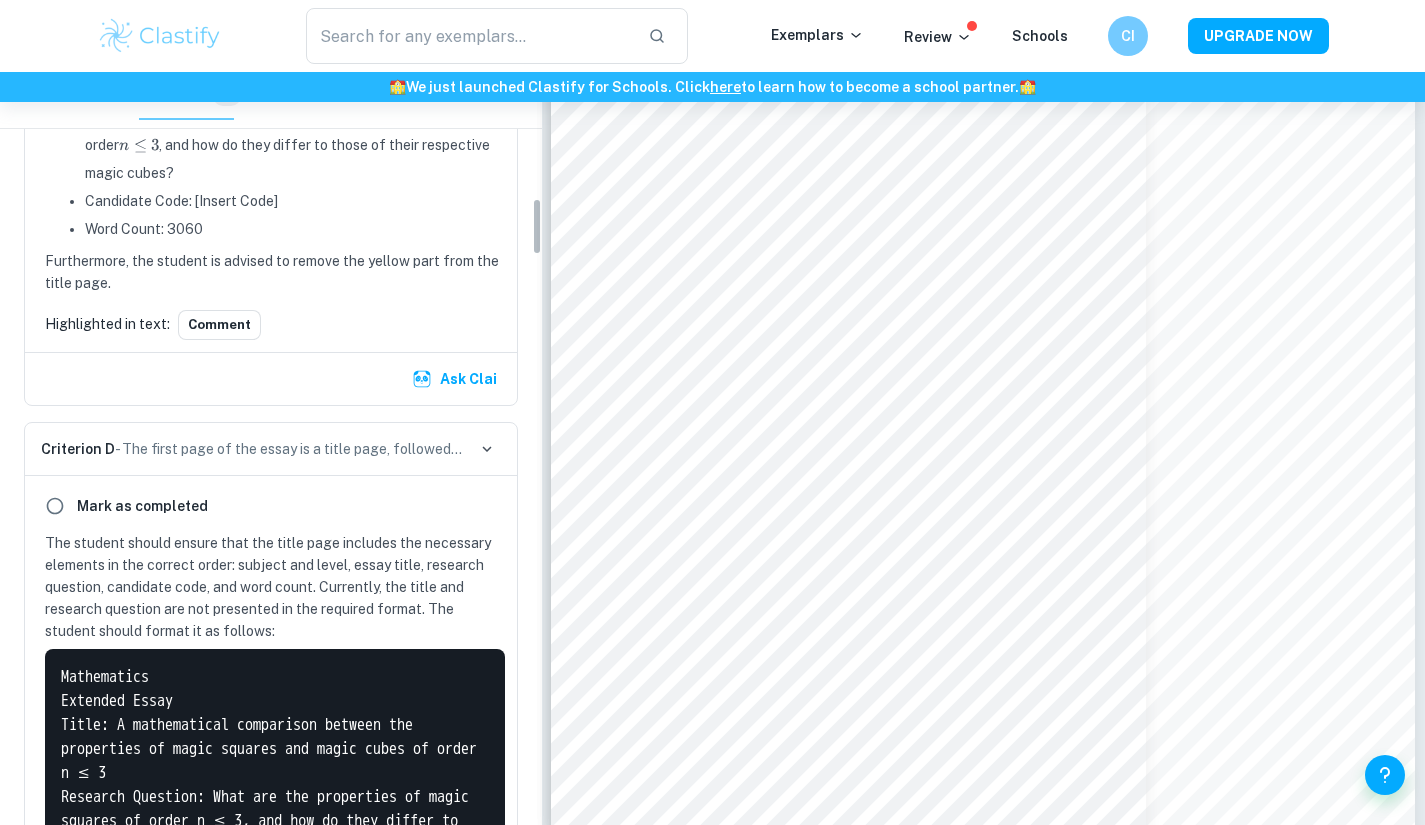 scroll, scrollTop: 1655, scrollLeft: 0, axis: vertical 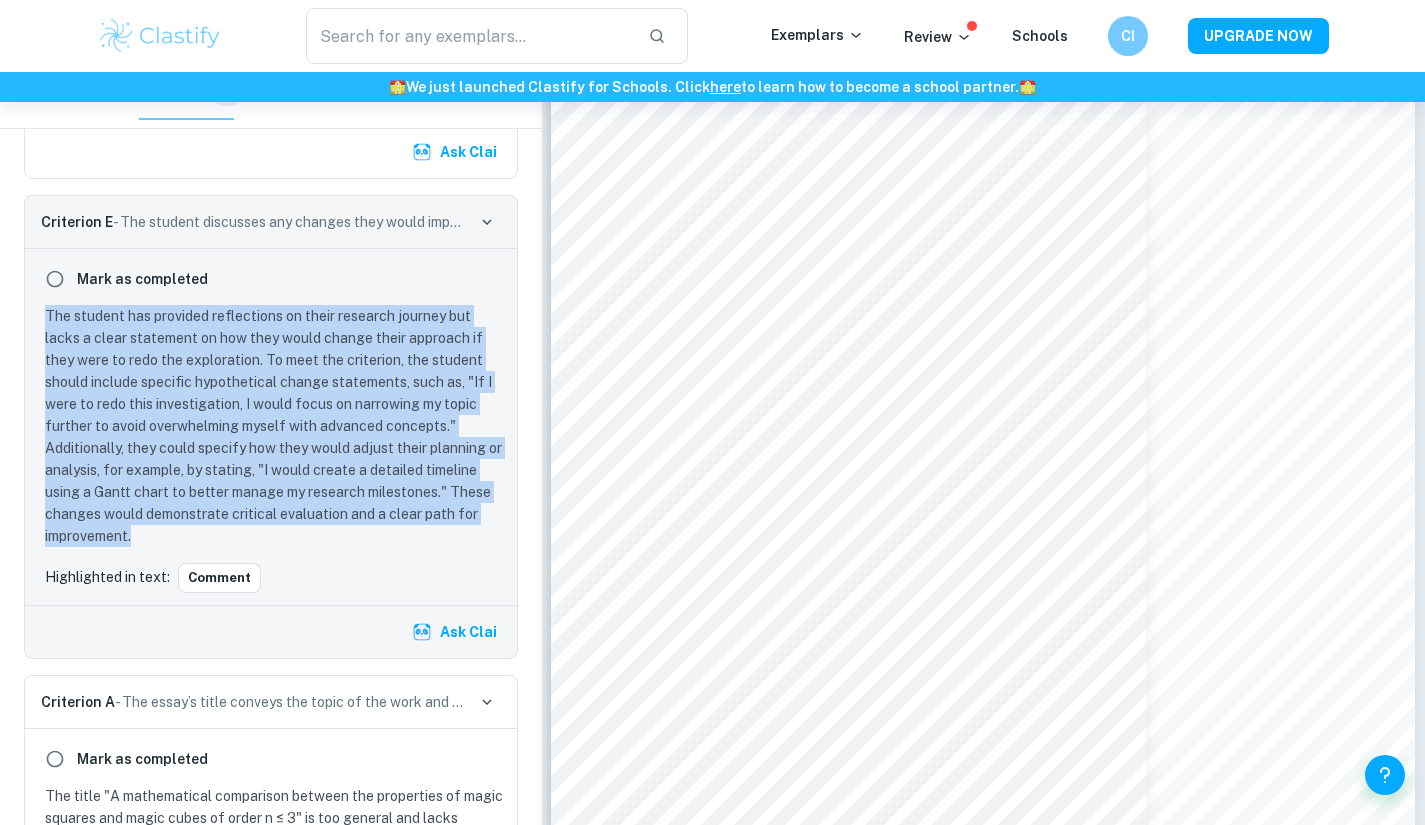 drag, startPoint x: 45, startPoint y: 336, endPoint x: 148, endPoint y: 562, distance: 248.36465 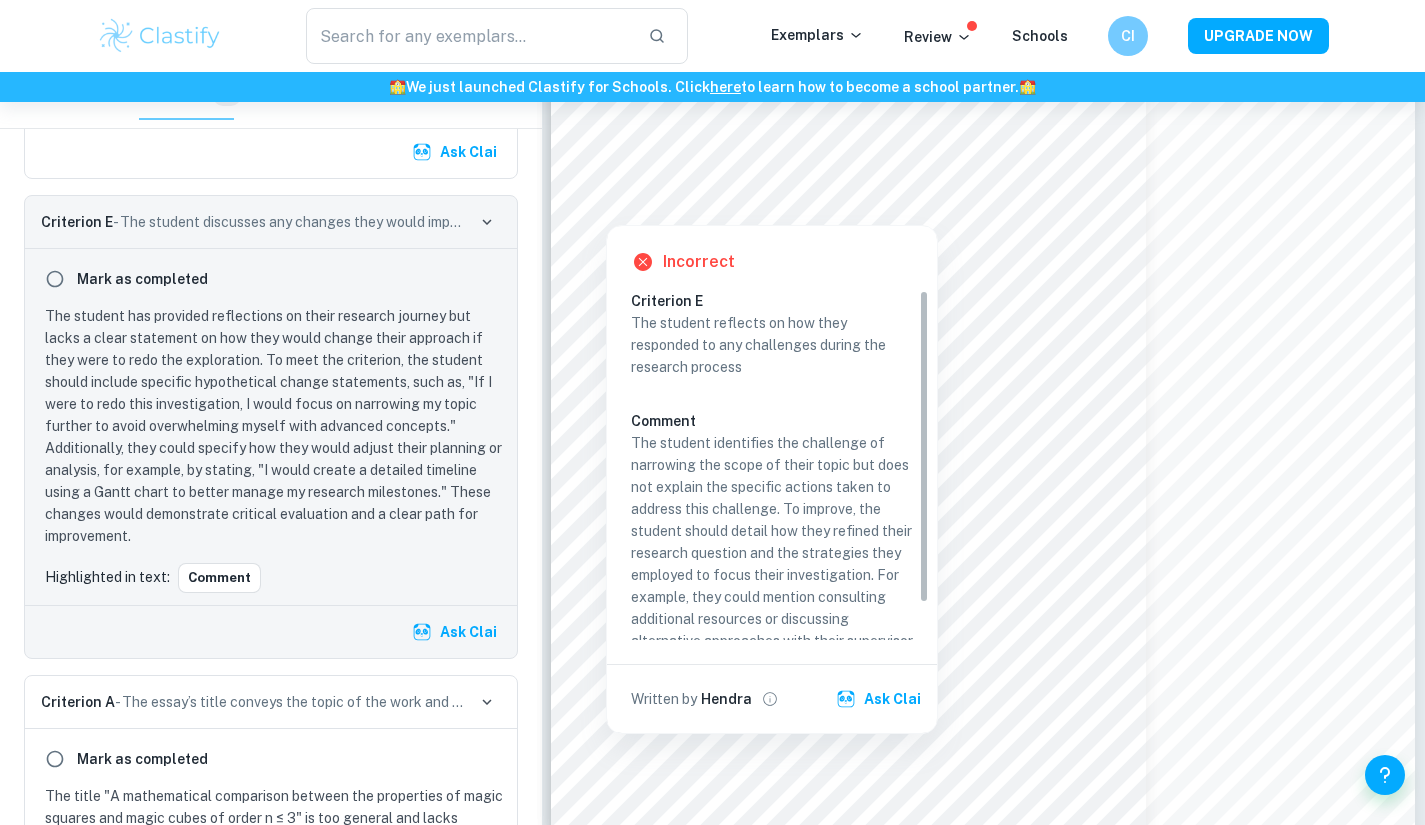 click at bounding box center (605, 209) 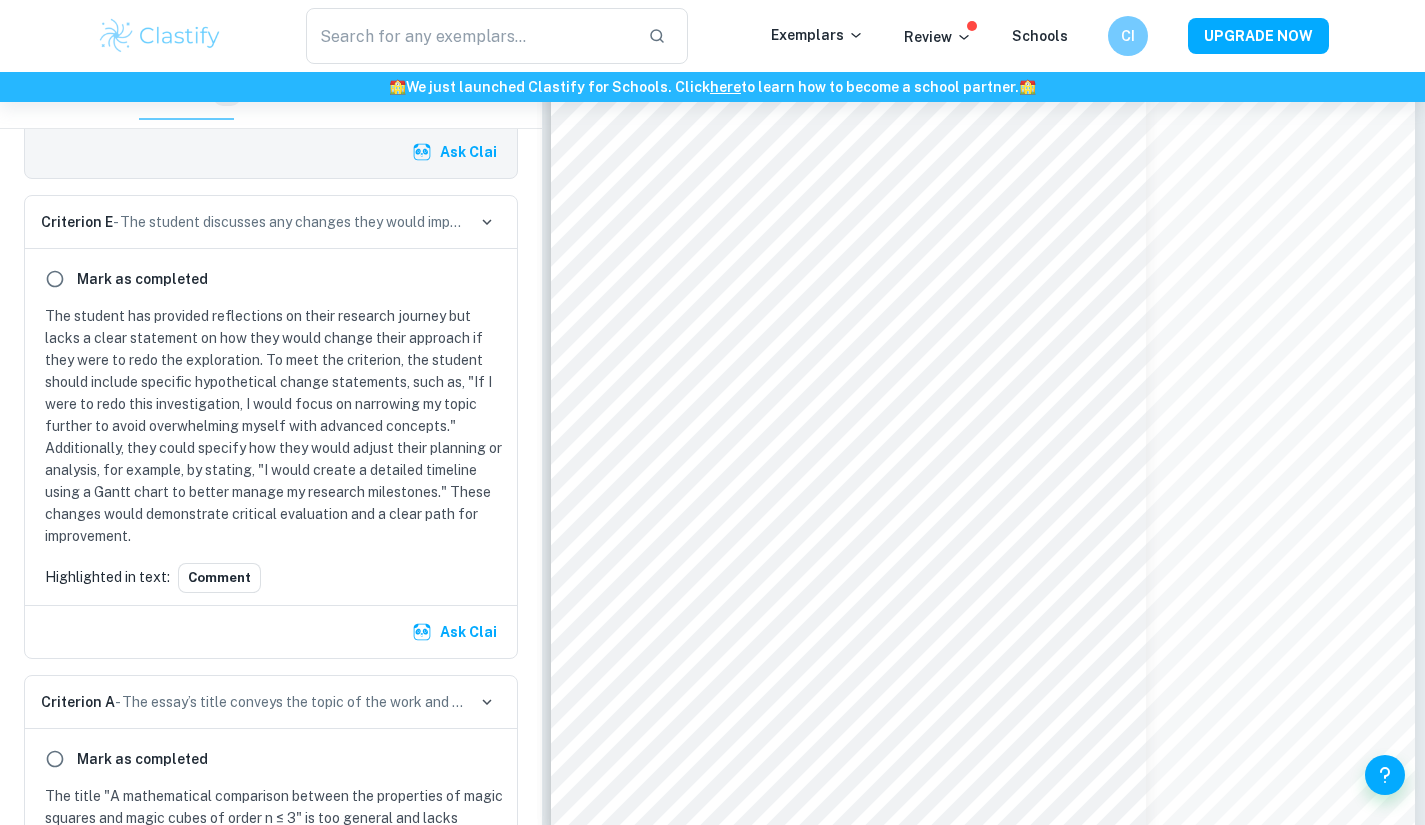 scroll, scrollTop: 1219, scrollLeft: 0, axis: vertical 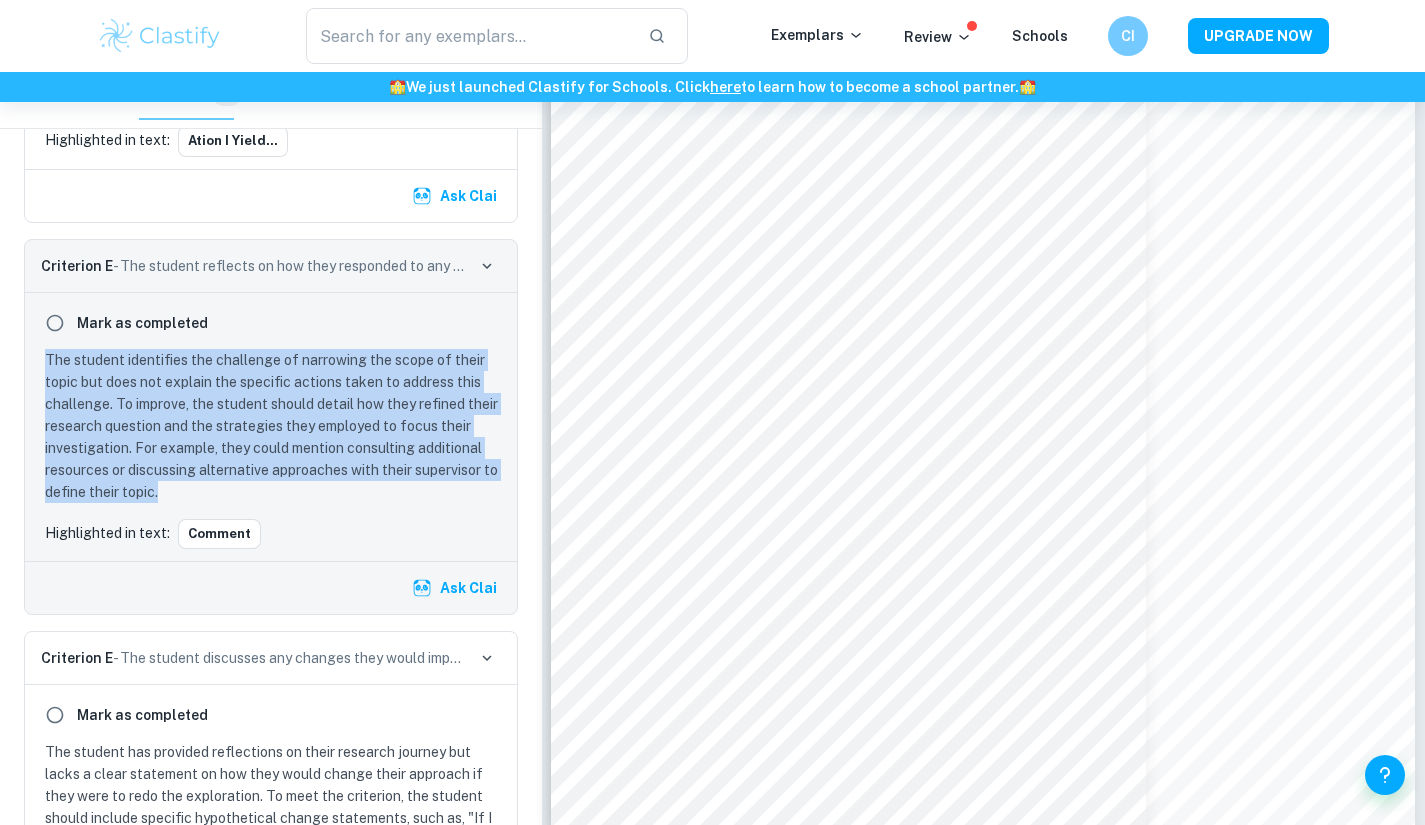 drag, startPoint x: 189, startPoint y: 513, endPoint x: 47, endPoint y: 385, distance: 191.17531 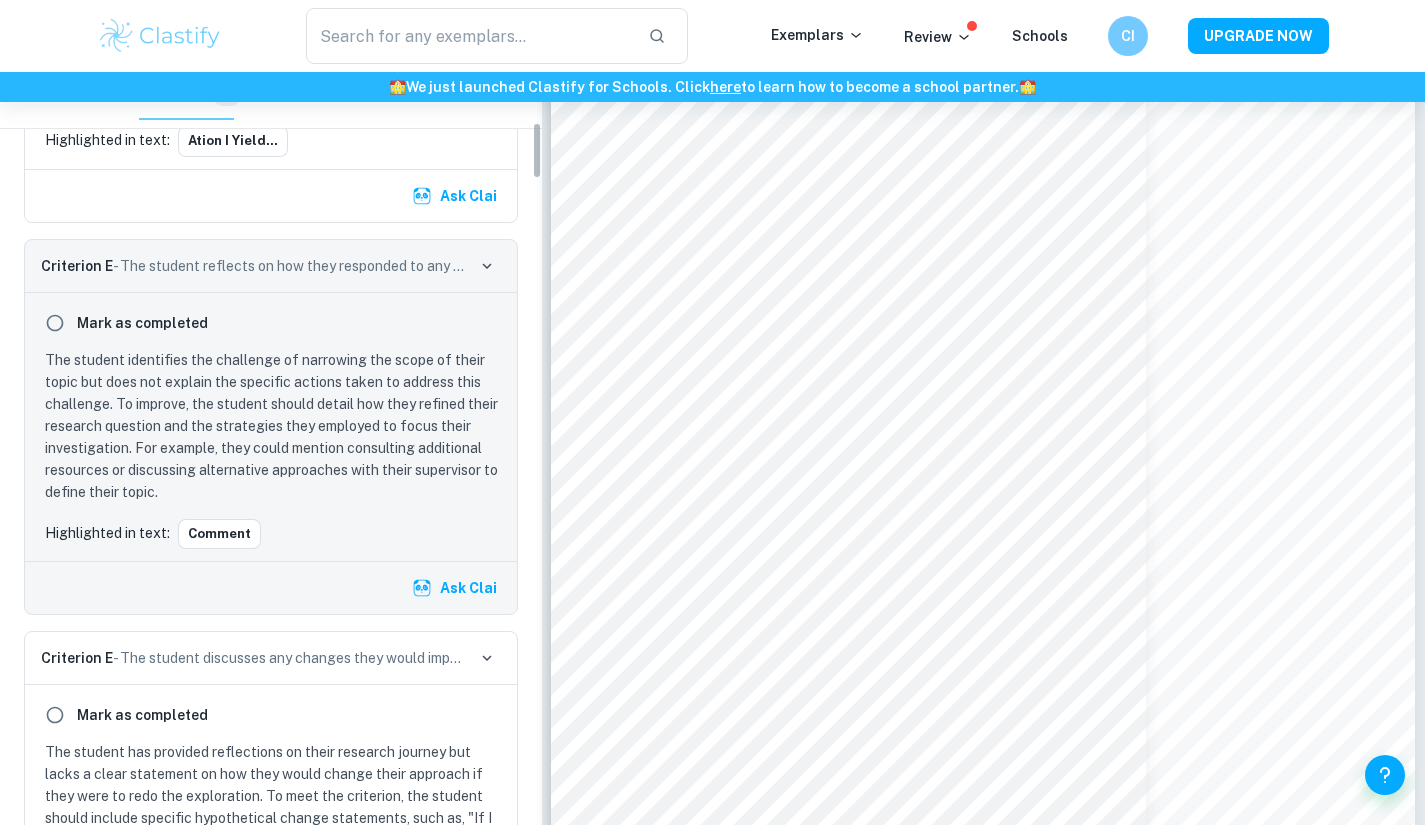 scroll, scrollTop: 0, scrollLeft: 0, axis: both 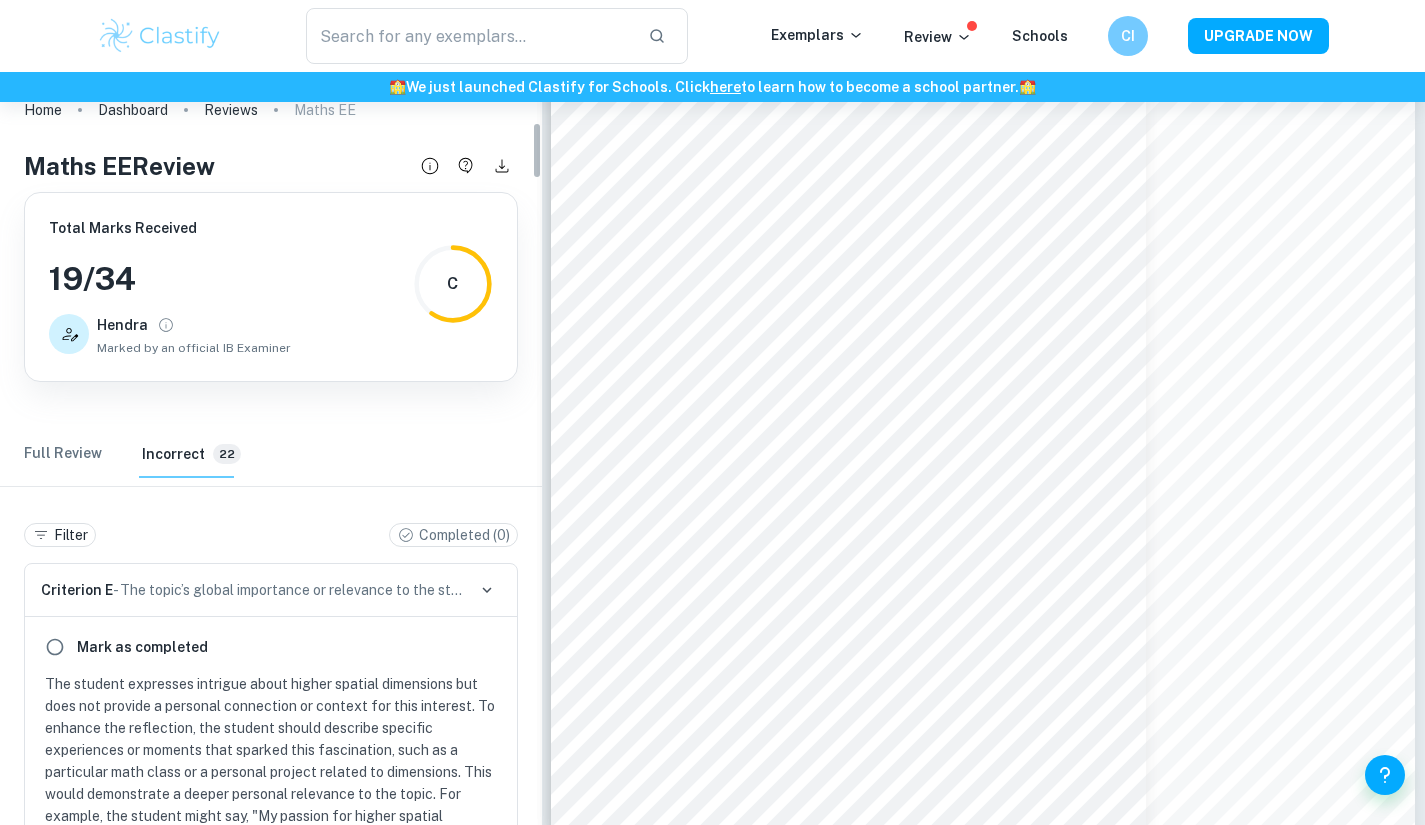 drag, startPoint x: 533, startPoint y: 207, endPoint x: 535, endPoint y: 109, distance: 98.02041 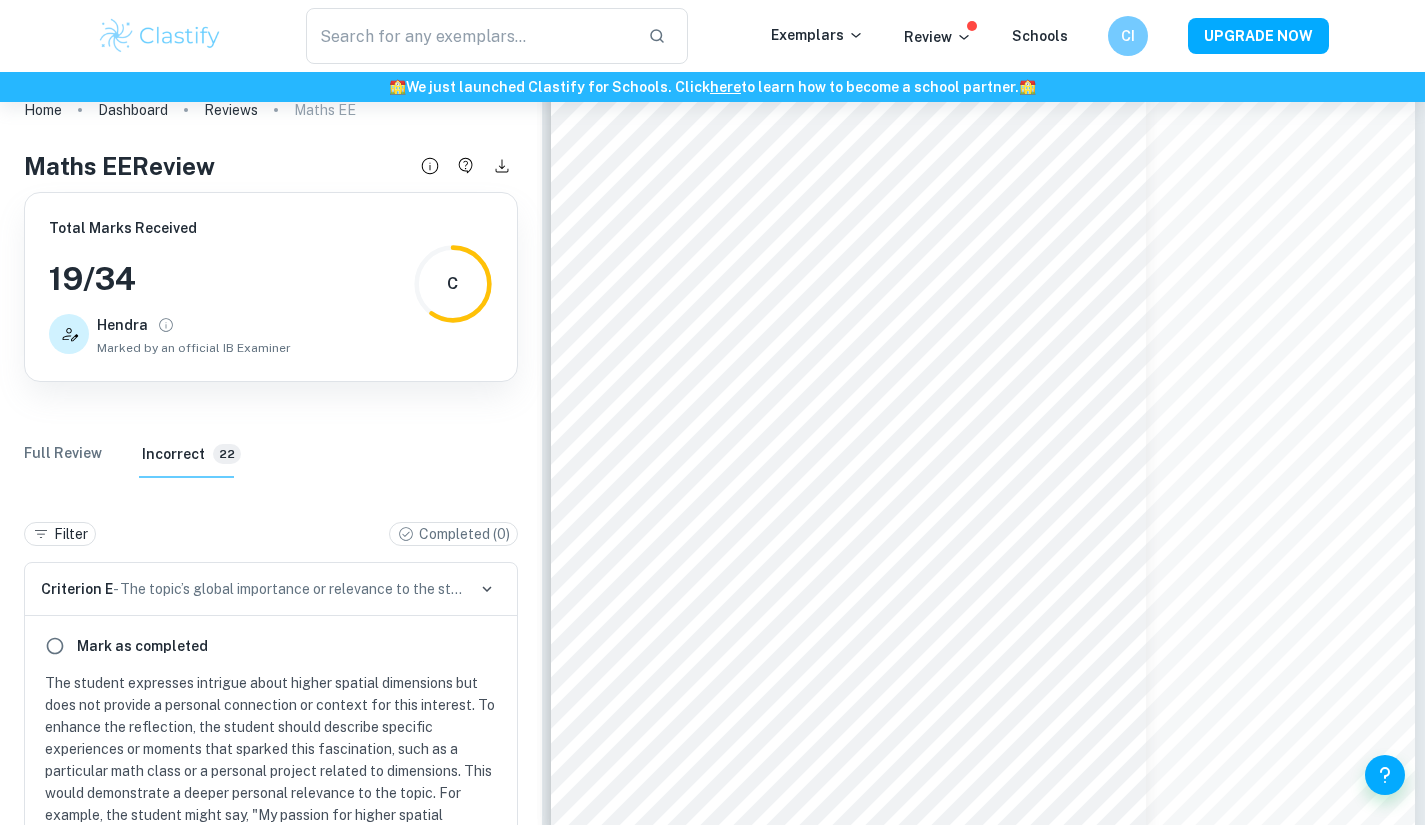 click on "Full Review" at bounding box center (63, 454) 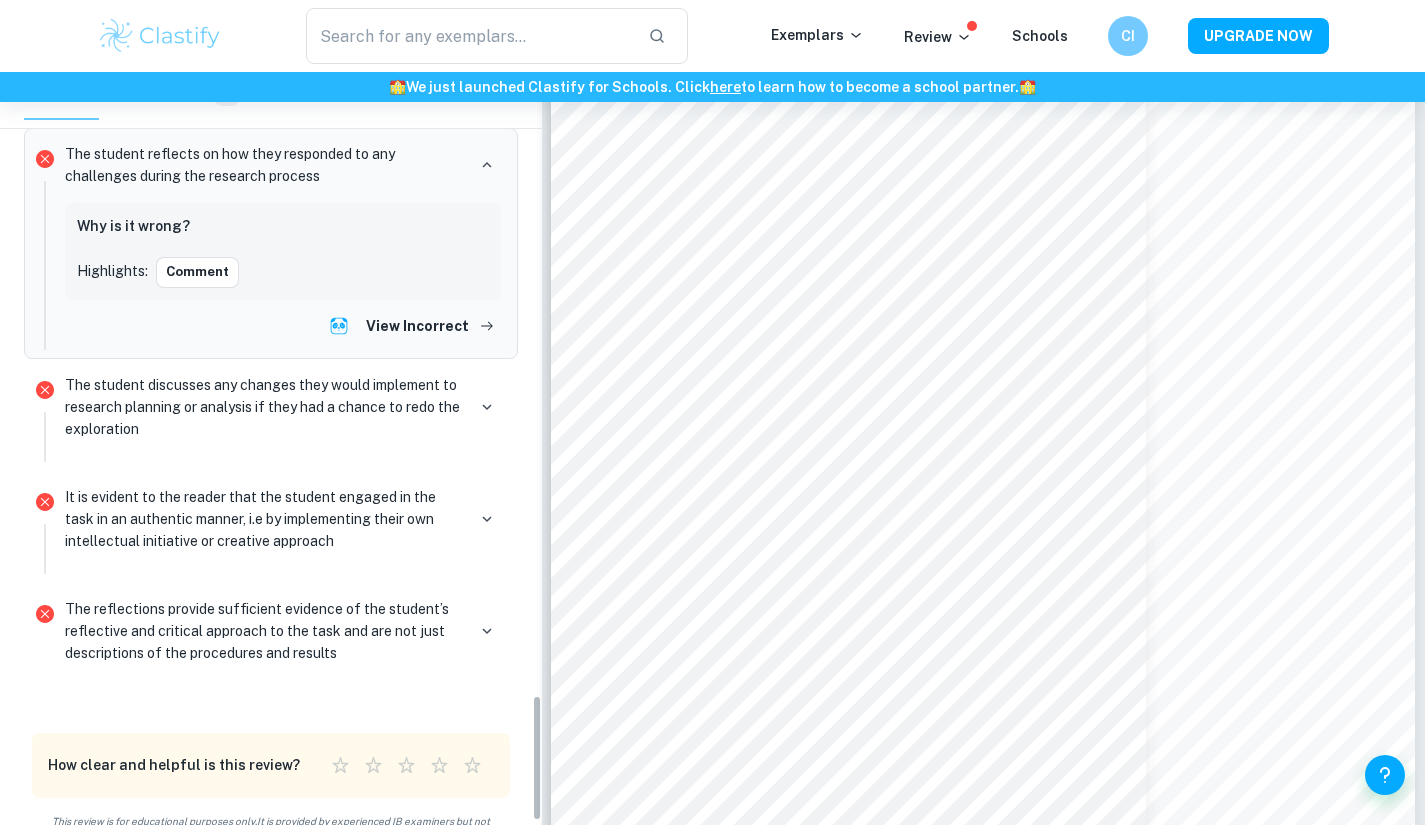 scroll, scrollTop: 3720, scrollLeft: 0, axis: vertical 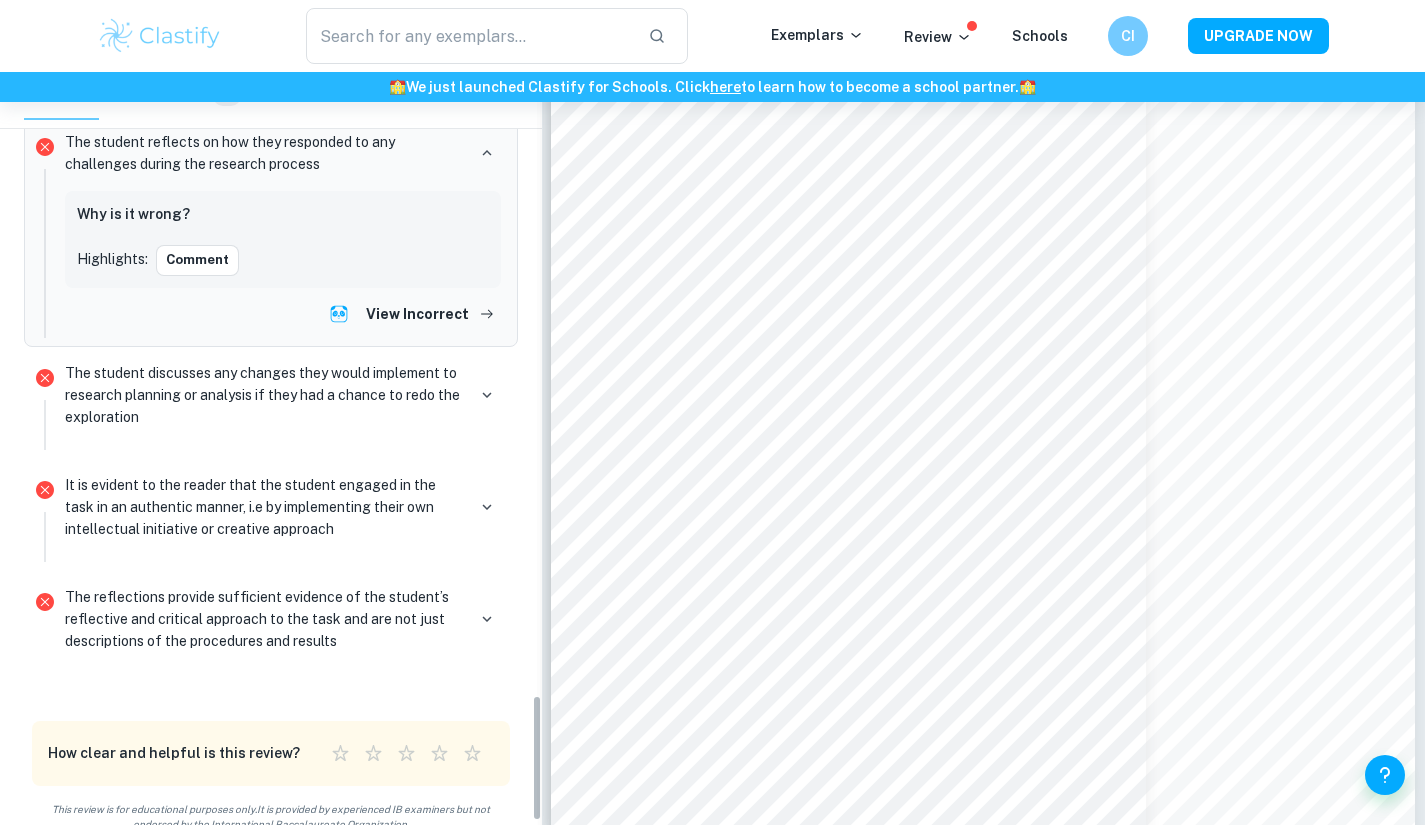 drag, startPoint x: 538, startPoint y: 175, endPoint x: 559, endPoint y: 801, distance: 626.3521 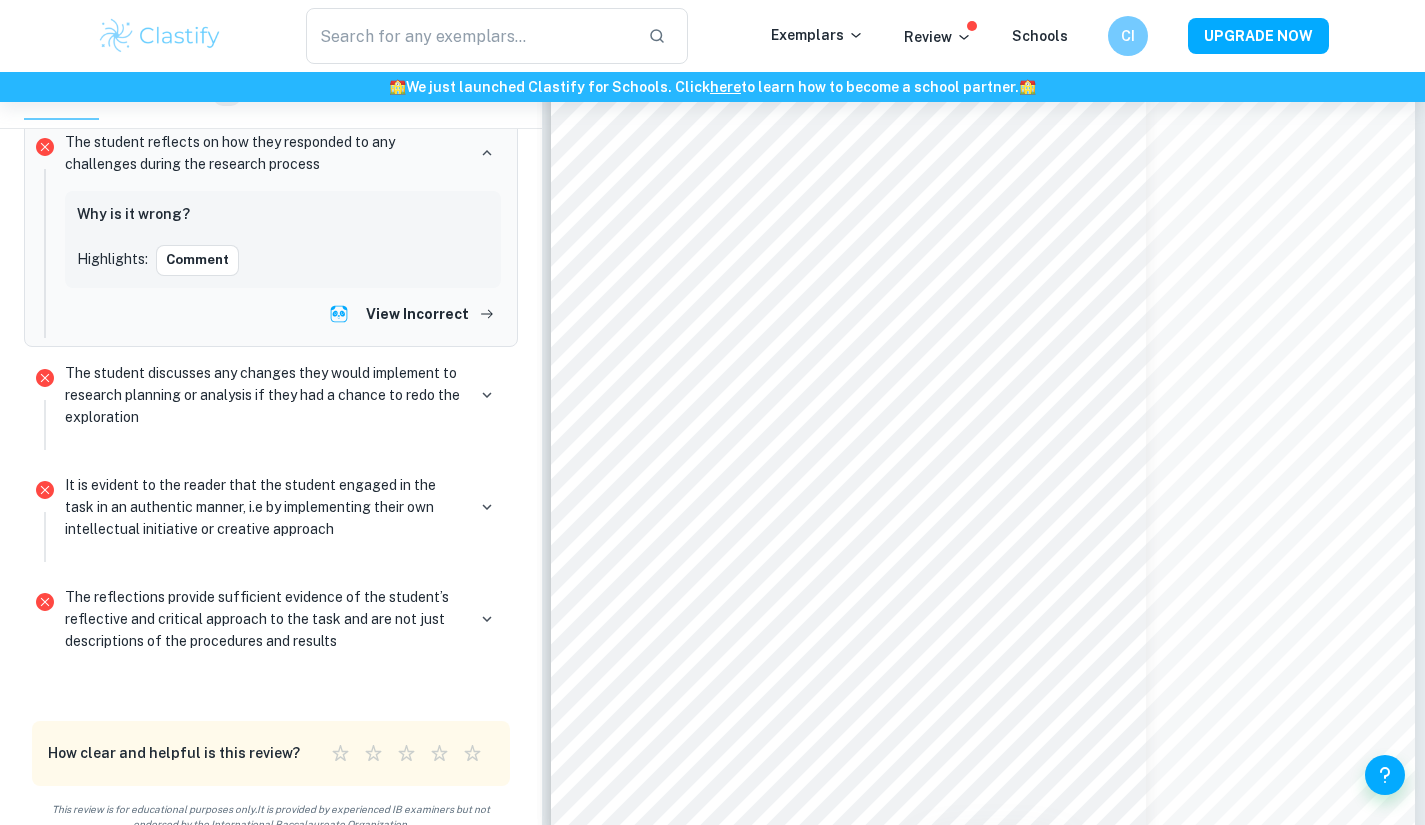 click on "The student discusses any changes they would implement to research planning or analysis if they had a chance to redo the exploration" at bounding box center [265, 395] 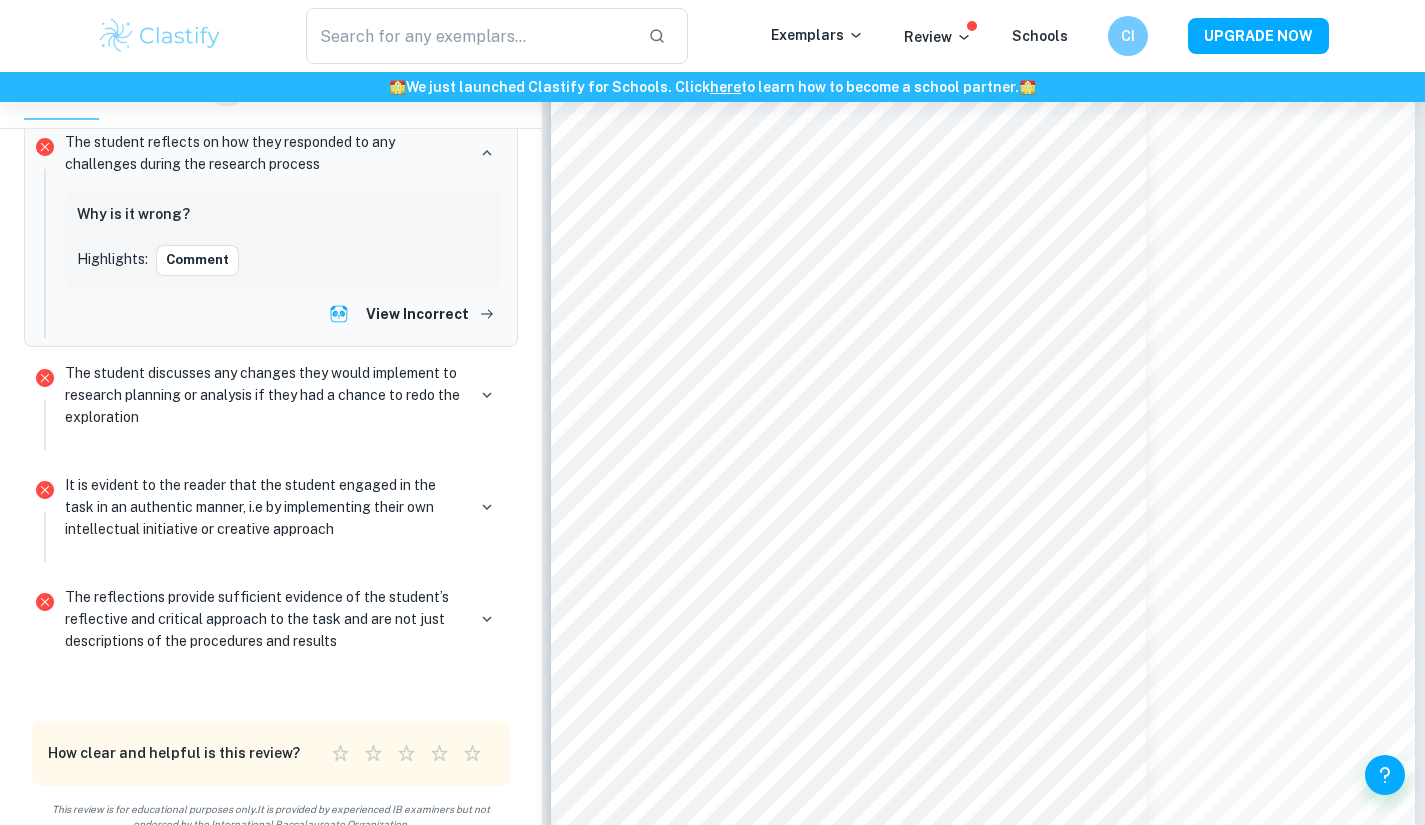 click 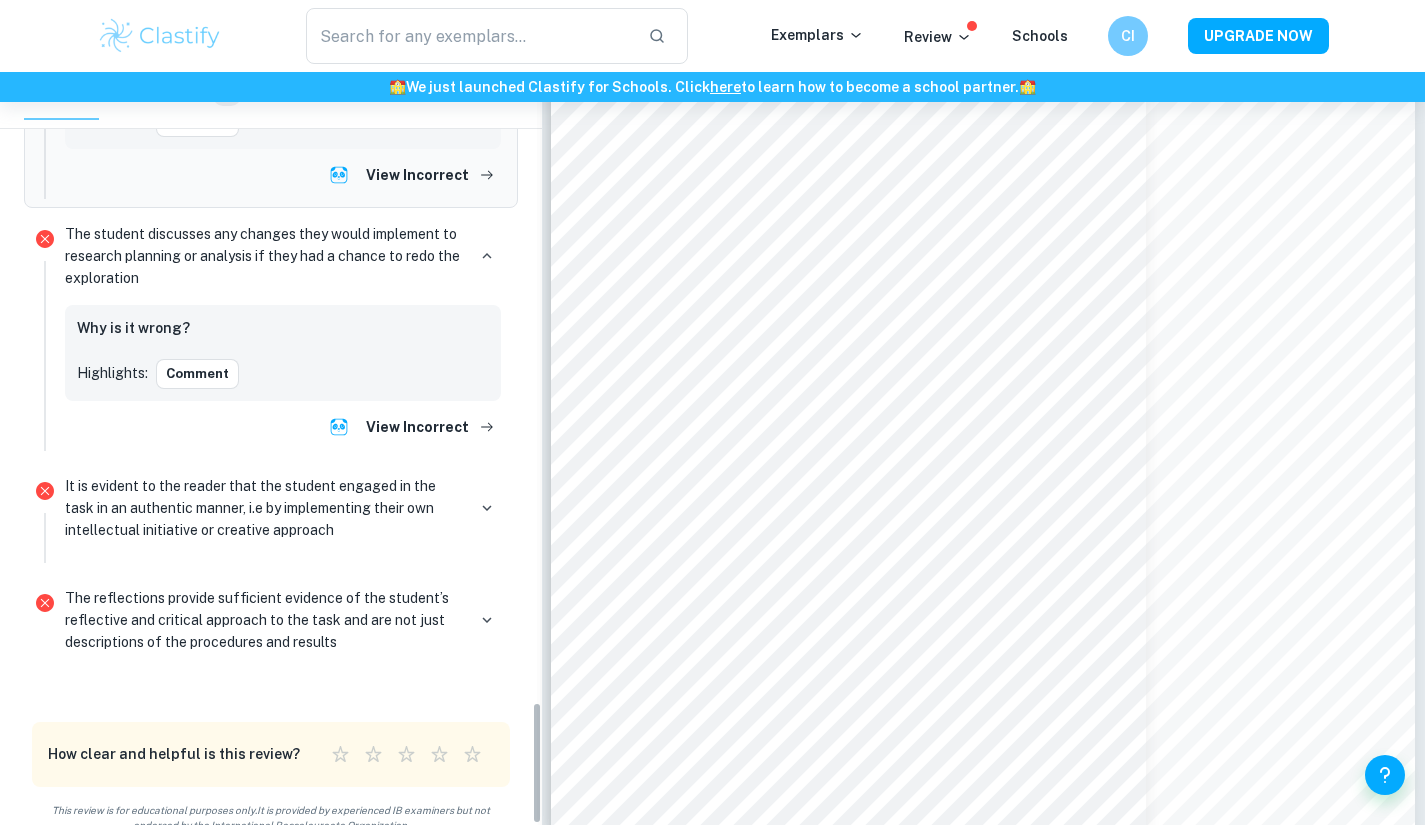 scroll, scrollTop: 3860, scrollLeft: 0, axis: vertical 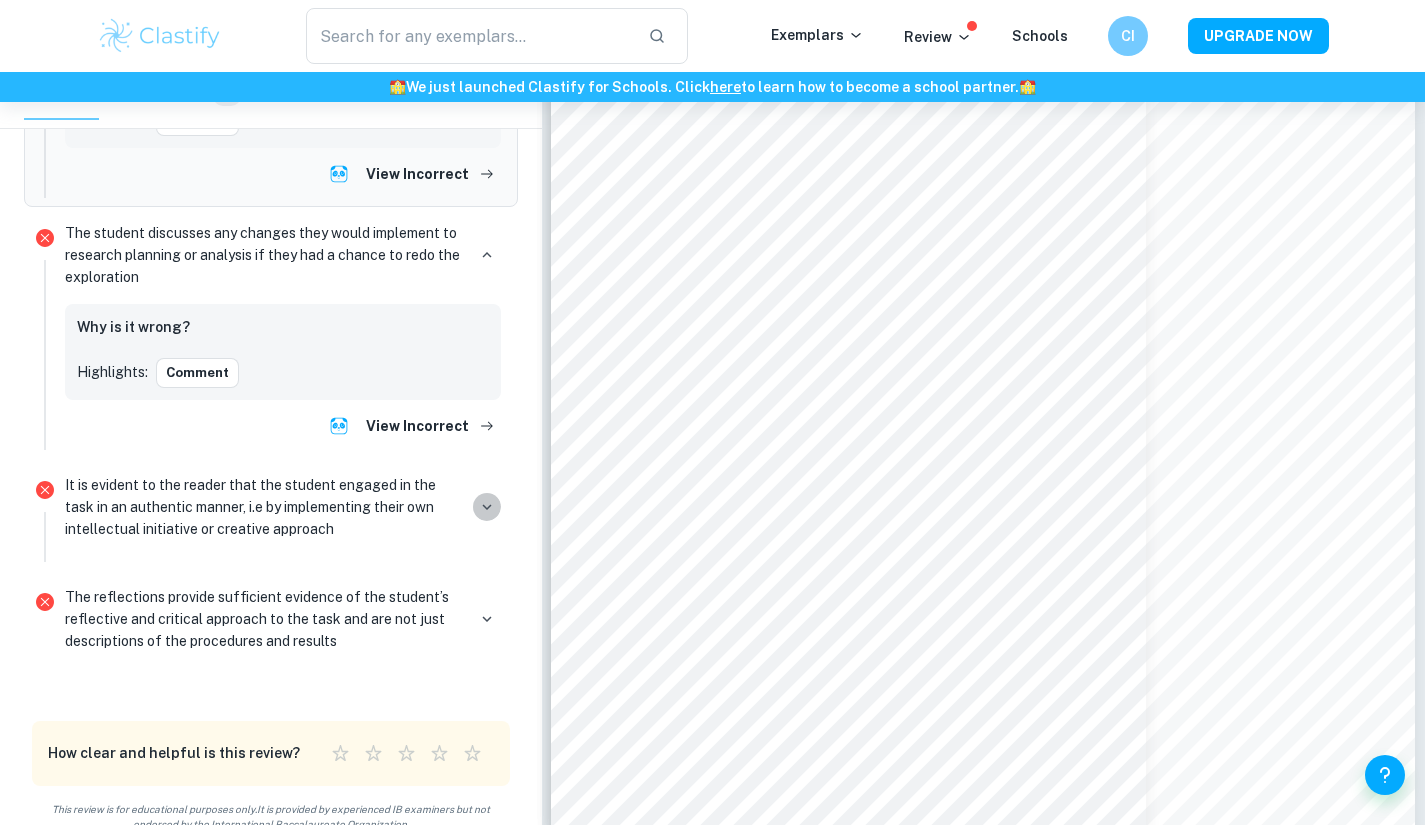 click 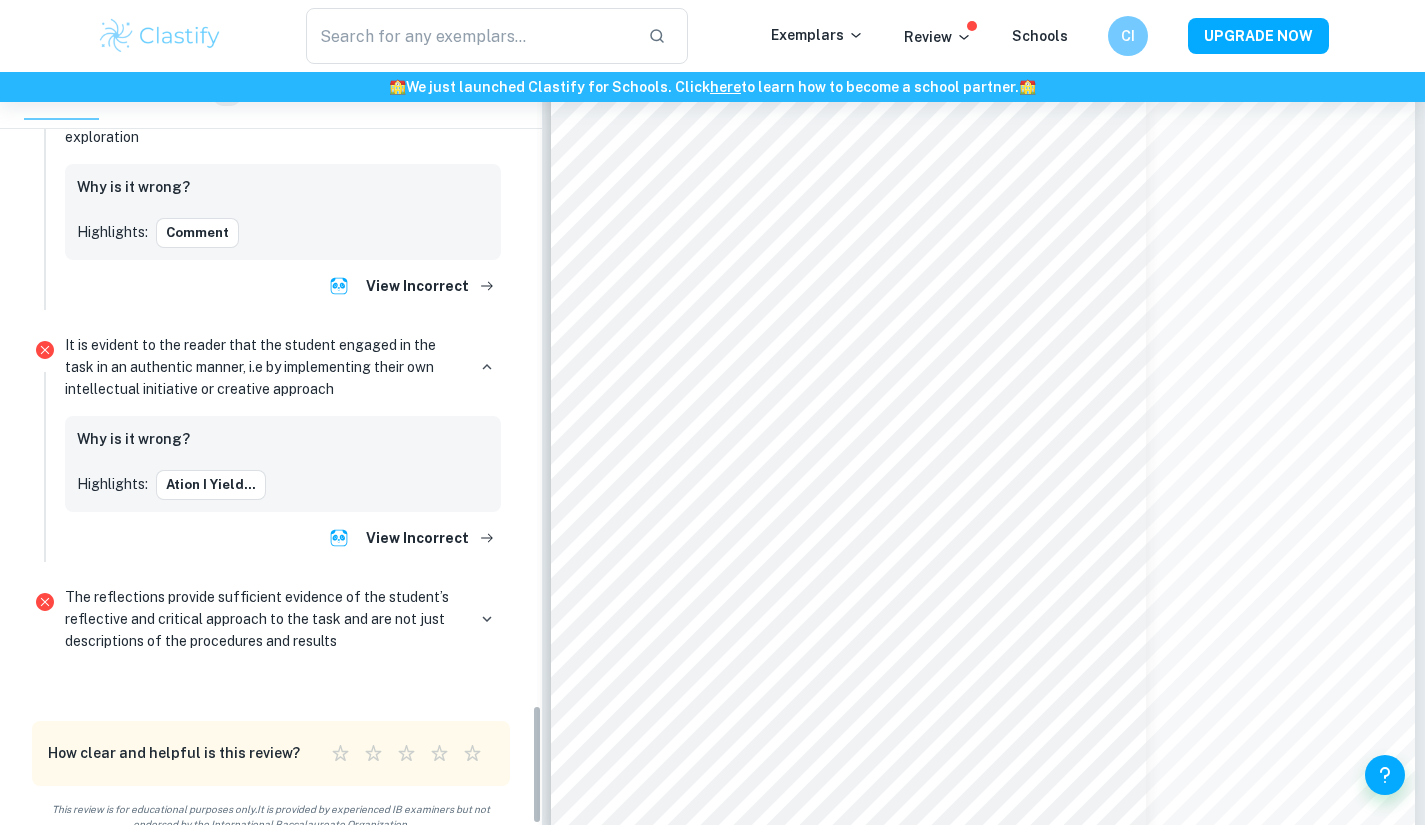 scroll, scrollTop: 4000, scrollLeft: 0, axis: vertical 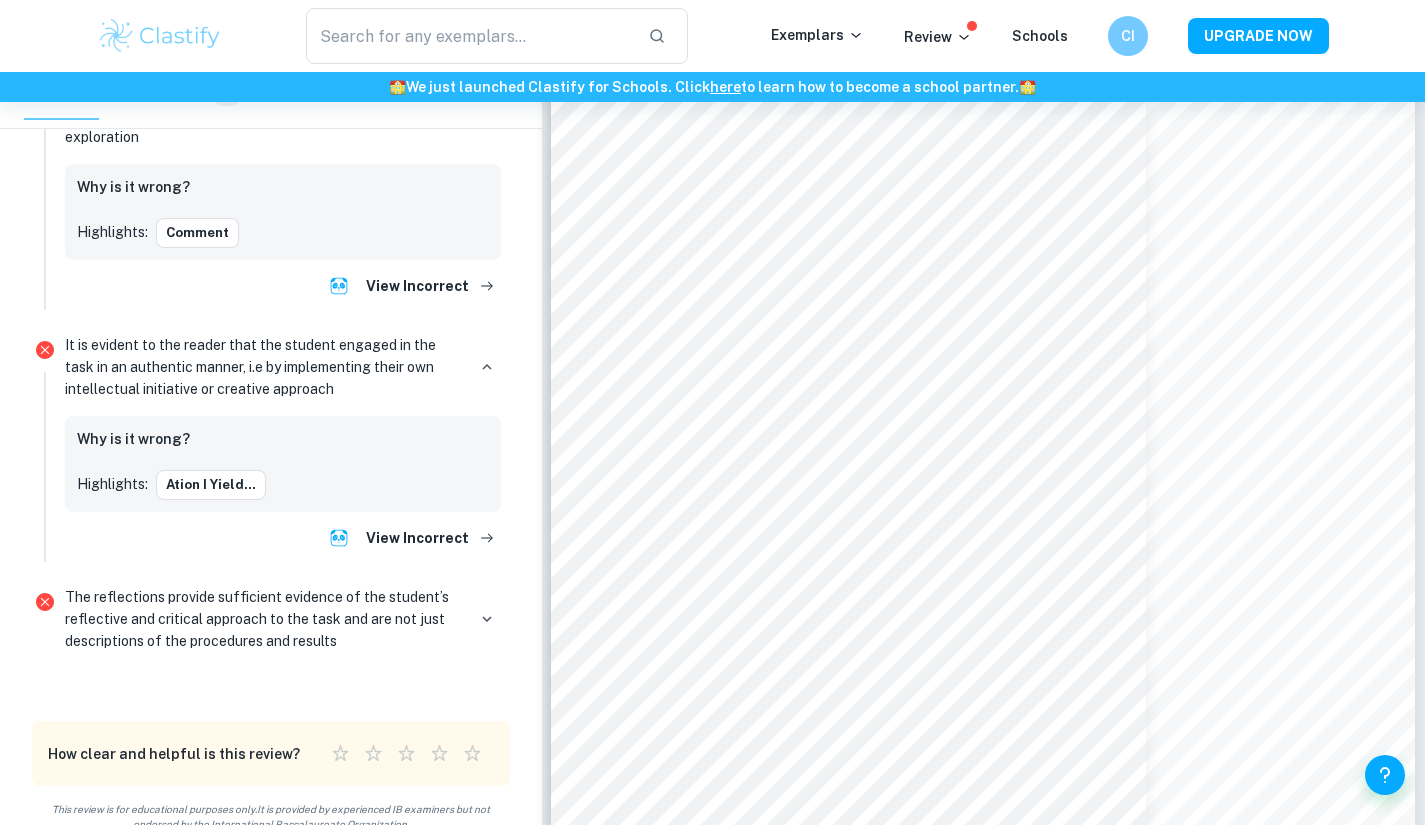 click on "ation I yield..." at bounding box center (211, 485) 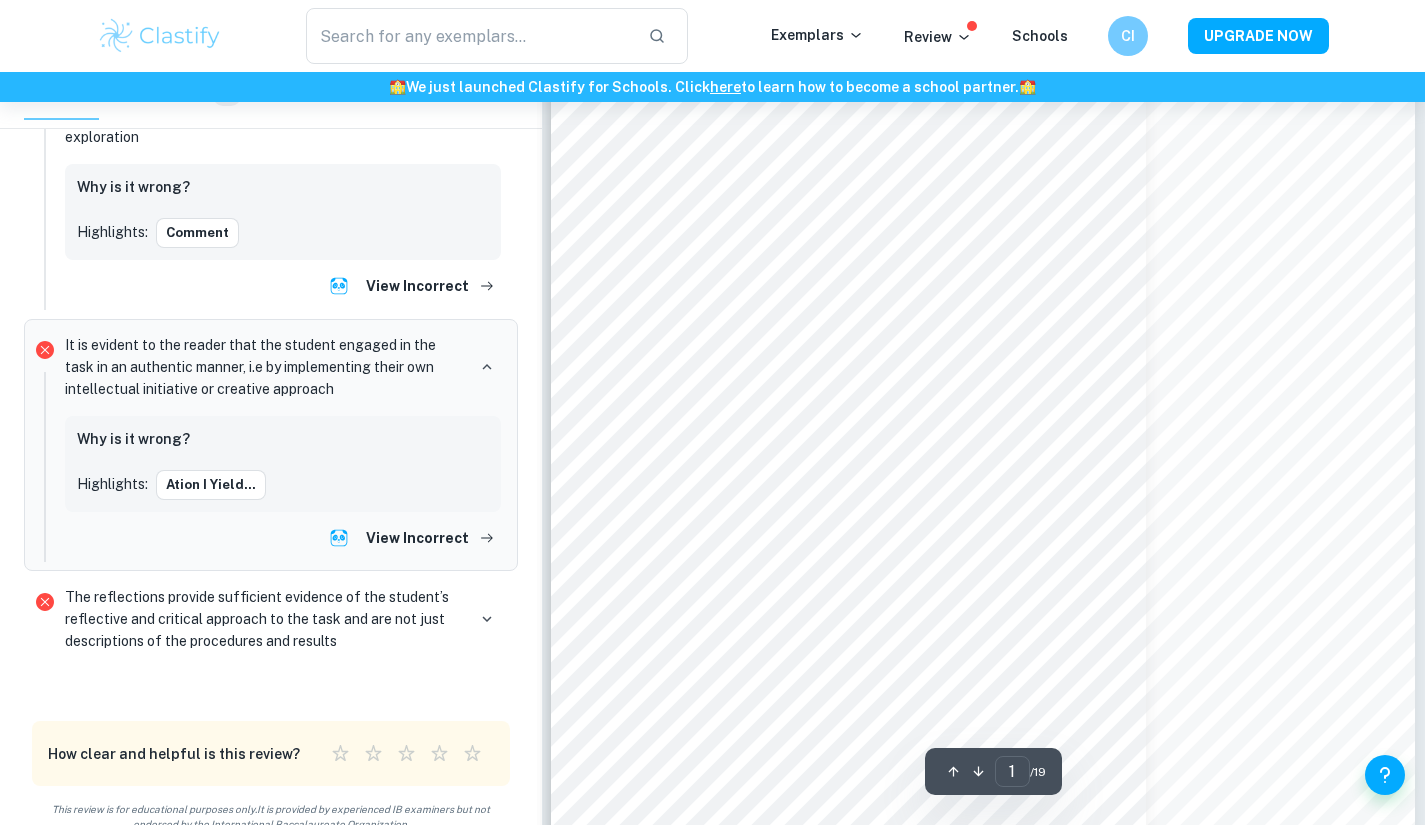 scroll, scrollTop: 0, scrollLeft: 0, axis: both 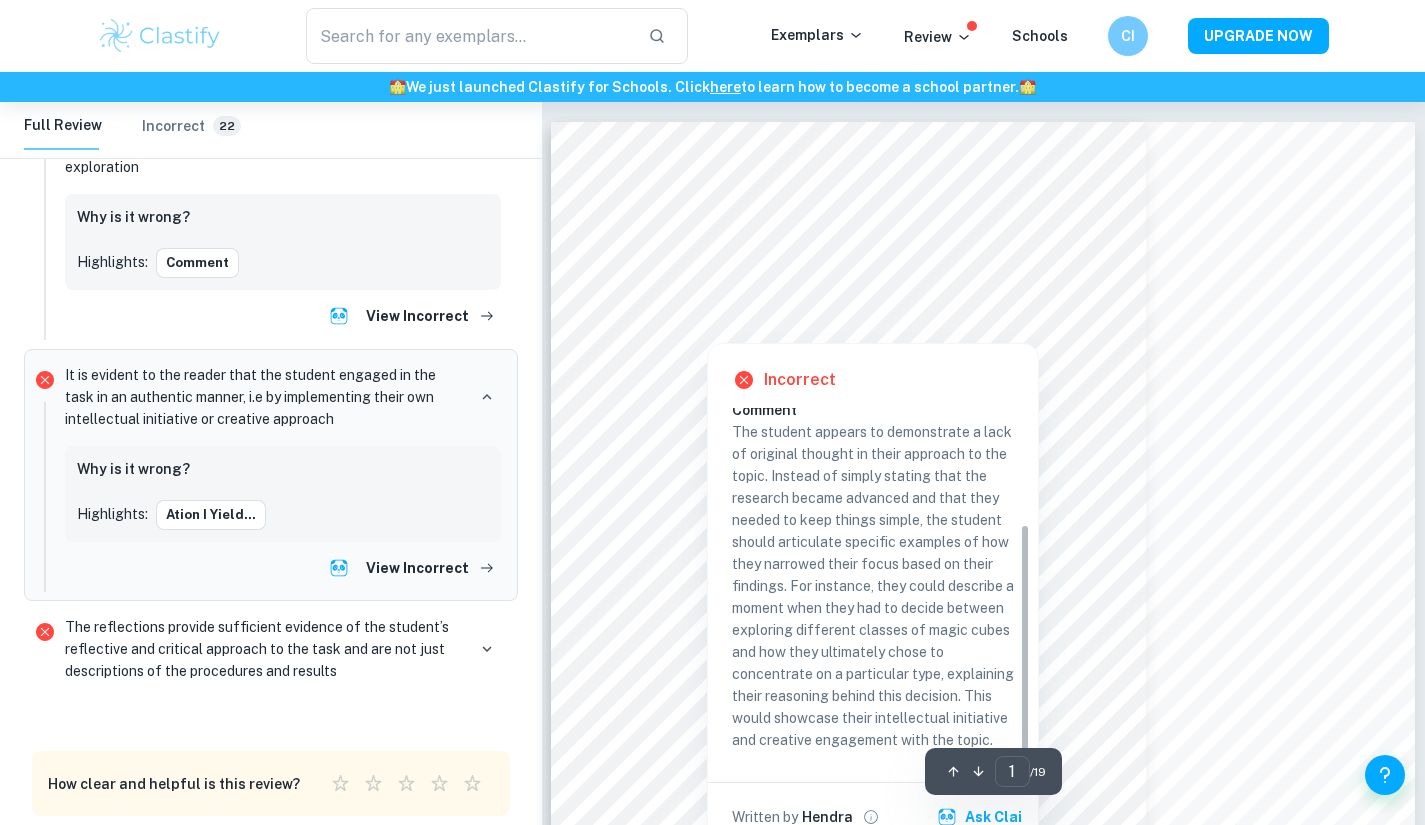 click at bounding box center [842, 303] 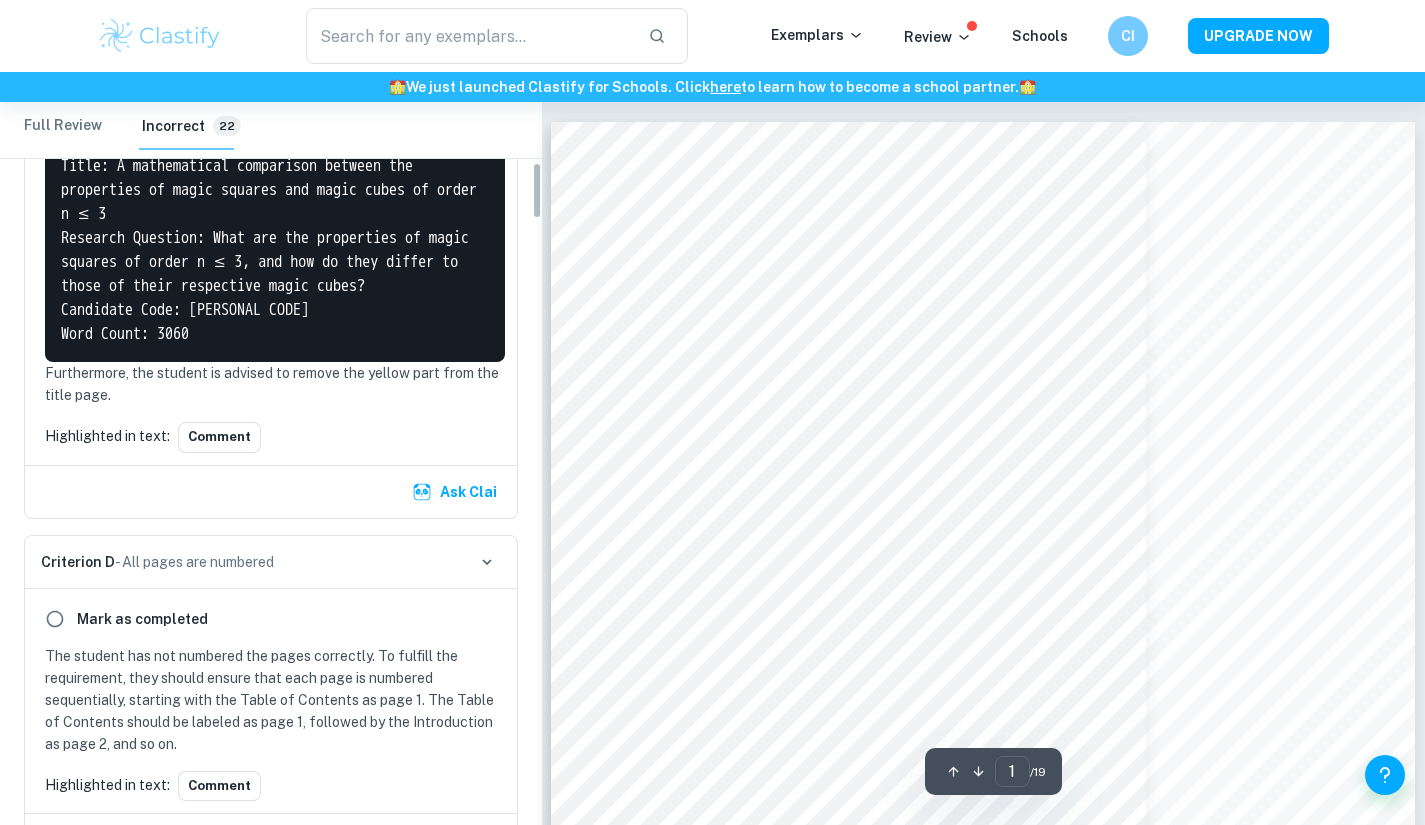 scroll, scrollTop: 794, scrollLeft: 0, axis: vertical 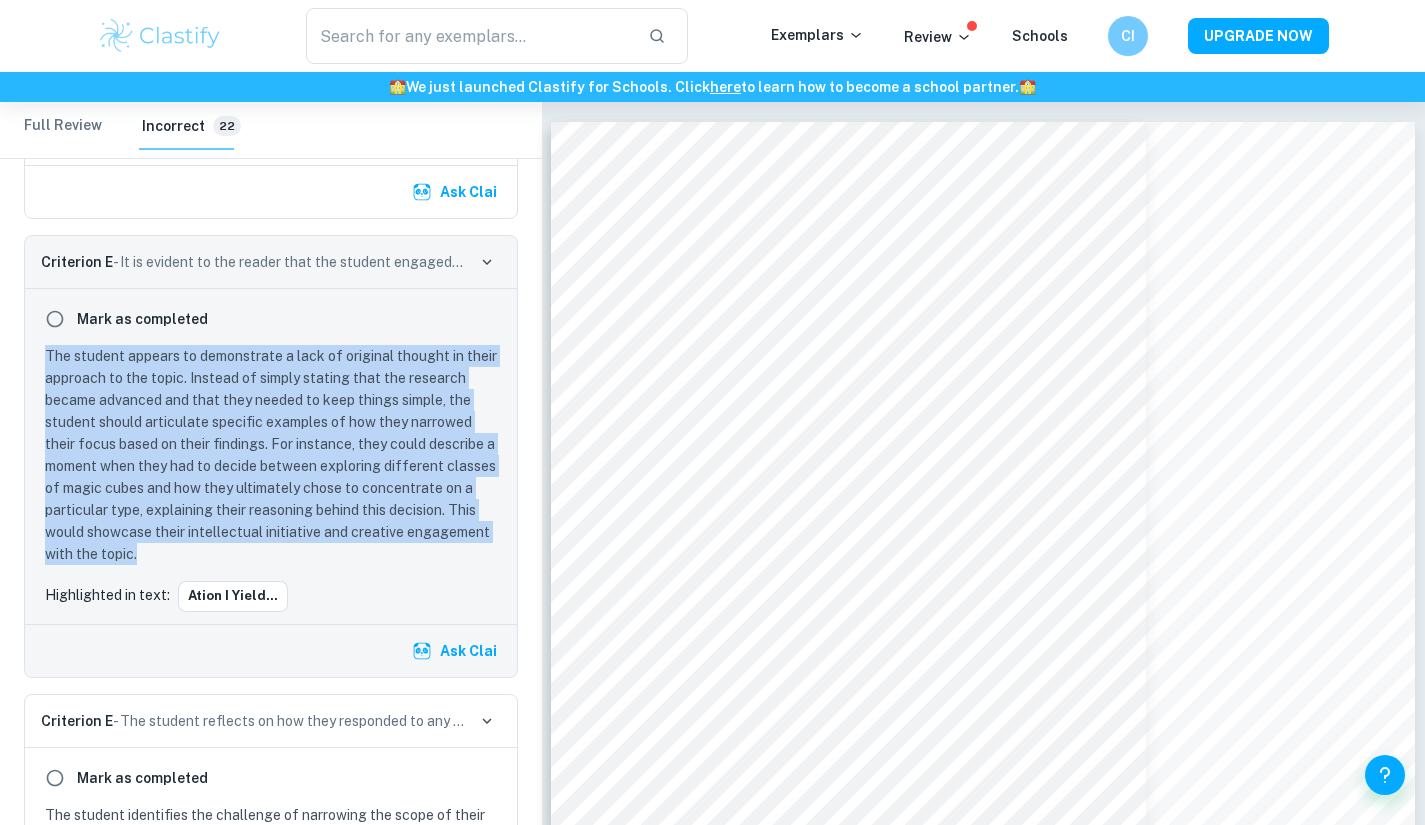 drag, startPoint x: 147, startPoint y: 583, endPoint x: 43, endPoint y: 380, distance: 228.08989 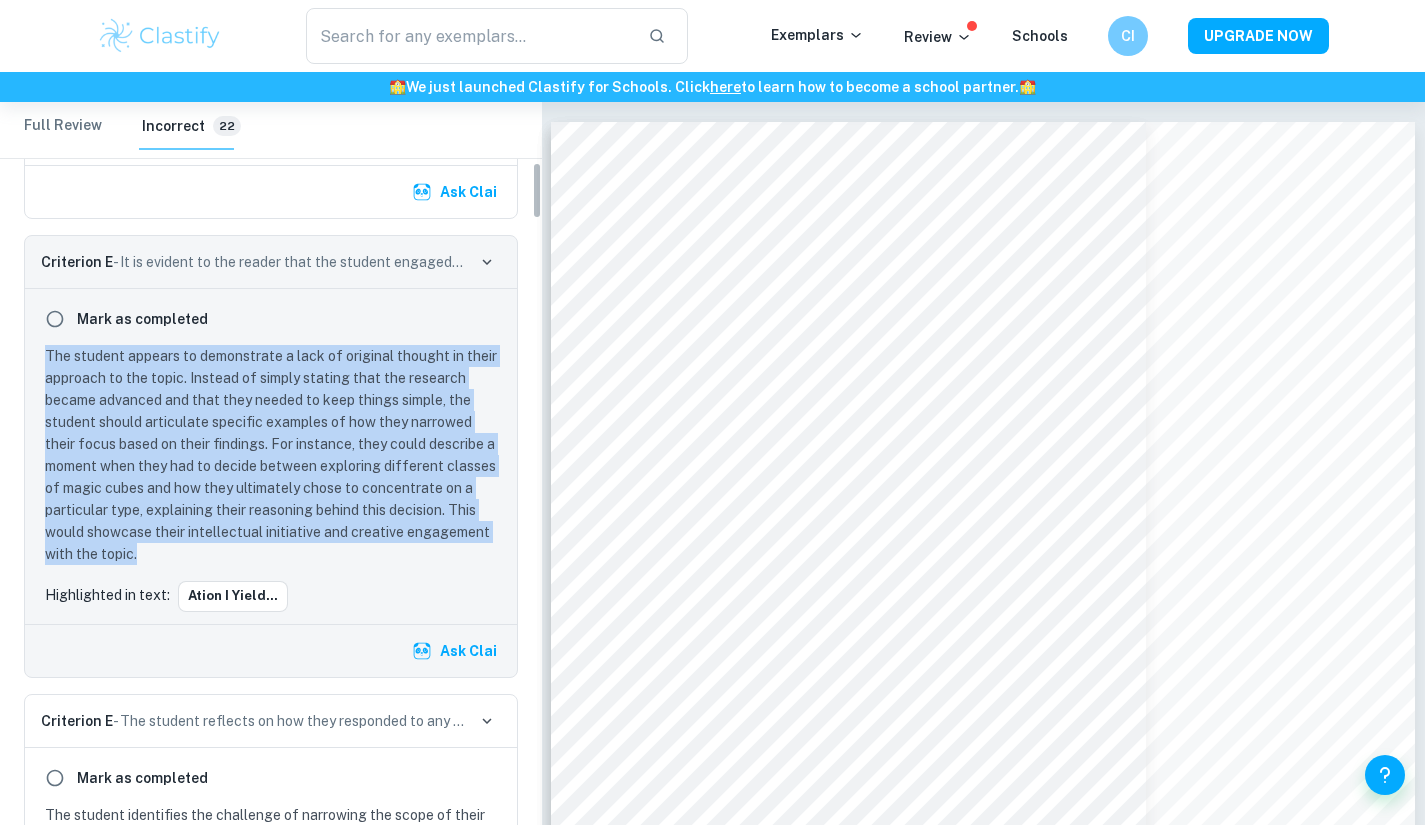 click 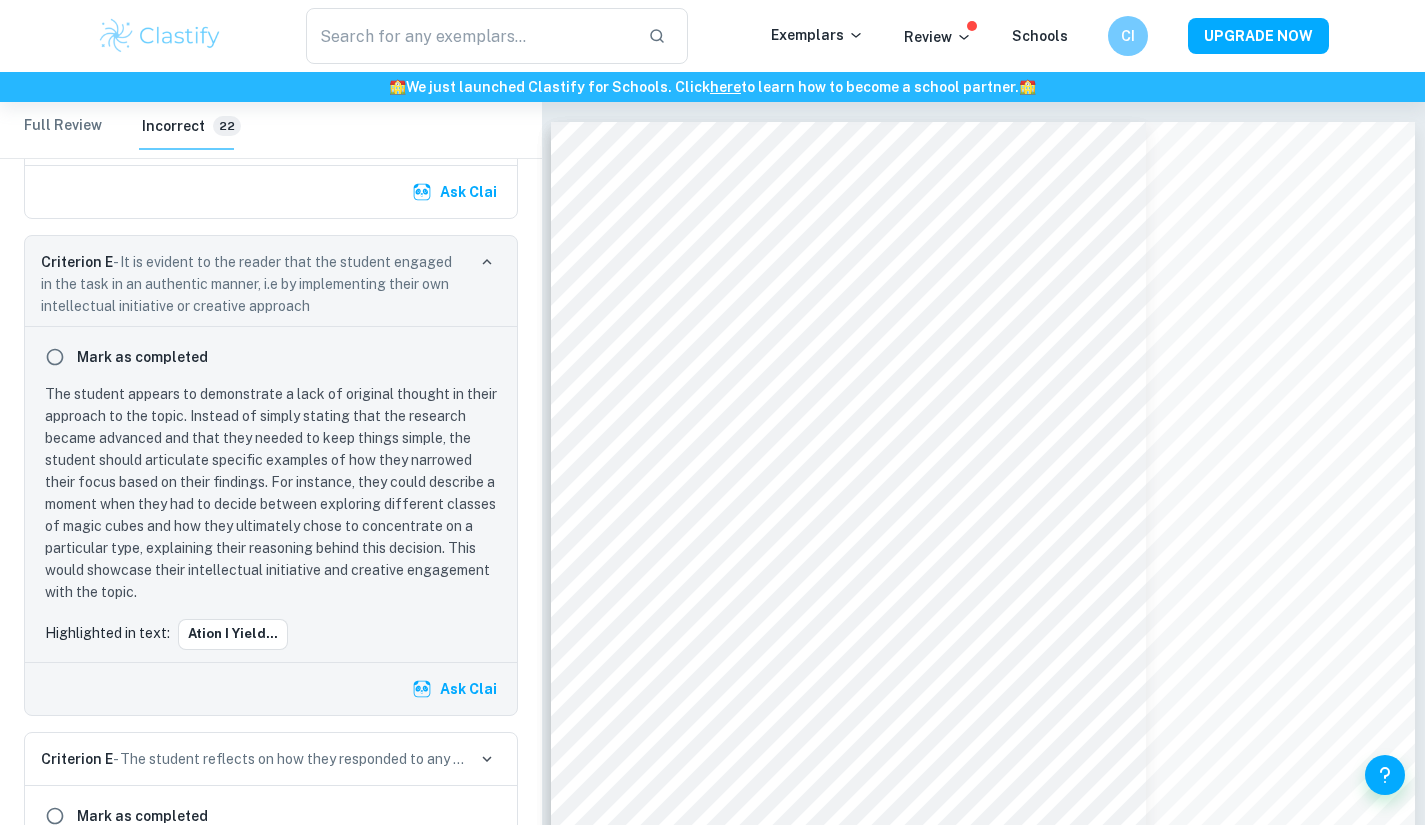 drag, startPoint x: 116, startPoint y: 286, endPoint x: 379, endPoint y: 328, distance: 266.3325 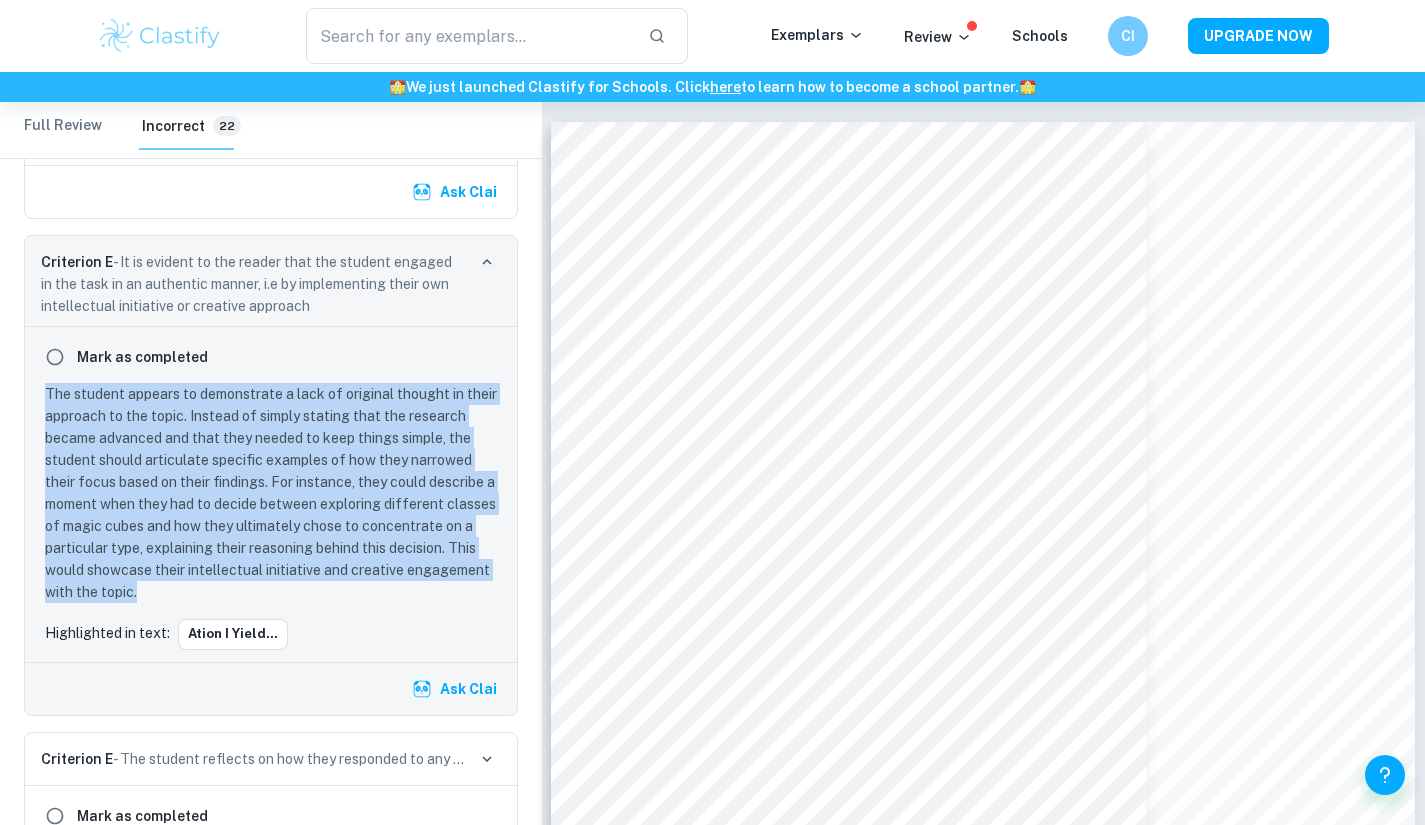 drag, startPoint x: 150, startPoint y: 621, endPoint x: 13, endPoint y: 421, distance: 242.42319 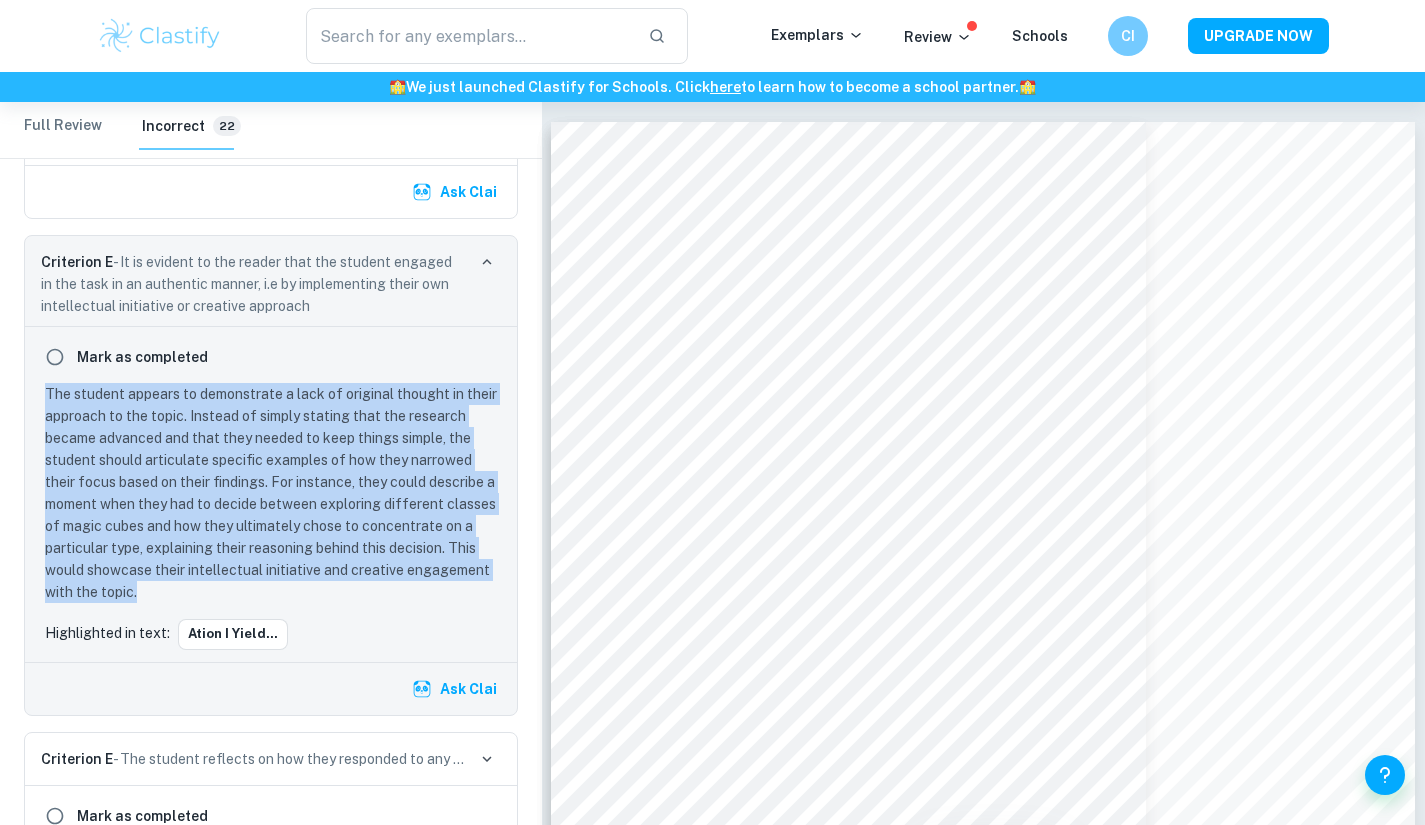 click 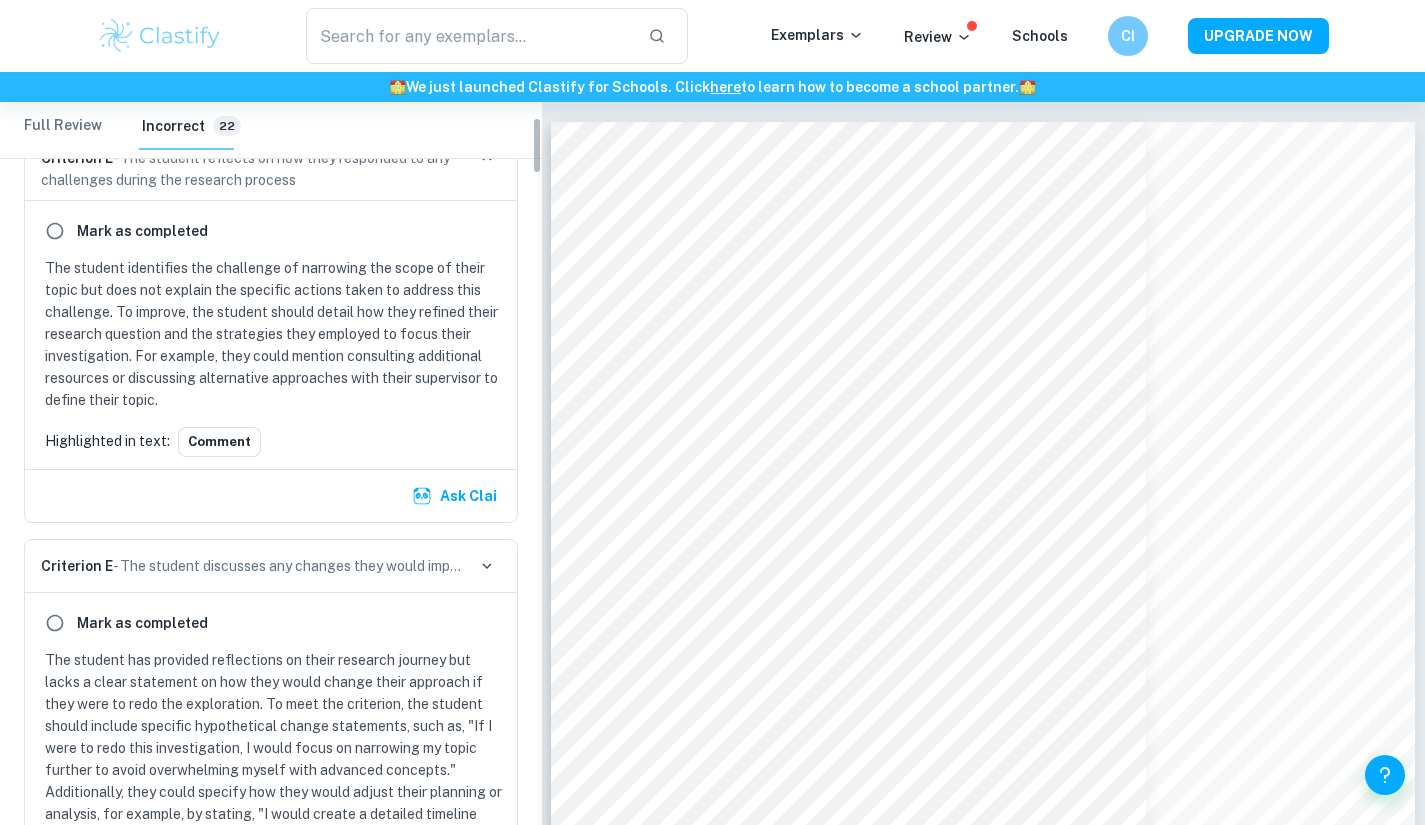 scroll, scrollTop: 0, scrollLeft: 0, axis: both 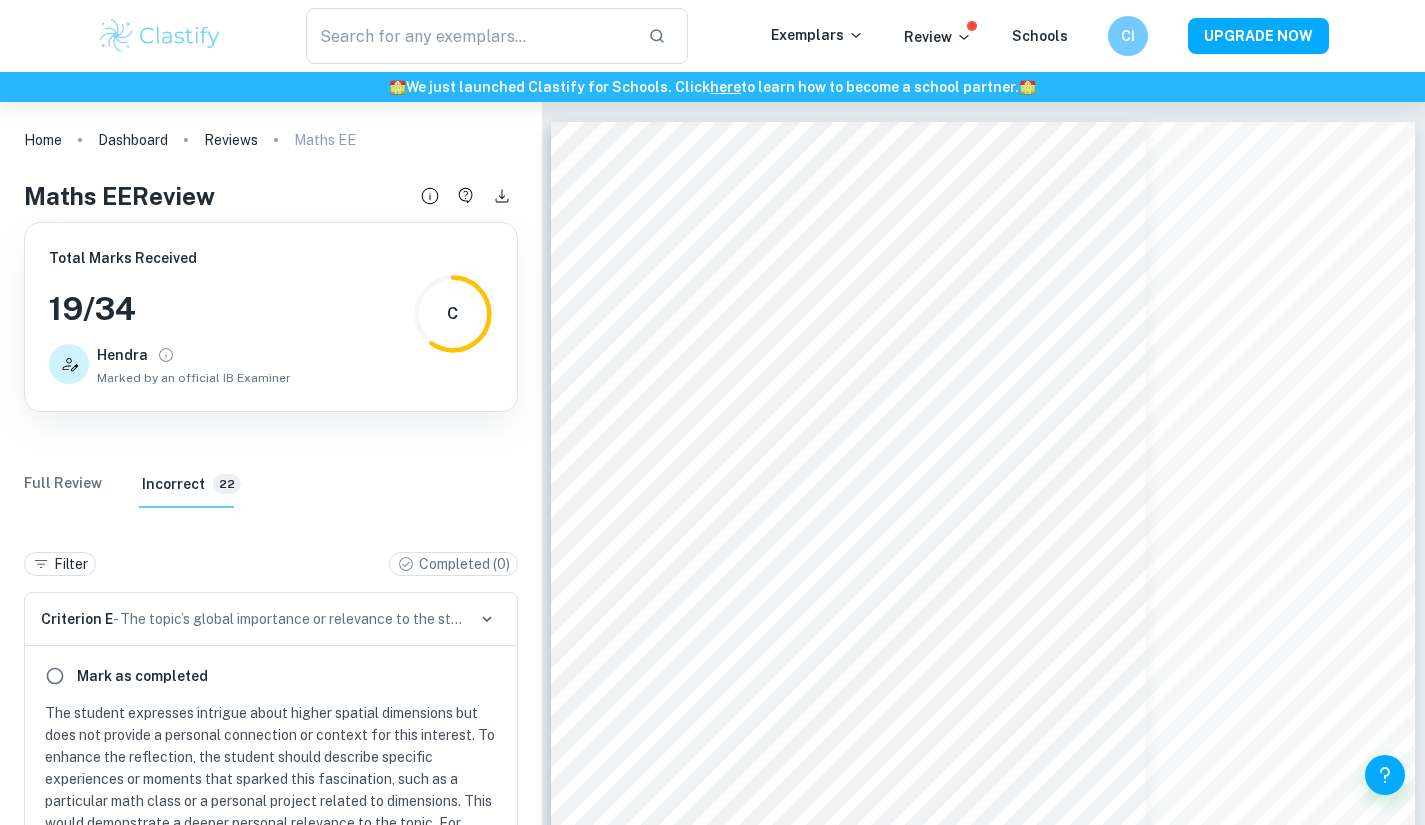 drag, startPoint x: 535, startPoint y: 202, endPoint x: 544, endPoint y: 118, distance: 84.48077 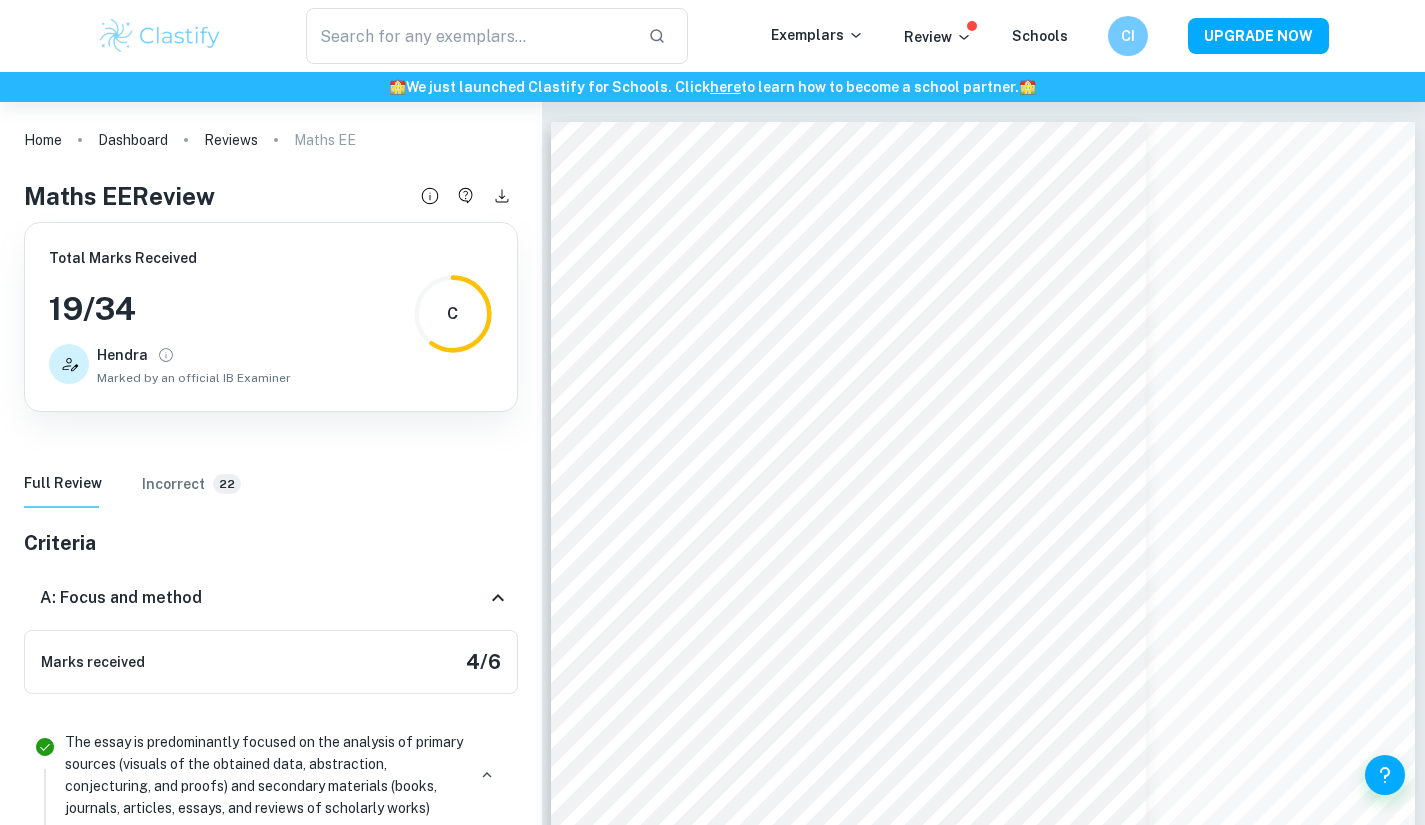 click on "Home Dashboard Reviews Maths EE Maths EE  Review Total Marks Received 19 / 34 [LAST] Marked by an official IB Examiner C Full Review Incorrect   22 Criteria A: Focus and method Marks received 4 / 6 The essay is predominantly focused on the analysis of primary sources (visuals of the obtained data, abstraction, conjecturing, and proofs) and secondary materials (books, journals, articles, essays, and reviews of scholarly works) Why is it correct? The research is guided by primary sources, including visual representations of magic squares and cubes, and mathematical proofs derived by the student. The student analyzes properties such as the magic constant and central tile values, using both original calculations and established mathematical formulas. The essay references secondary sources, providing context and support for the findings, which enhances the analysis. The inclusion of historical context and classification of magic squares further enriches the exploration of the topic. Why is it wrong? Highlights:" at bounding box center (271, 2351) 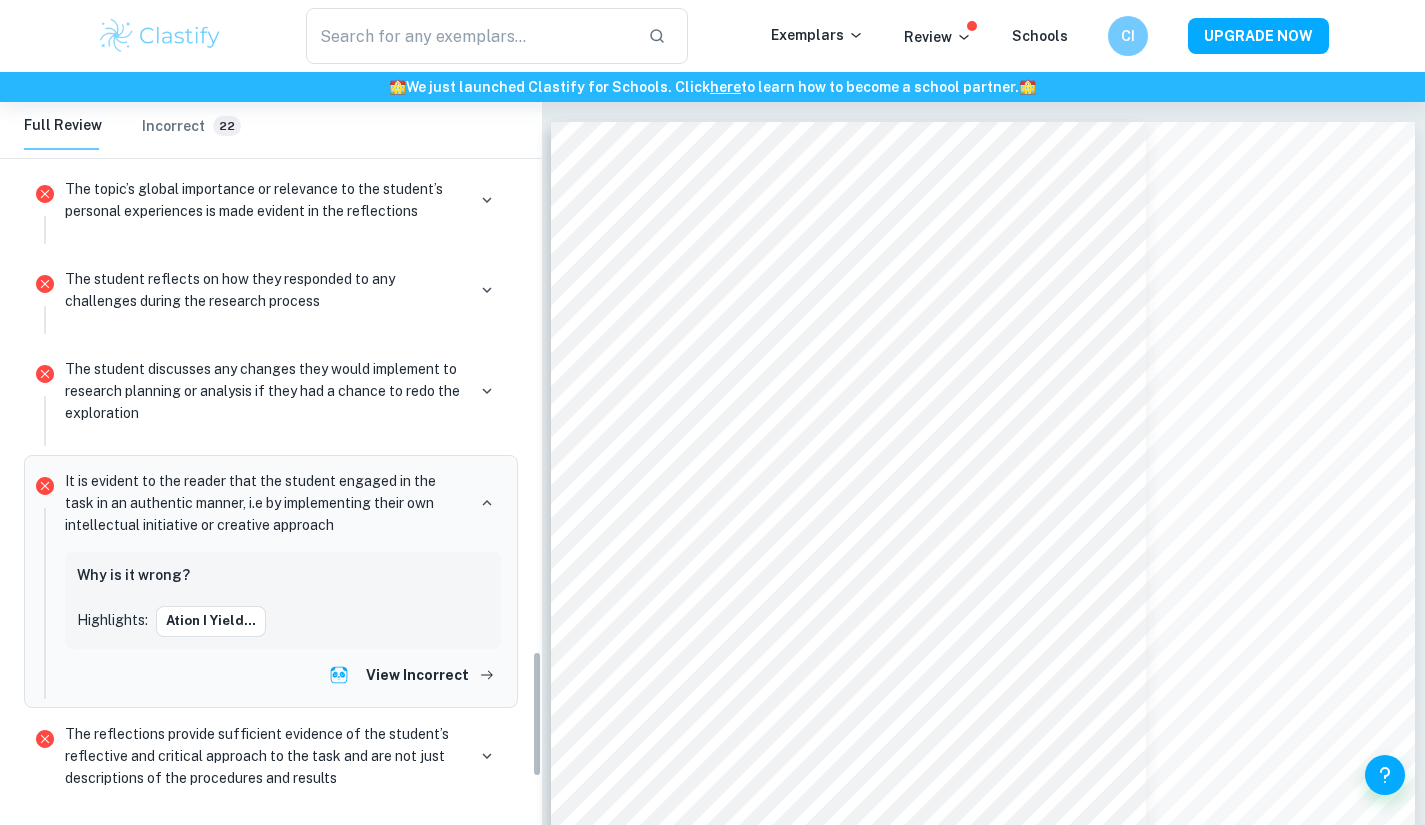 scroll, scrollTop: 3726, scrollLeft: 0, axis: vertical 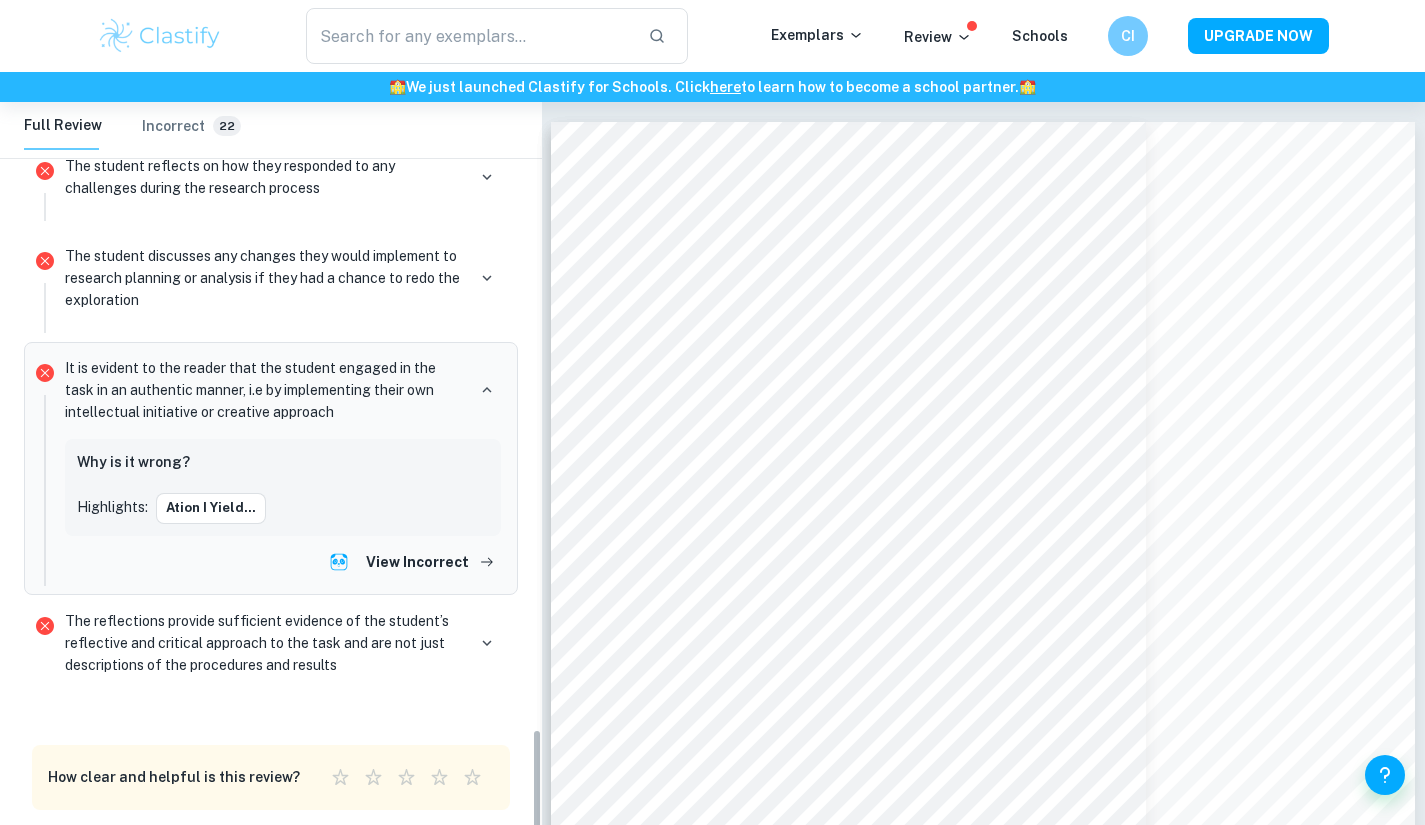 drag, startPoint x: 534, startPoint y: 144, endPoint x: 528, endPoint y: 845, distance: 701.0257 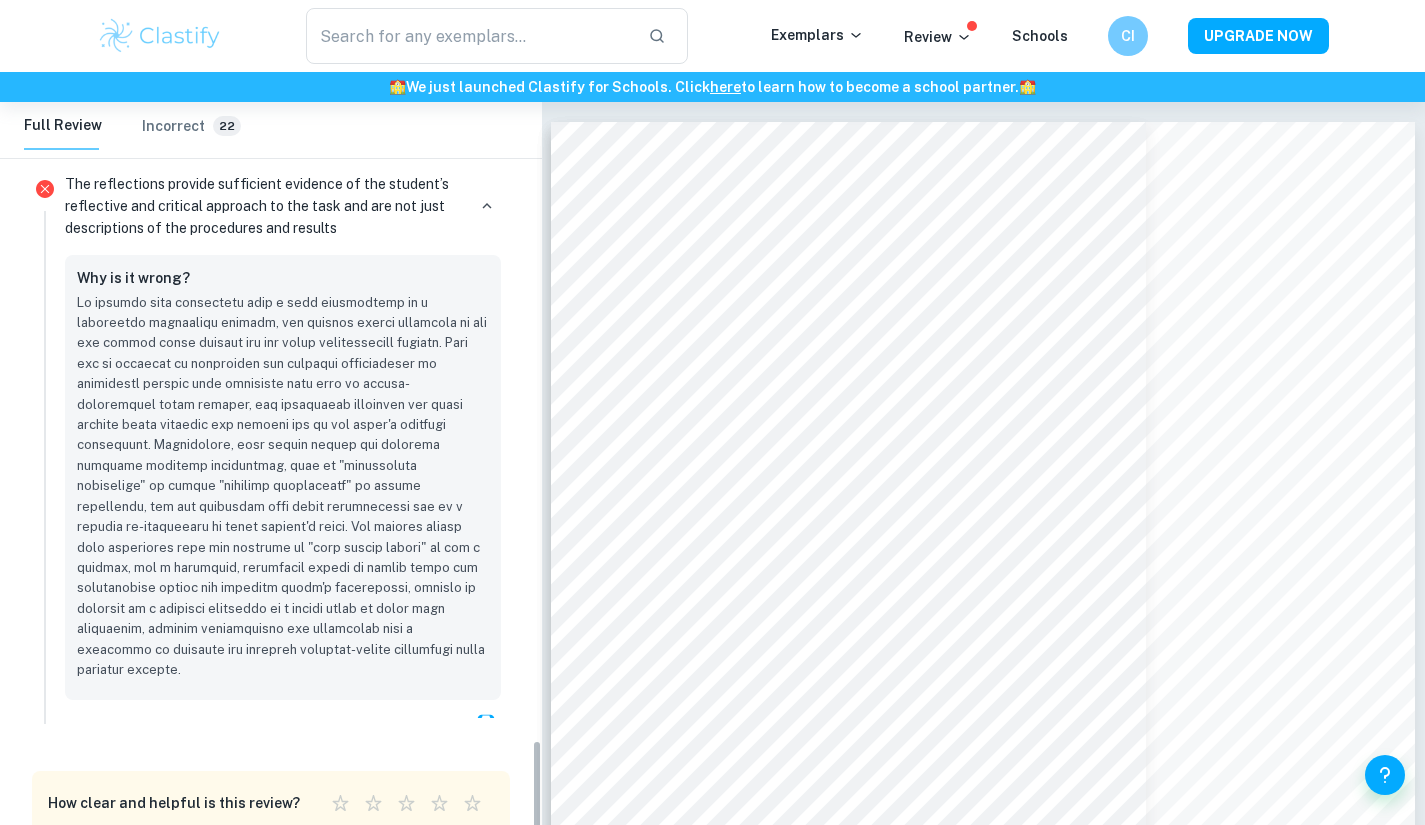scroll, scrollTop: 4188, scrollLeft: 0, axis: vertical 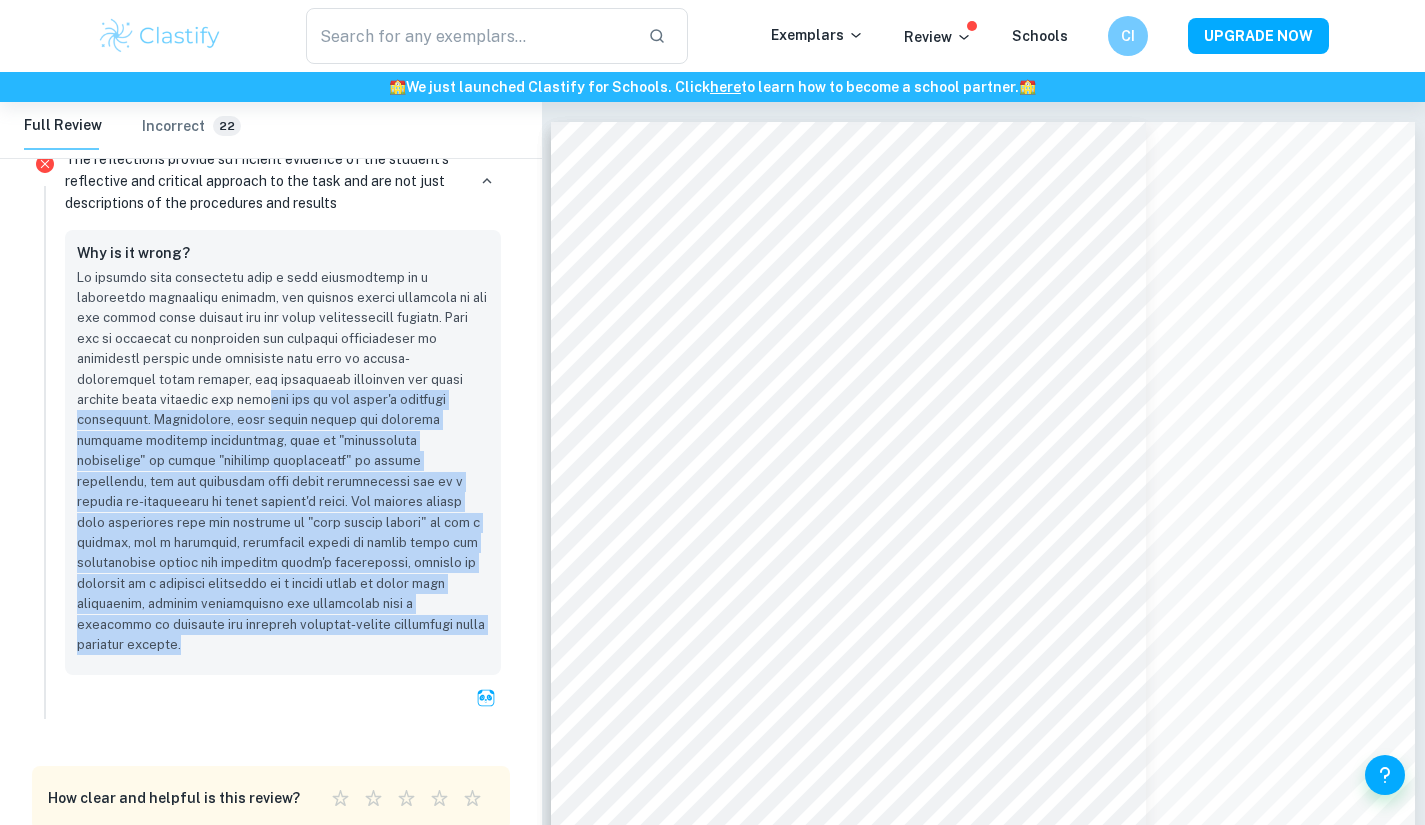 click at bounding box center [283, 462] 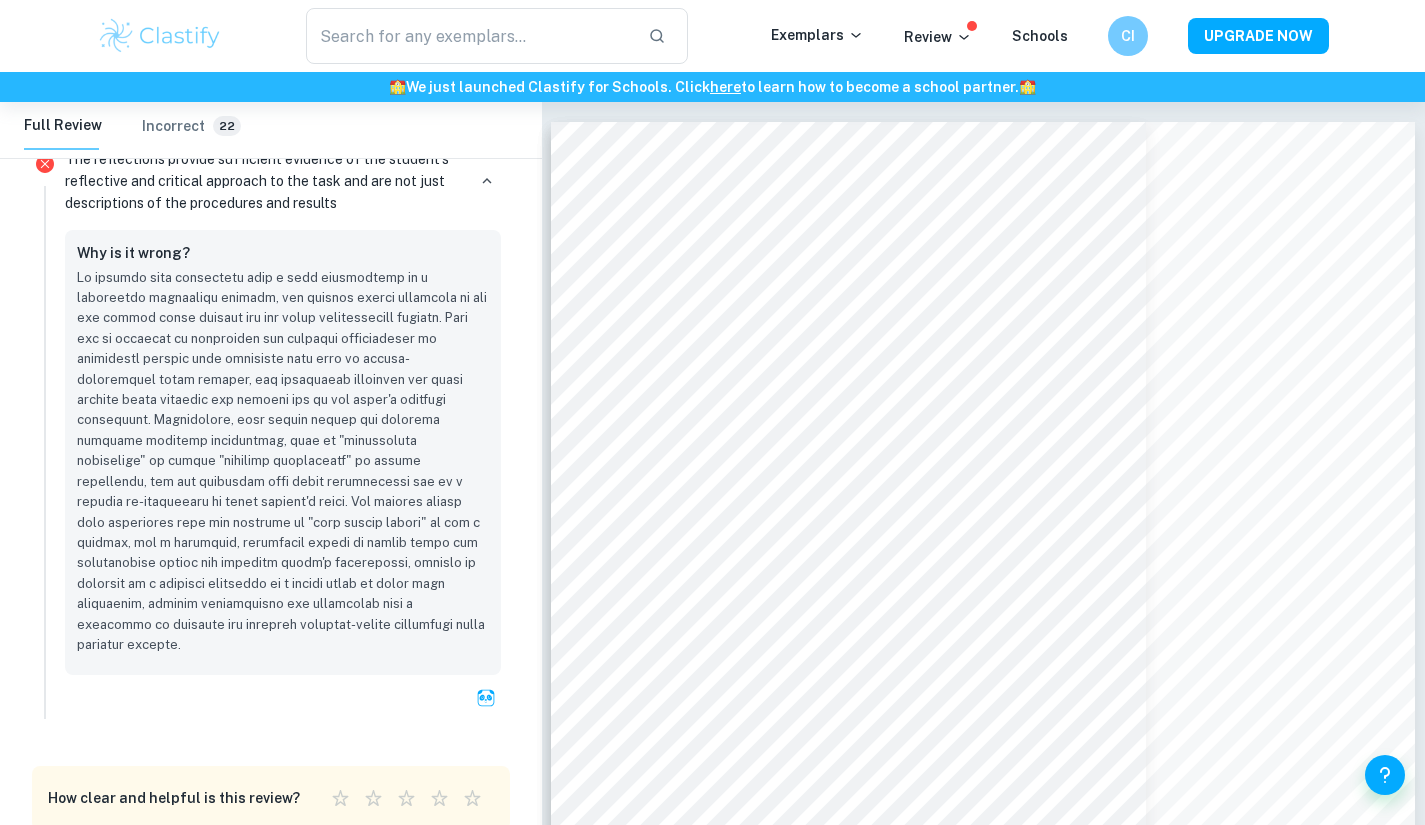 click at bounding box center (283, 462) 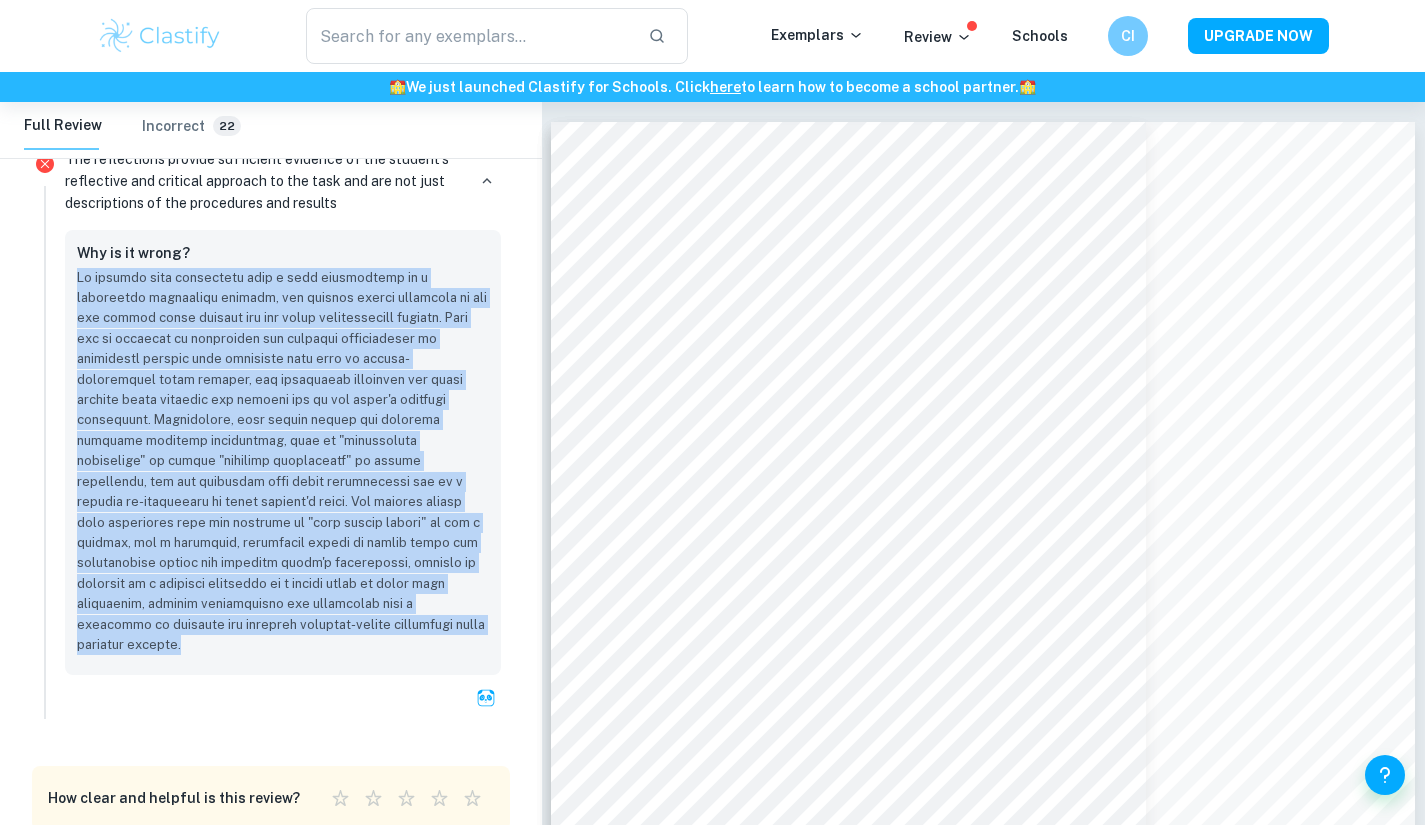 drag, startPoint x: 141, startPoint y: 604, endPoint x: 70, endPoint y: 258, distance: 353.20956 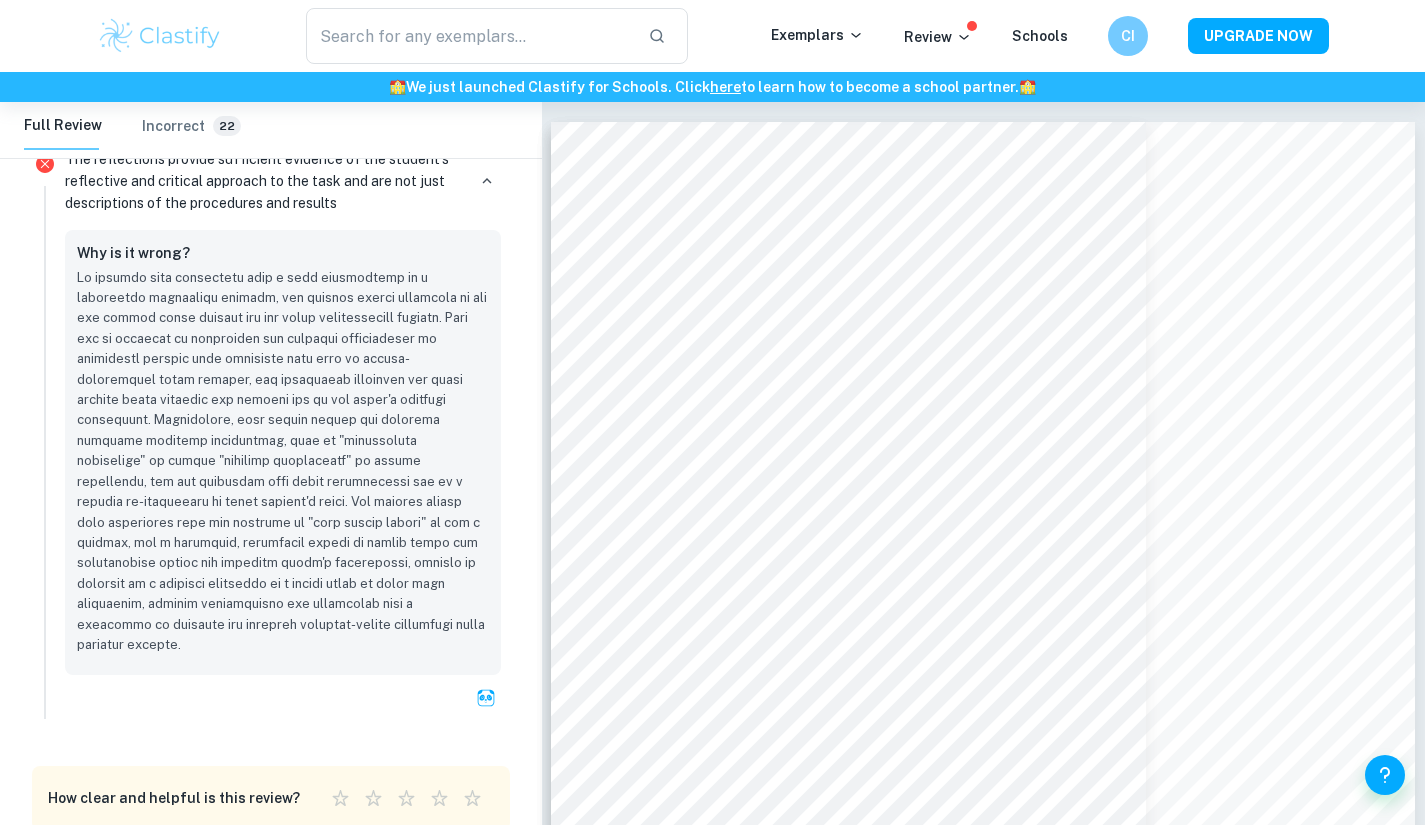 click on "The reflections provide sufficient evidence of the student’s reflective and critical approach to the task and are not just descriptions of the procedures and results Why is it wrong?" at bounding box center [283, 430] 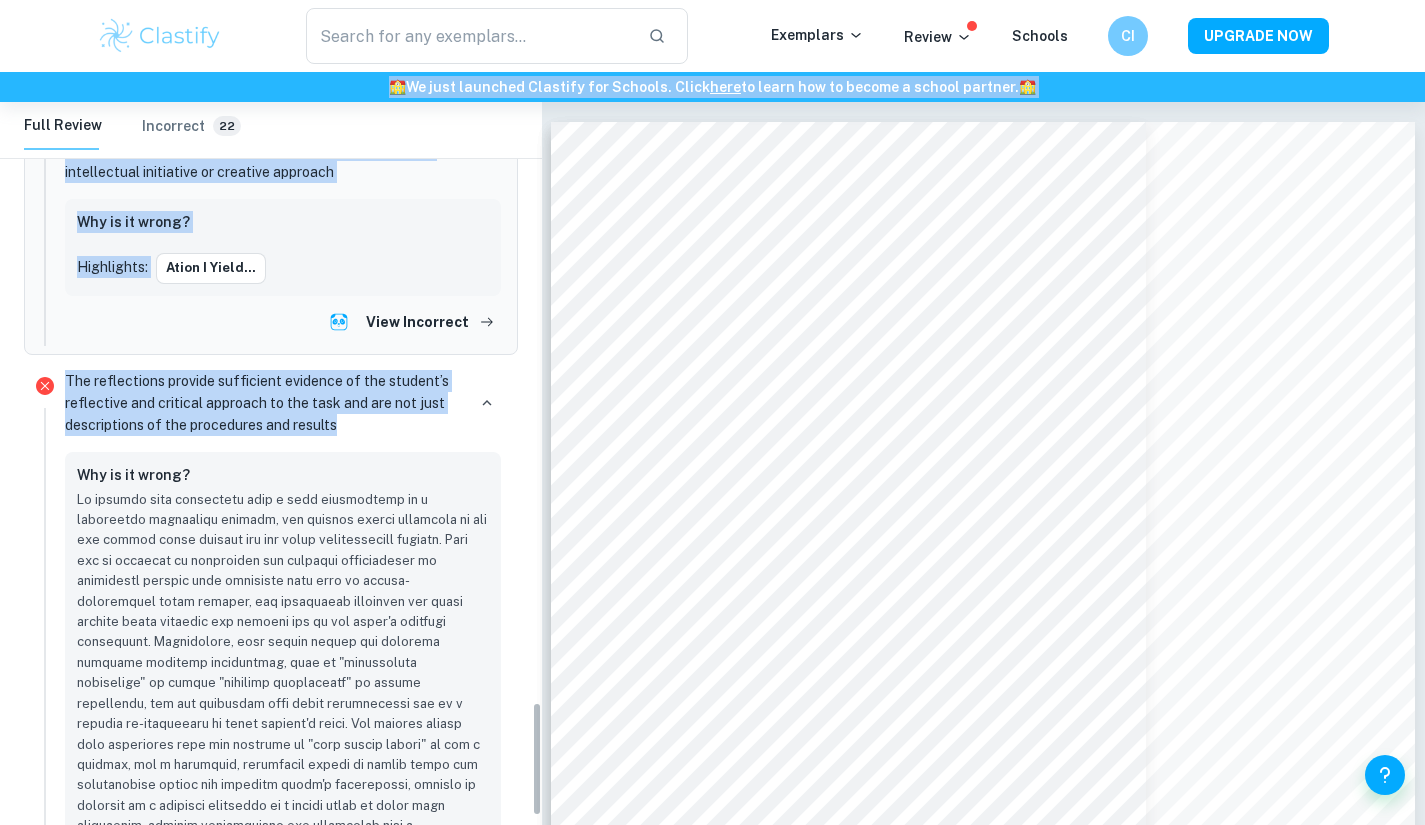 scroll, scrollTop: 3939, scrollLeft: 0, axis: vertical 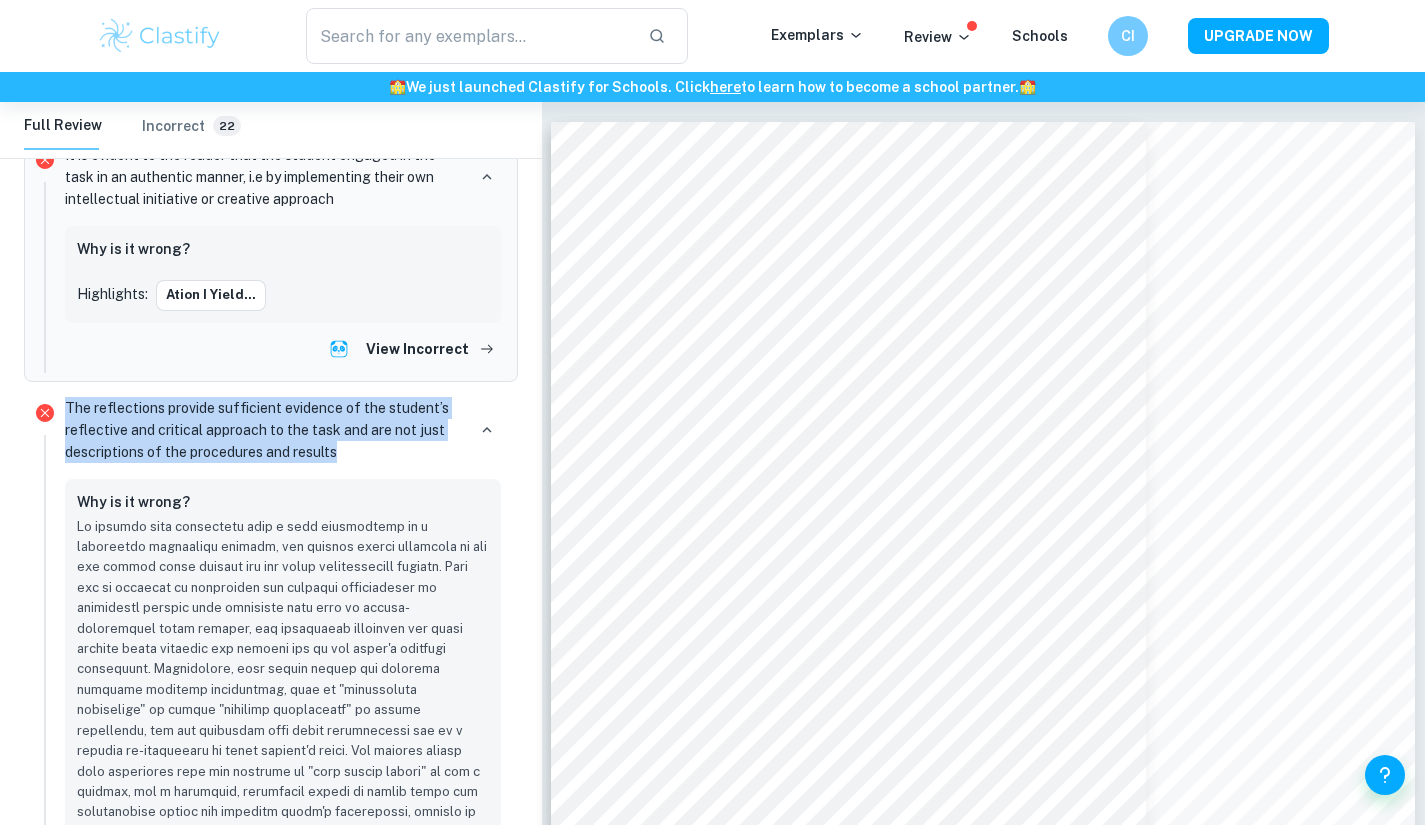 drag, startPoint x: 325, startPoint y: 171, endPoint x: 60, endPoint y: 385, distance: 340.61856 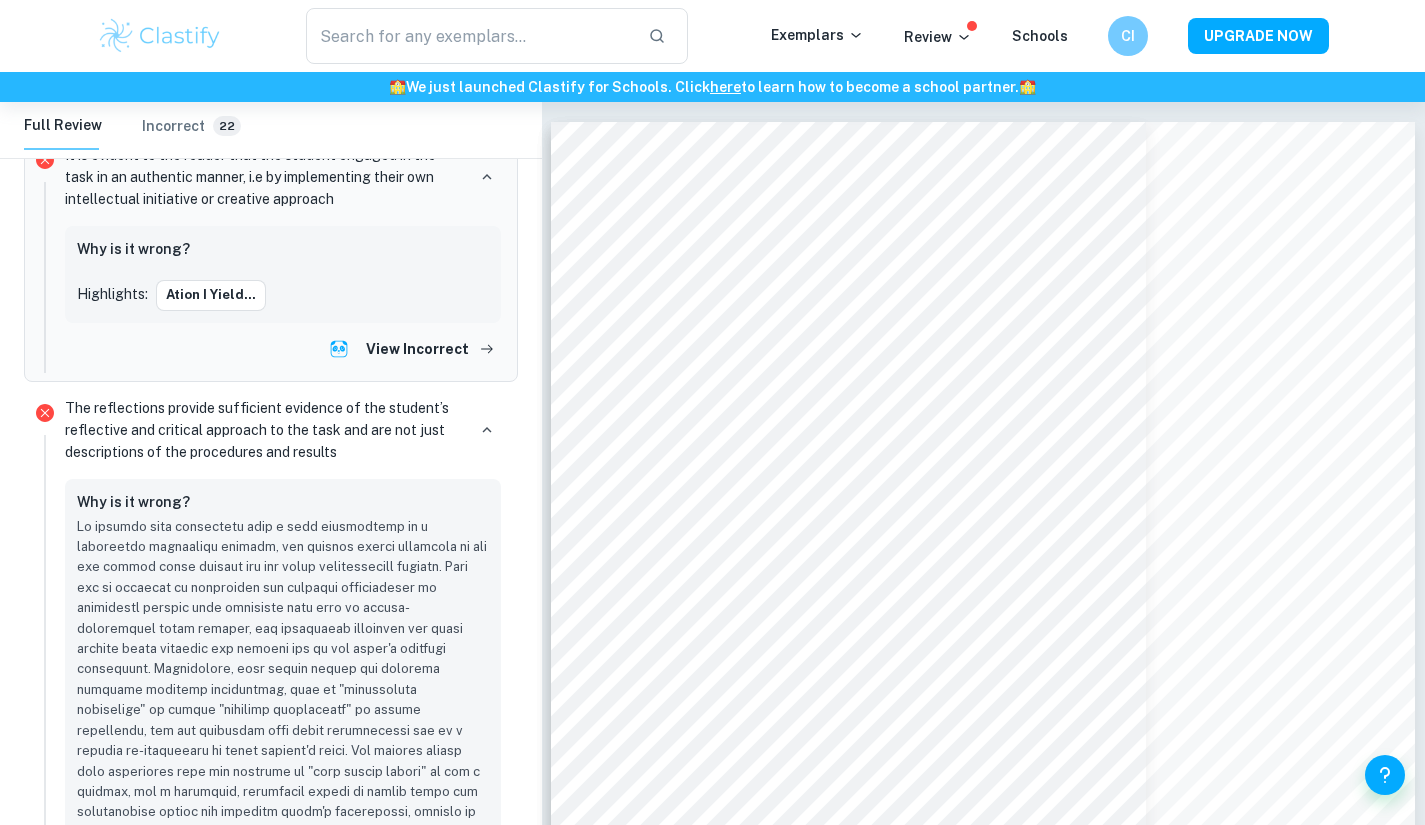 click at bounding box center [283, 711] 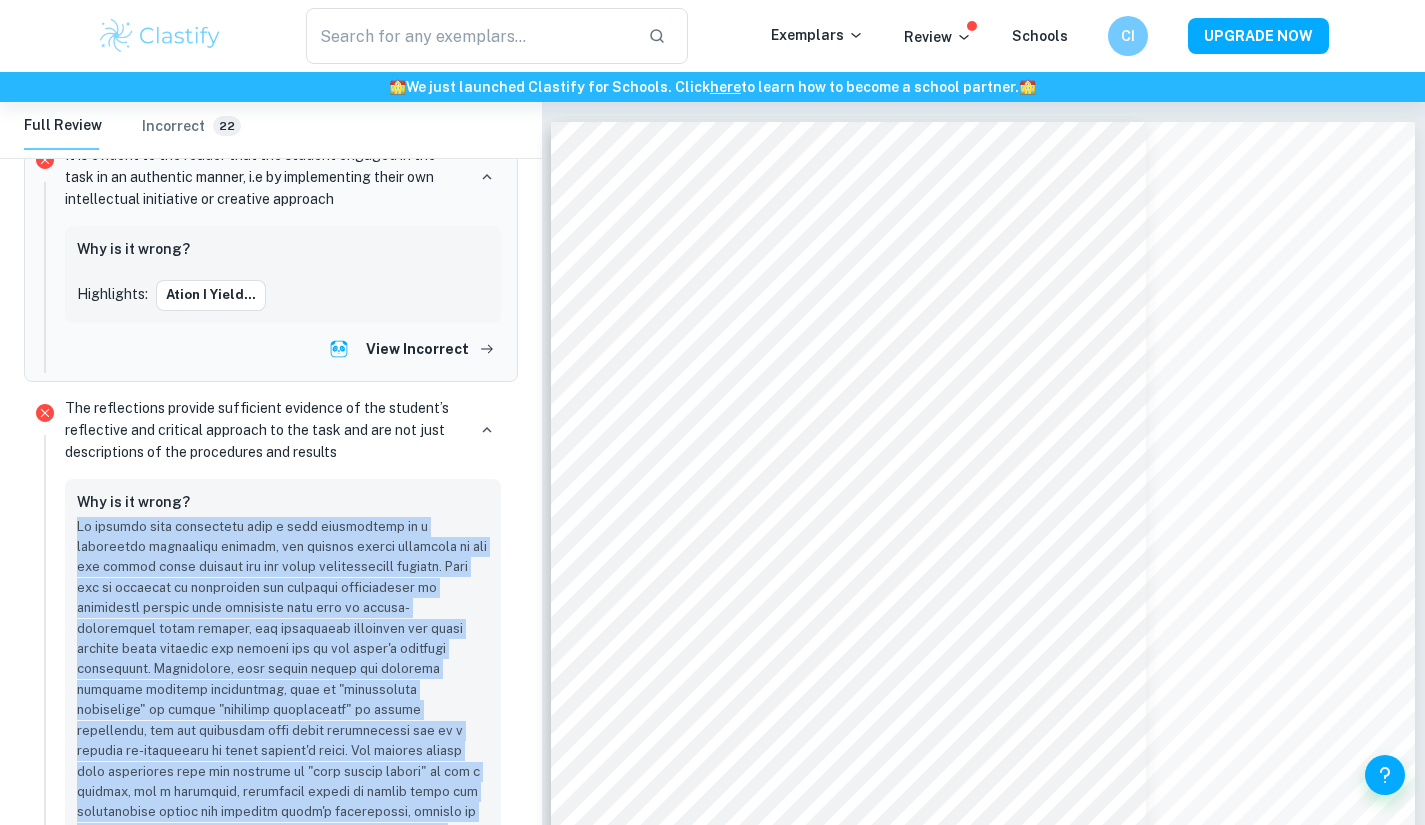 scroll, scrollTop: 30, scrollLeft: 0, axis: vertical 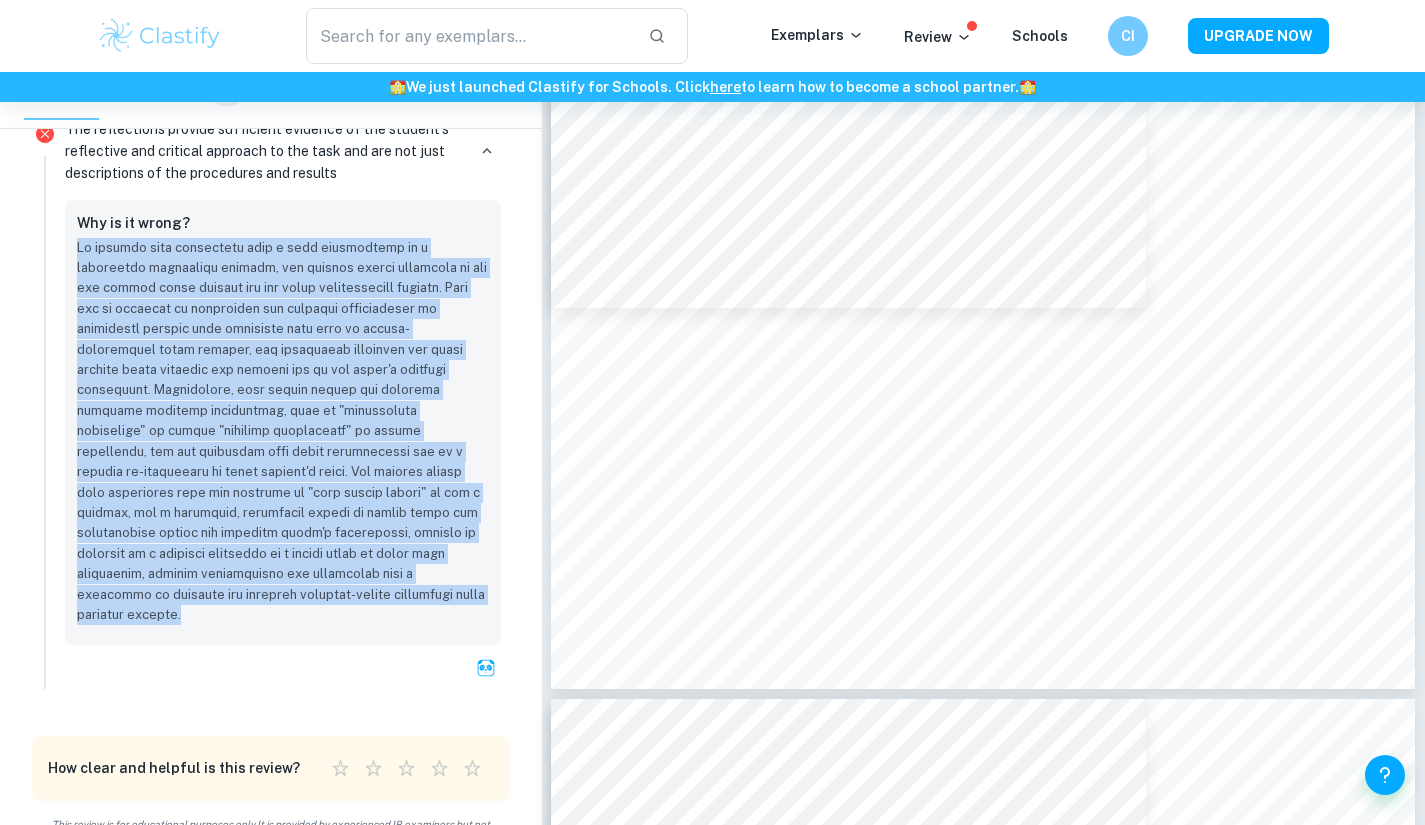 drag, startPoint x: 74, startPoint y: 501, endPoint x: 347, endPoint y: 573, distance: 282.3349 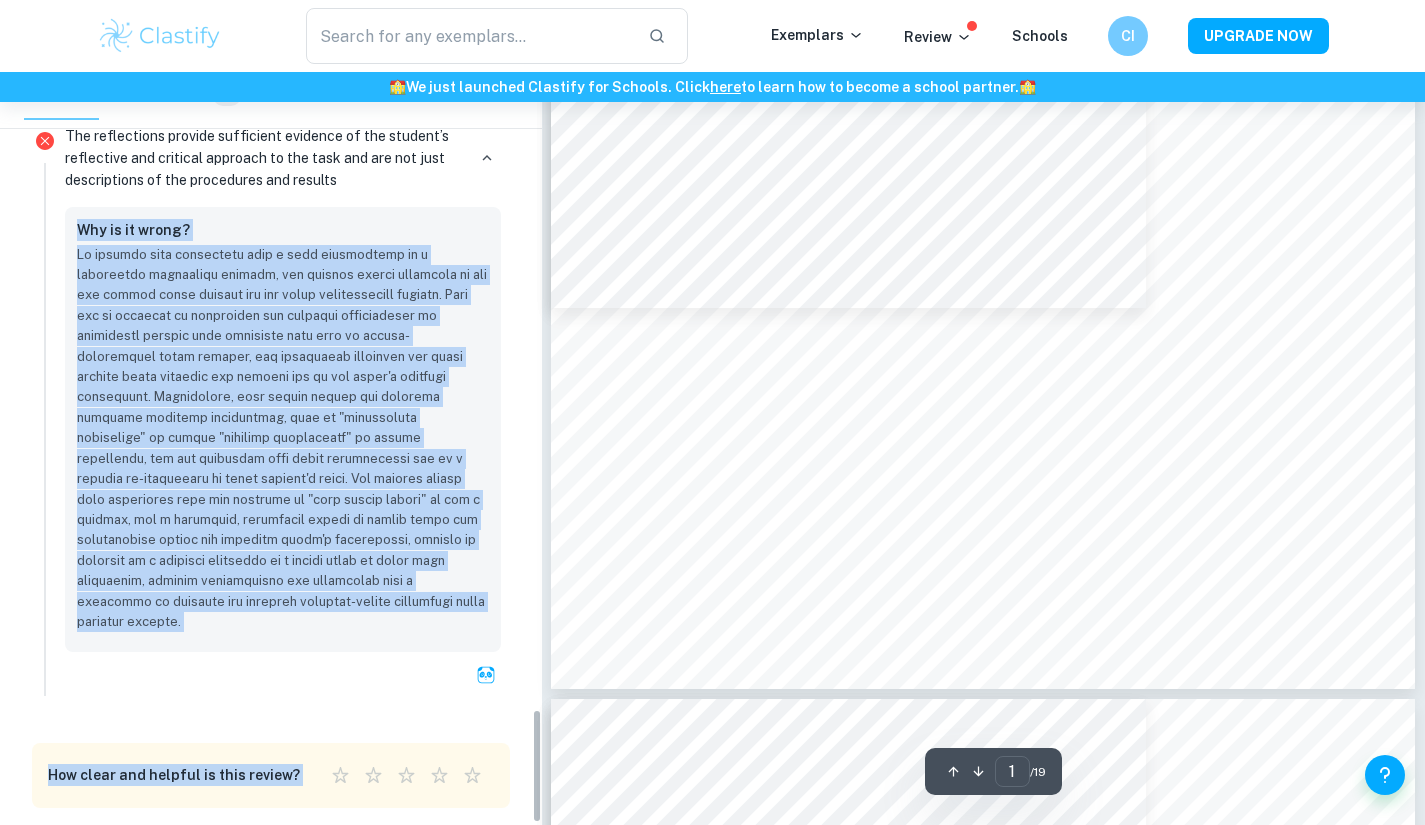 drag, startPoint x: 530, startPoint y: 749, endPoint x: 534, endPoint y: 150, distance: 599.01337 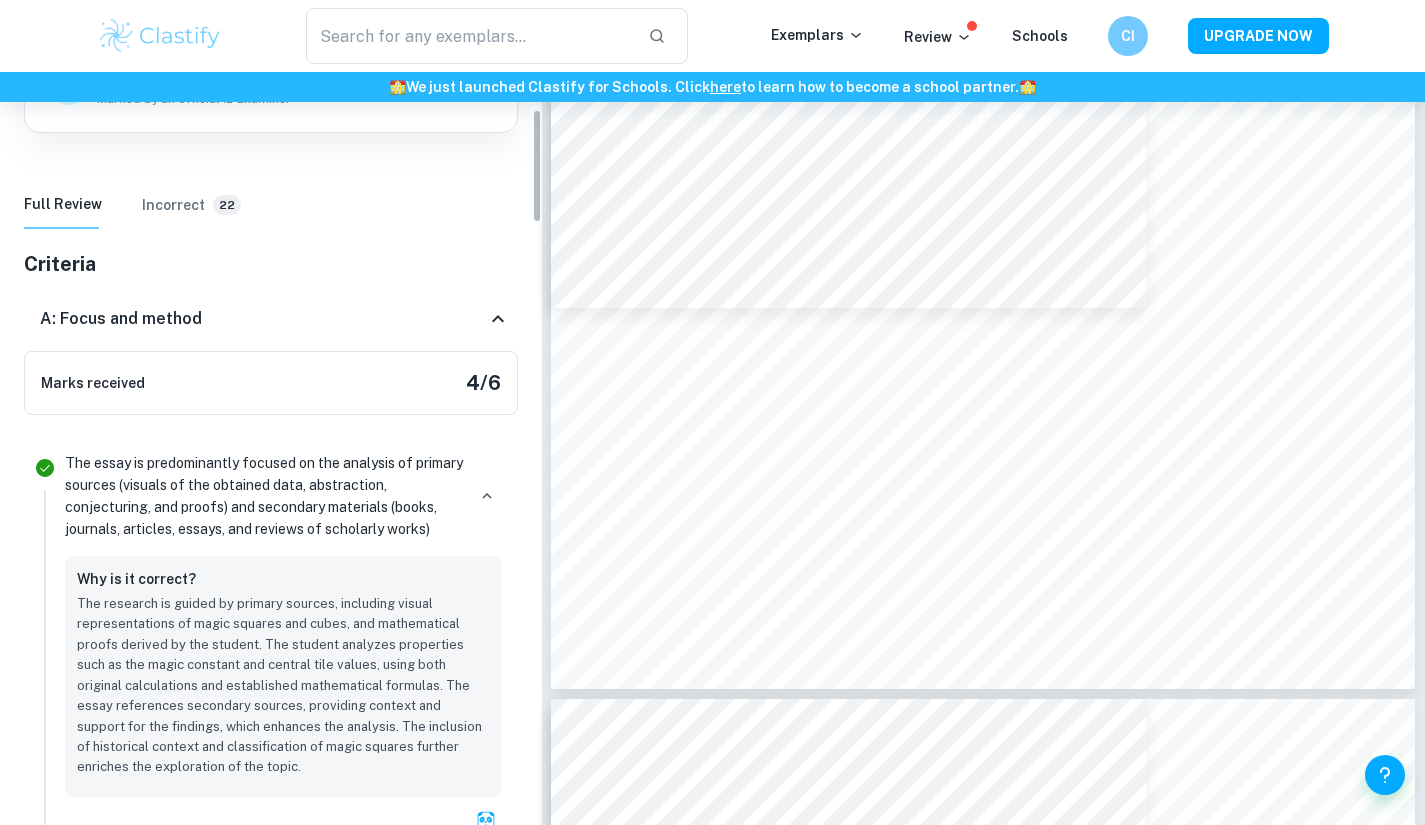 scroll, scrollTop: 236, scrollLeft: 0, axis: vertical 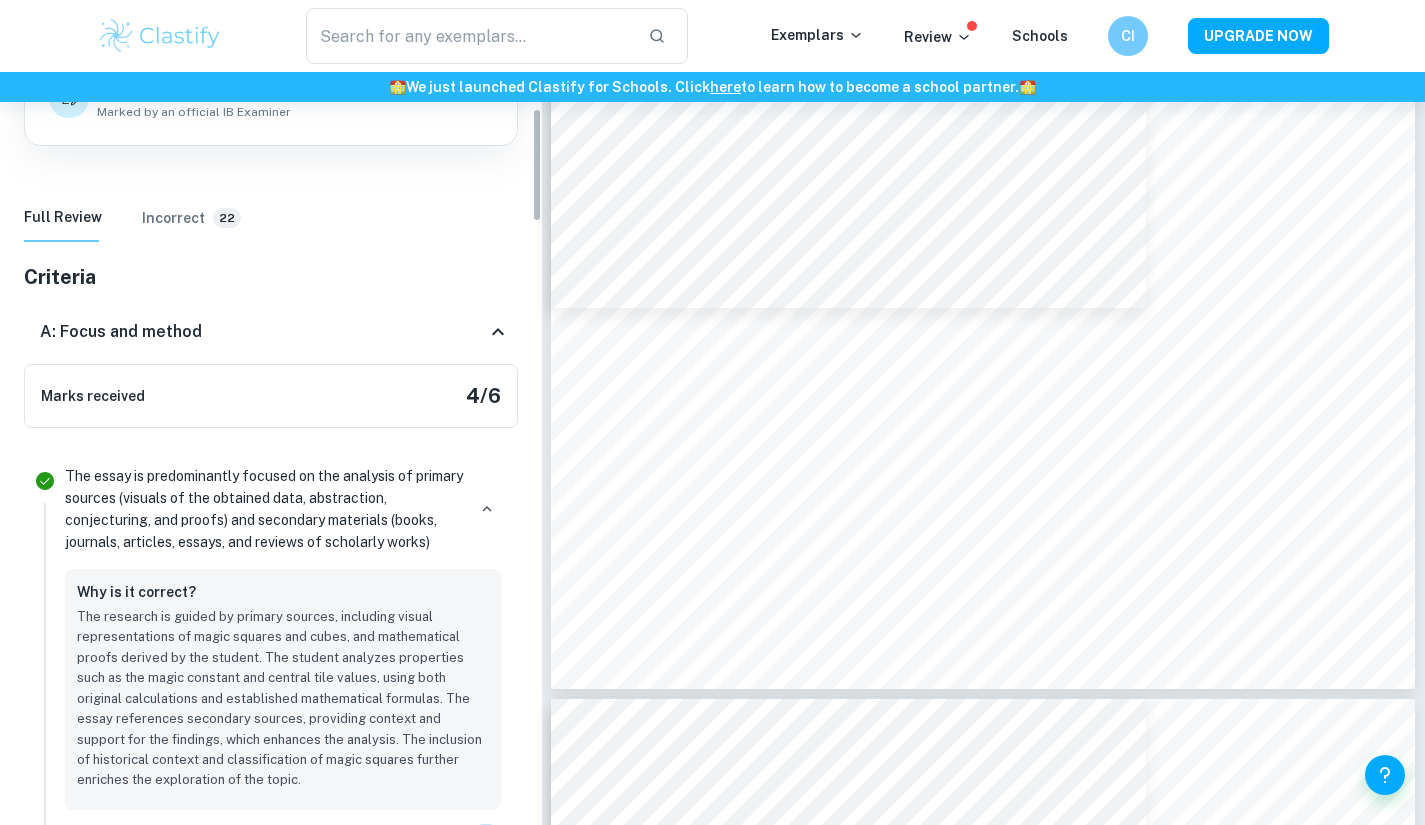 drag, startPoint x: 536, startPoint y: 677, endPoint x: 513, endPoint y: 183, distance: 494.53513 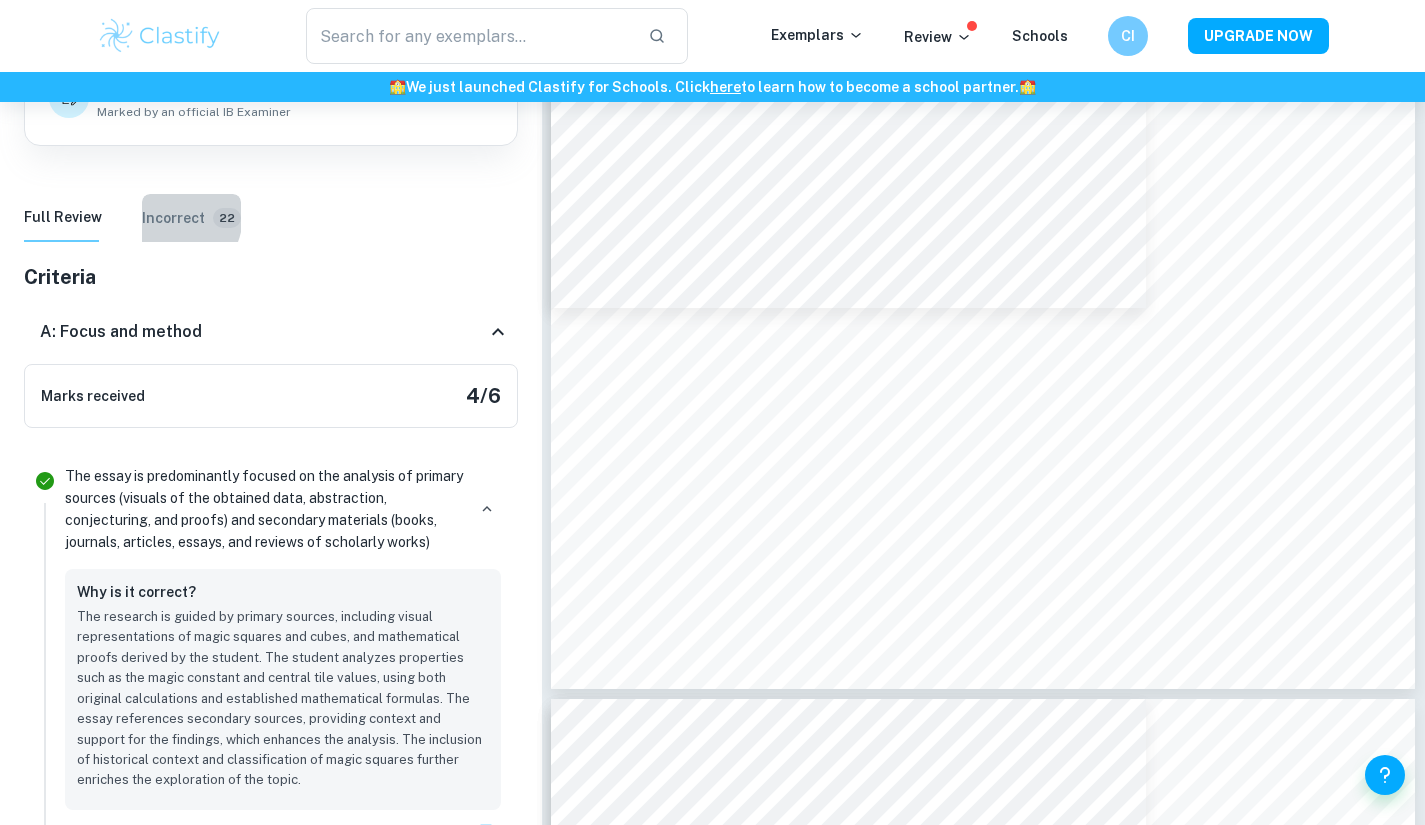 click on "Incorrect" at bounding box center [173, 218] 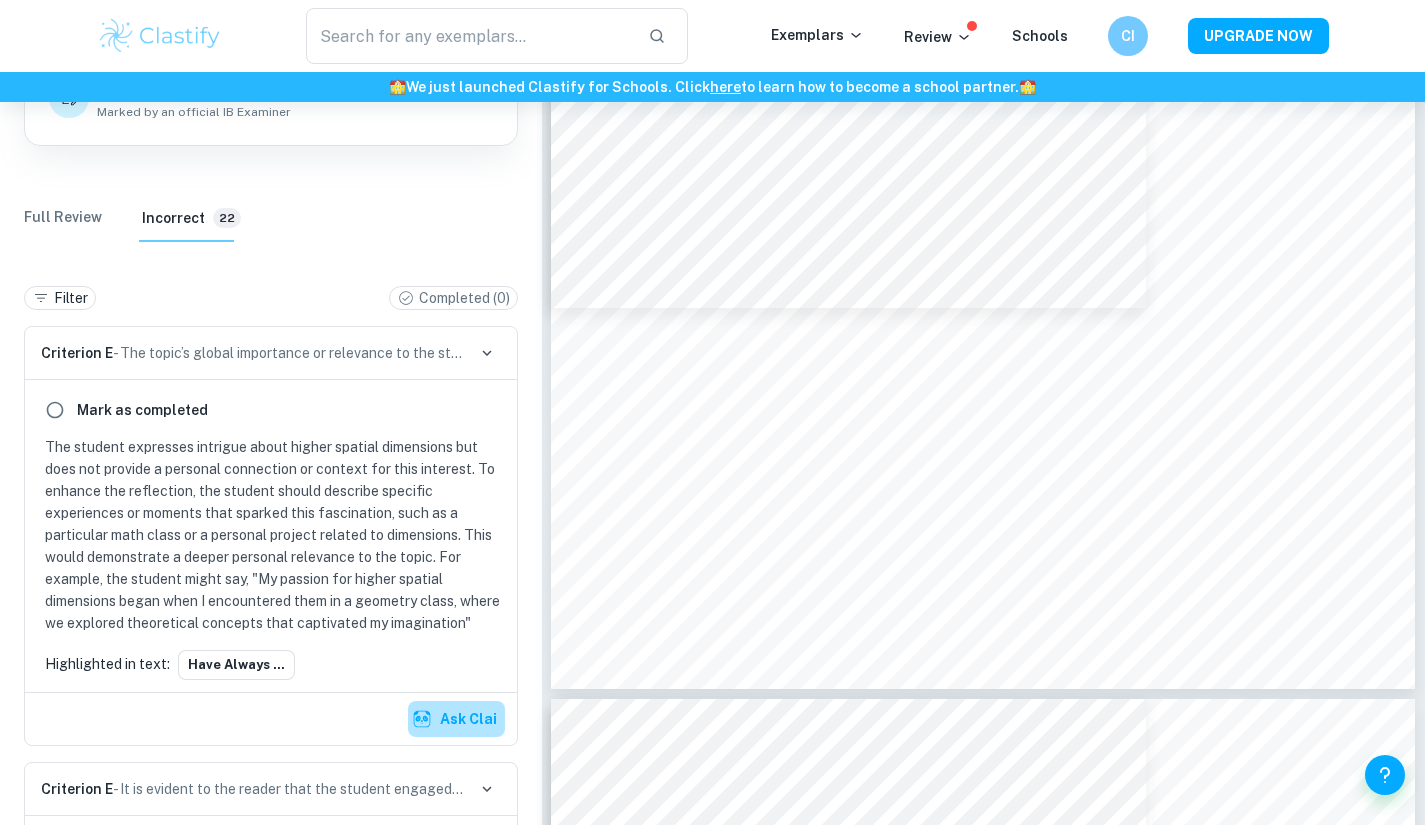 click on "Ask Clai" at bounding box center (456, 719) 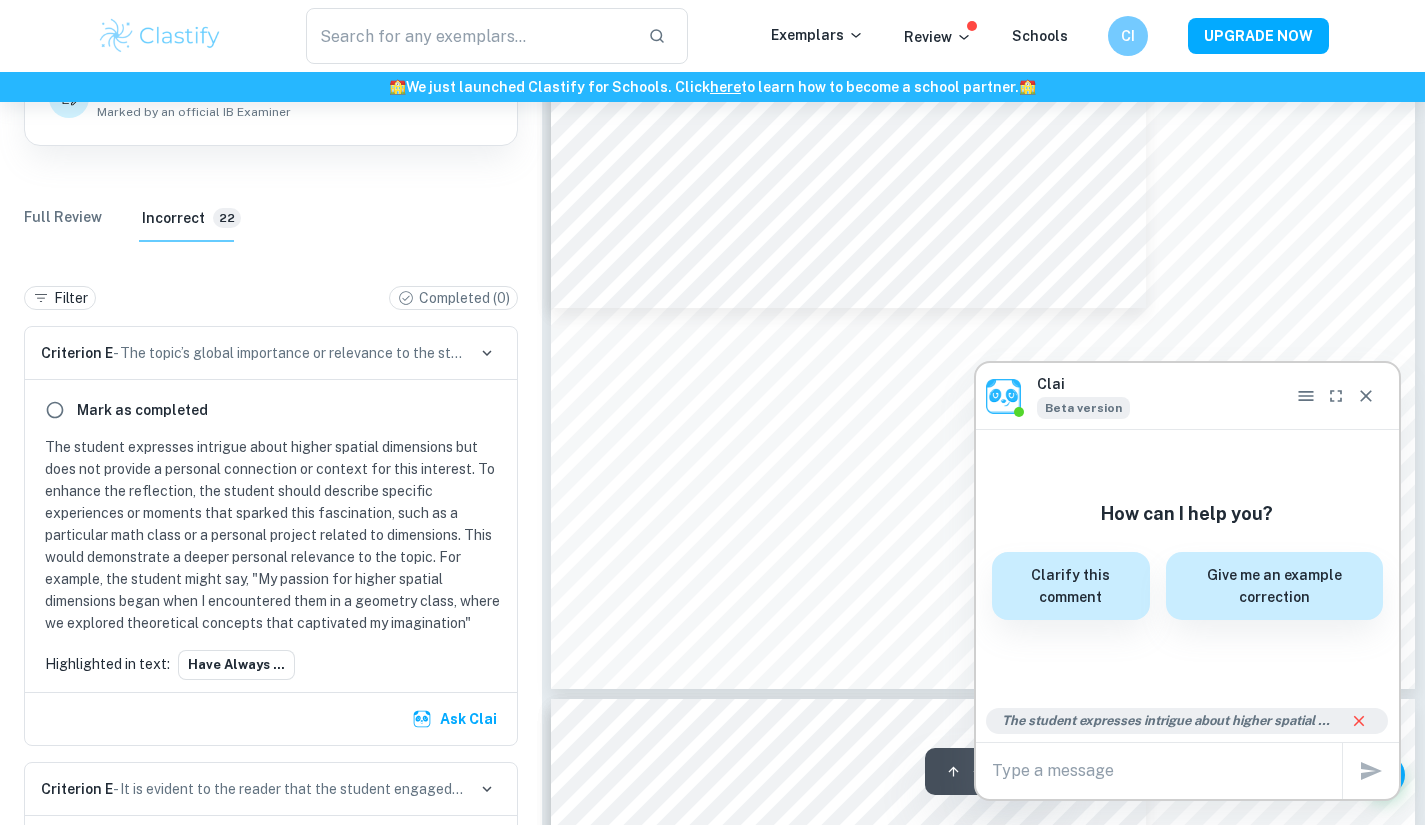 click on "After some research and discussion with my supervisor, I have decided to explore the concept of “magic squares”; a concept which is accessible yet expandable. I have always been intrigued by the idea of higher spatial dimensions as such for my essay I am considering constructing higher - dimensional magic squares. This, of course, has already been done   -   despite how seemingly narrow the topic is I was surprised at the amount of information I yielded from my research. As with many mathematic concepts, it quickly got advanced, leaving both the scope of my abilities and what could fit in an extended essay. For example, there exist many different “classes” of magic cube, with “simple” classes requiring just rows, columns and space diagonals to total the magic constant   -   but there exist “perfect” classes with more complicated criteria. To continue down this path, I will need a defined scope and keep things simple." at bounding box center (983, 78) 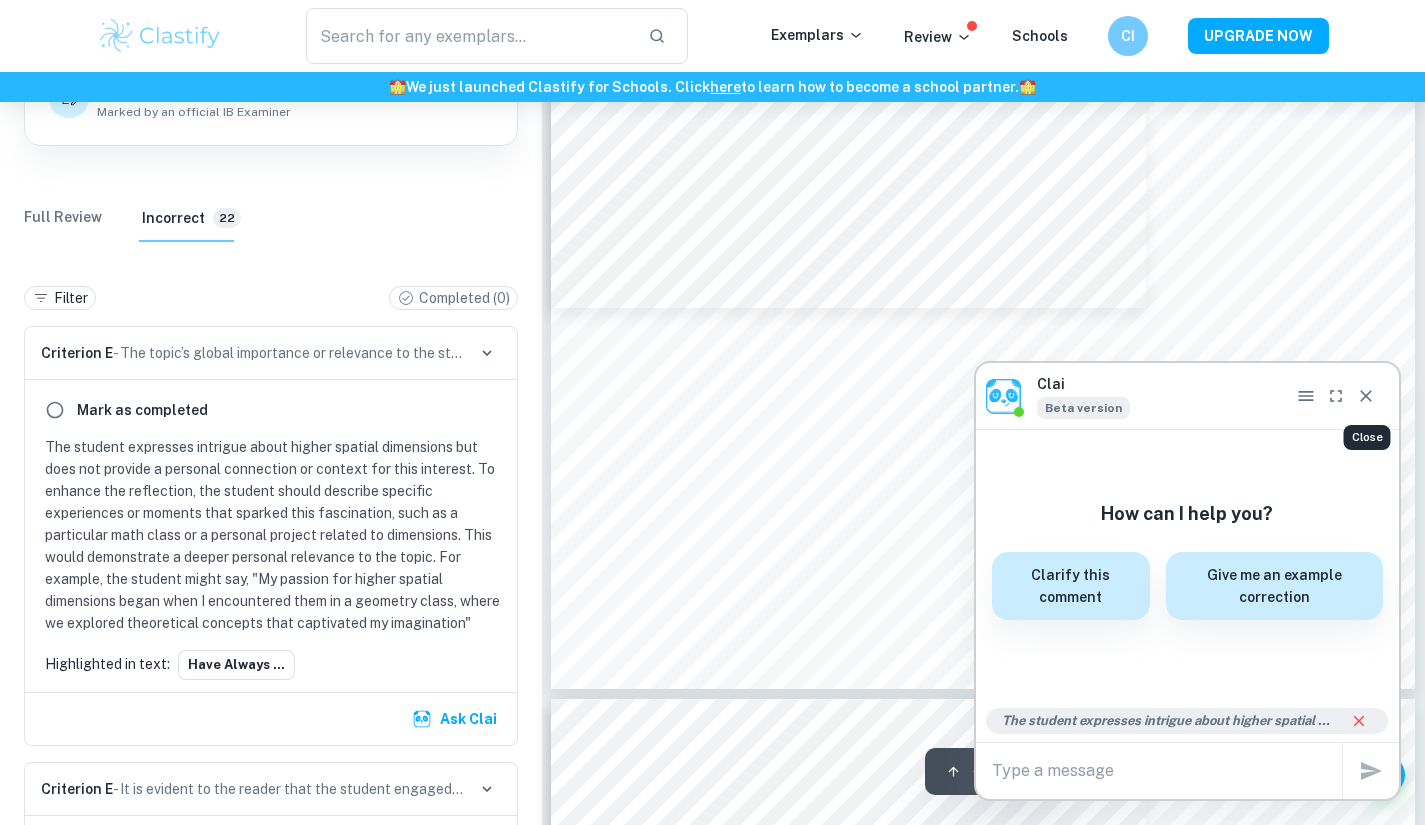 click 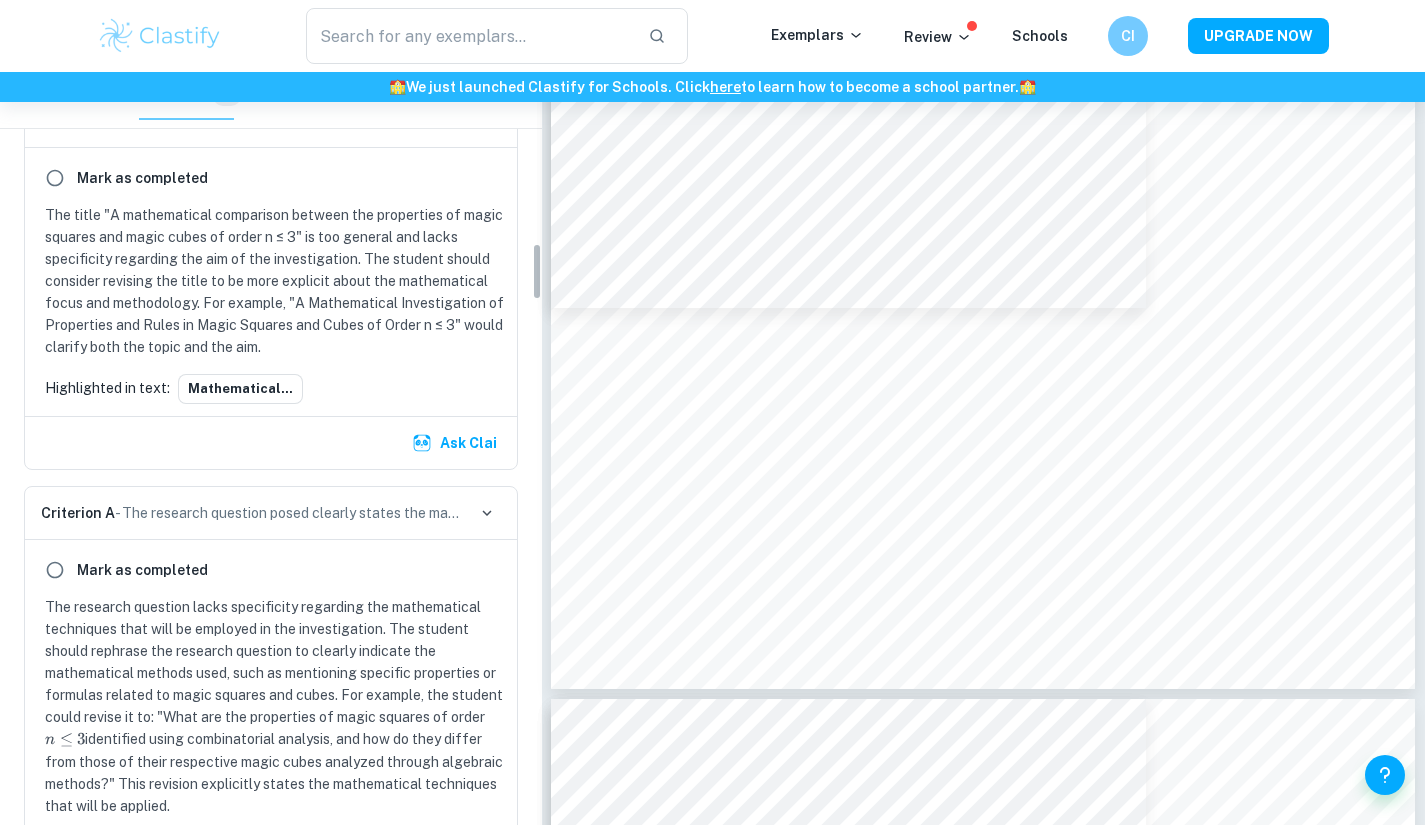scroll, scrollTop: 2213, scrollLeft: 0, axis: vertical 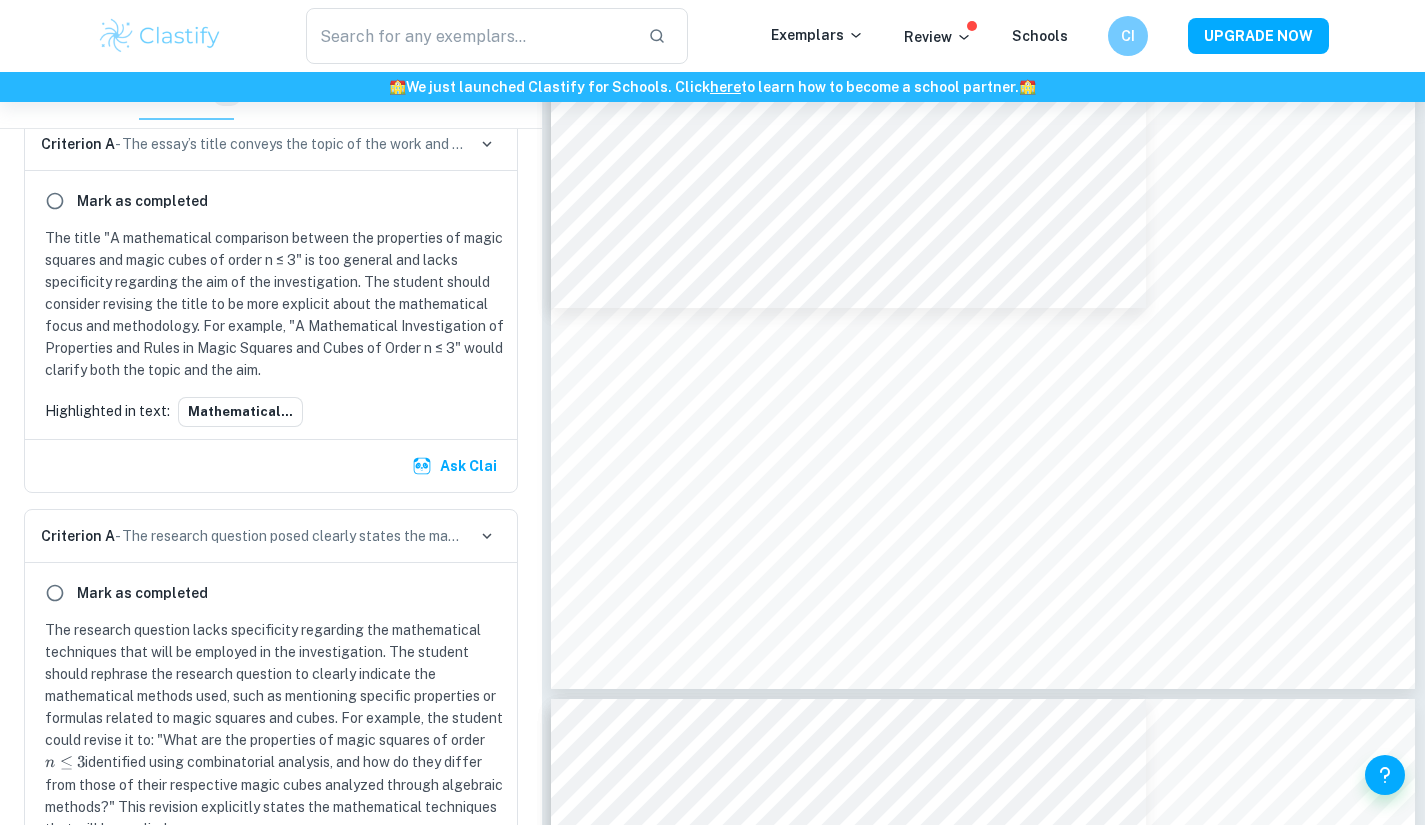 click on "Criterion A  - The essay’s title conveys the topic of the work and the aim of the investigation is not too long" at bounding box center [253, 144] 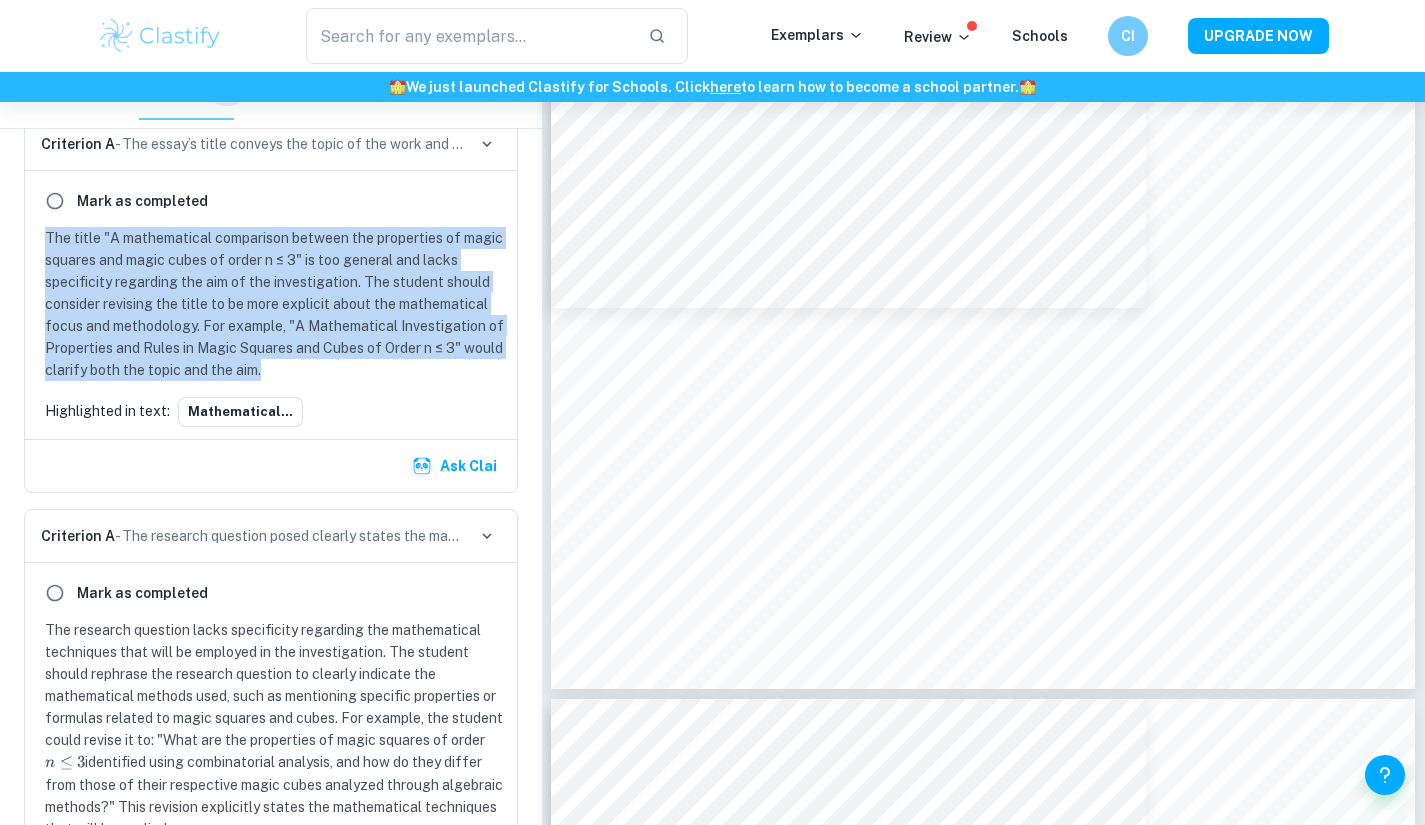 drag, startPoint x: 341, startPoint y: 383, endPoint x: 26, endPoint y: 262, distance: 337.44037 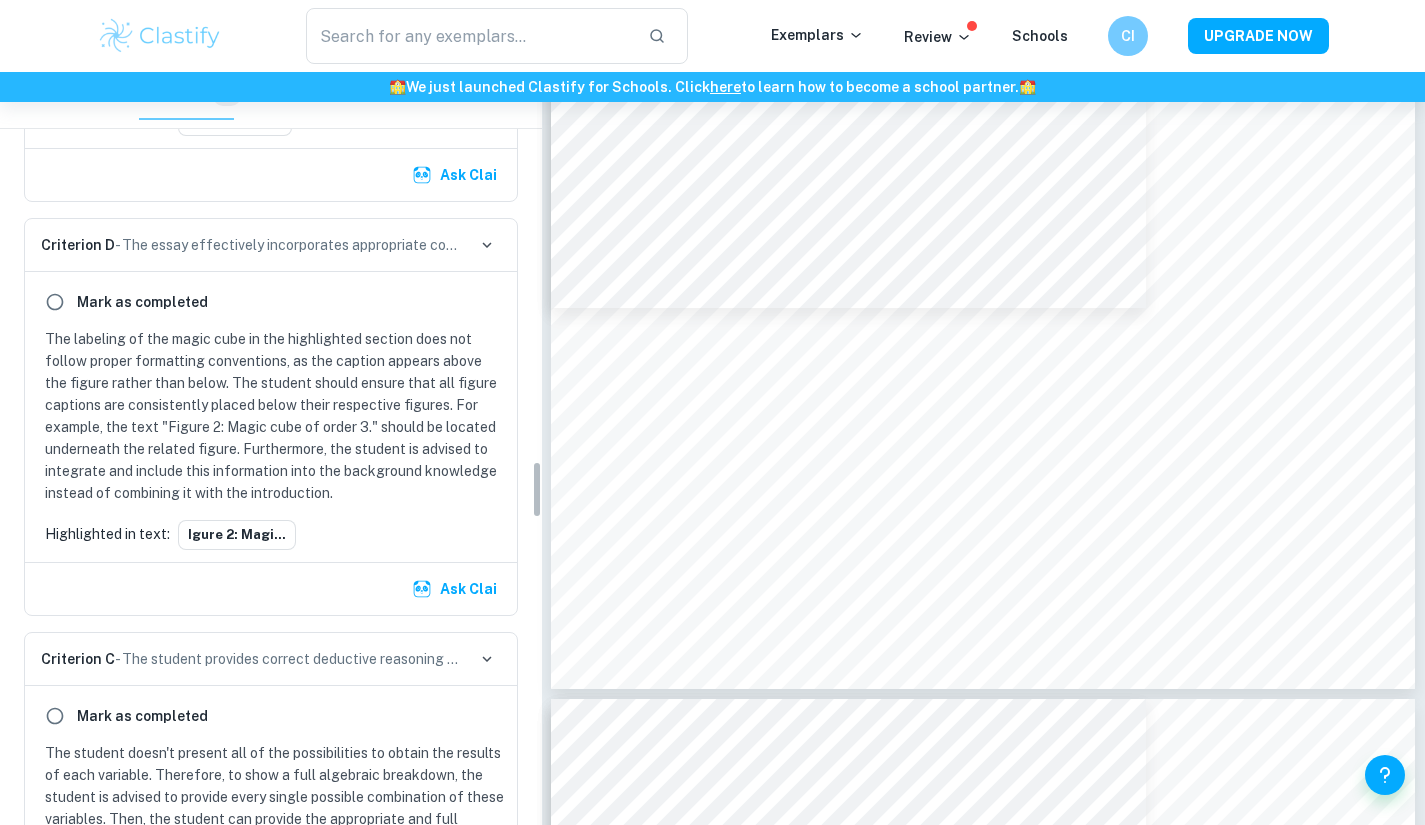 scroll, scrollTop: 5088, scrollLeft: 0, axis: vertical 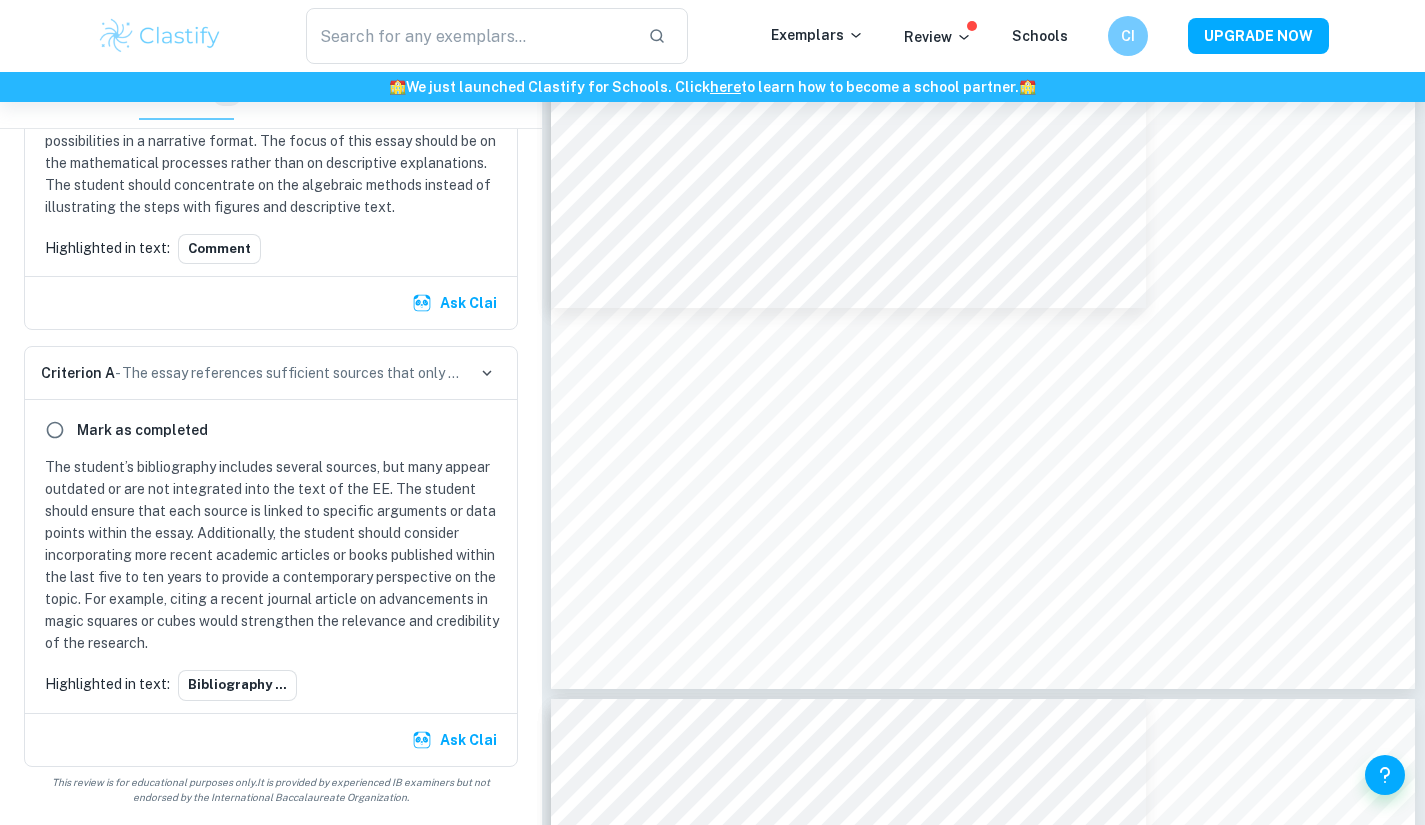 drag, startPoint x: 540, startPoint y: 505, endPoint x: 603, endPoint y: 854, distance: 354.64066 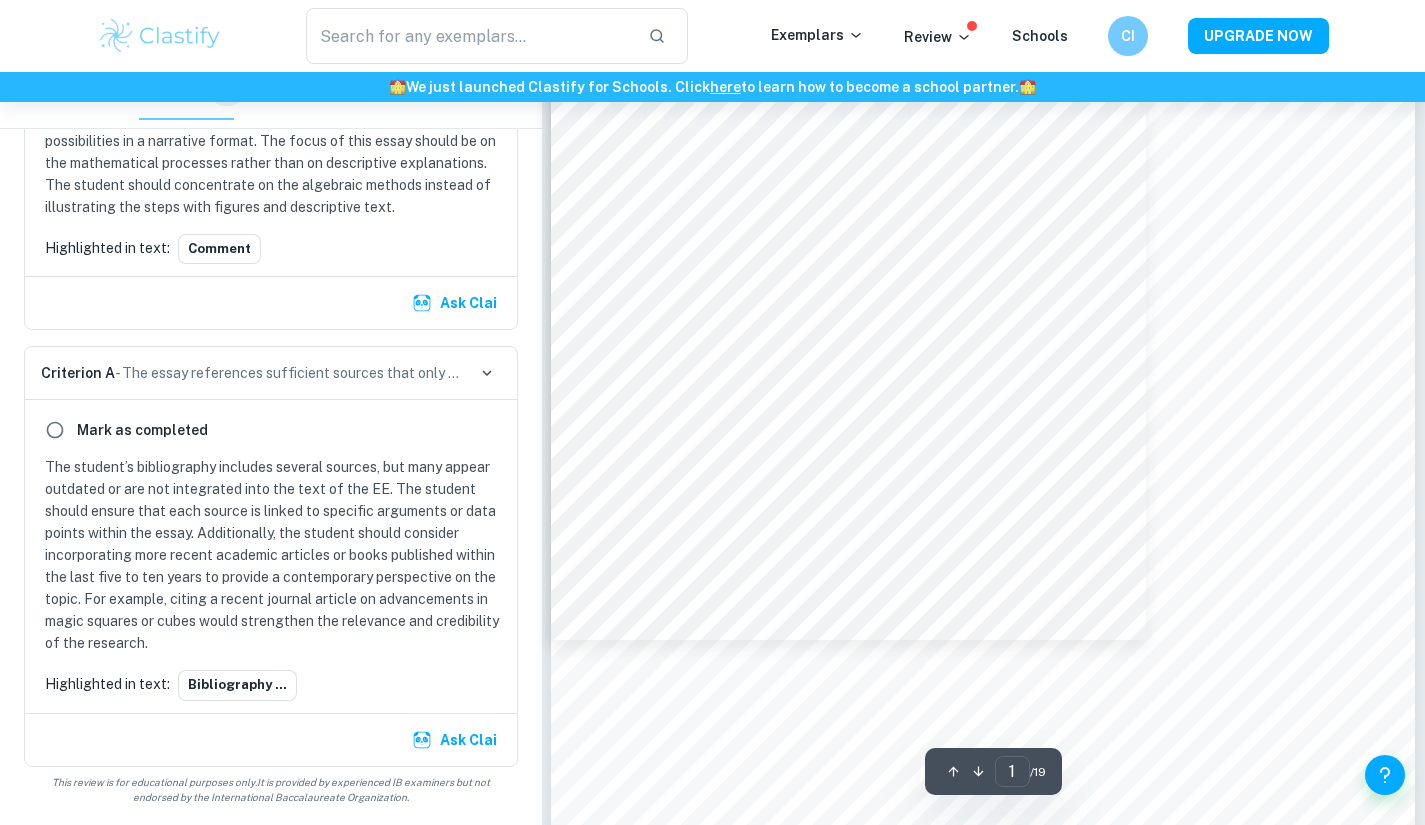 scroll, scrollTop: 0, scrollLeft: 0, axis: both 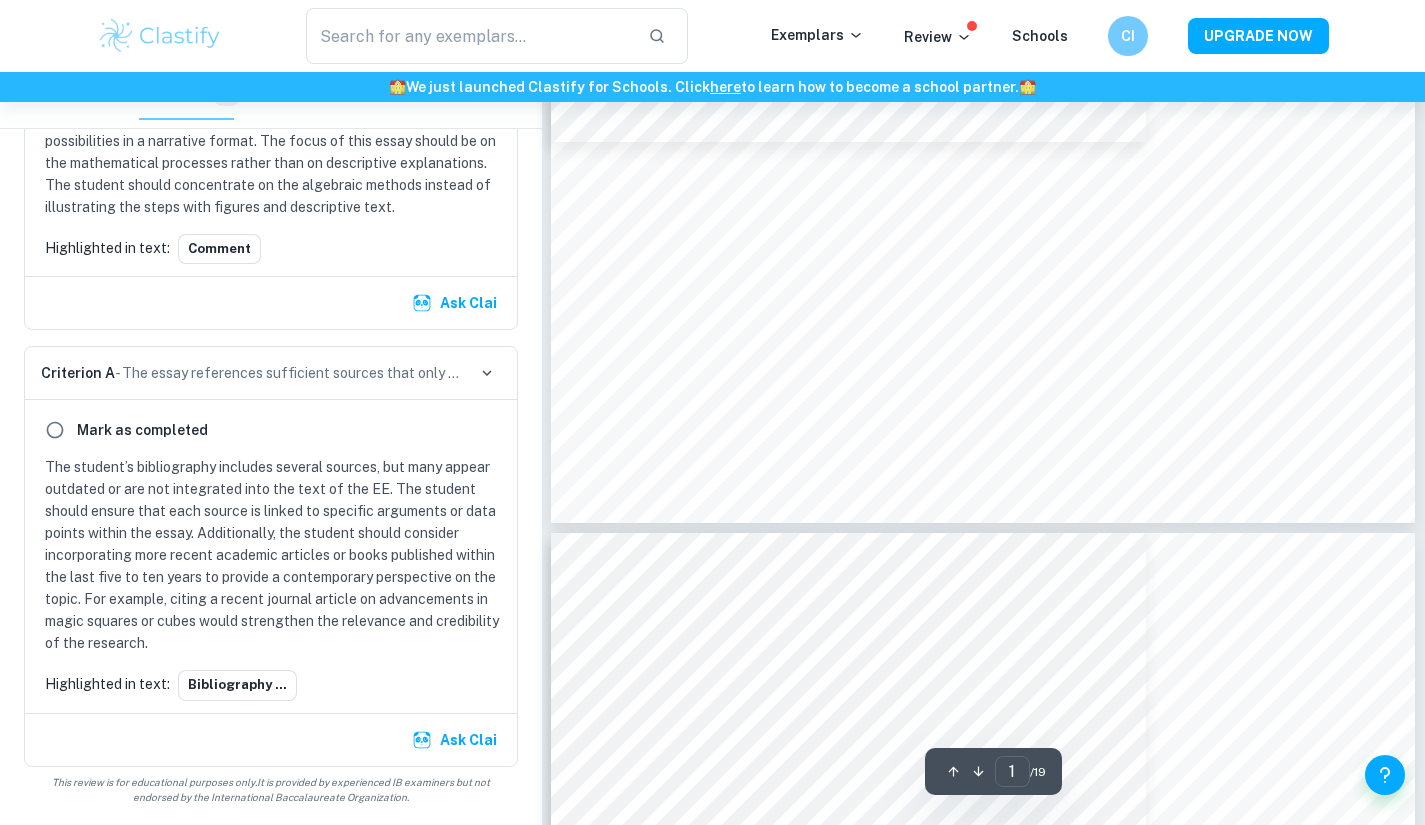 type on "2" 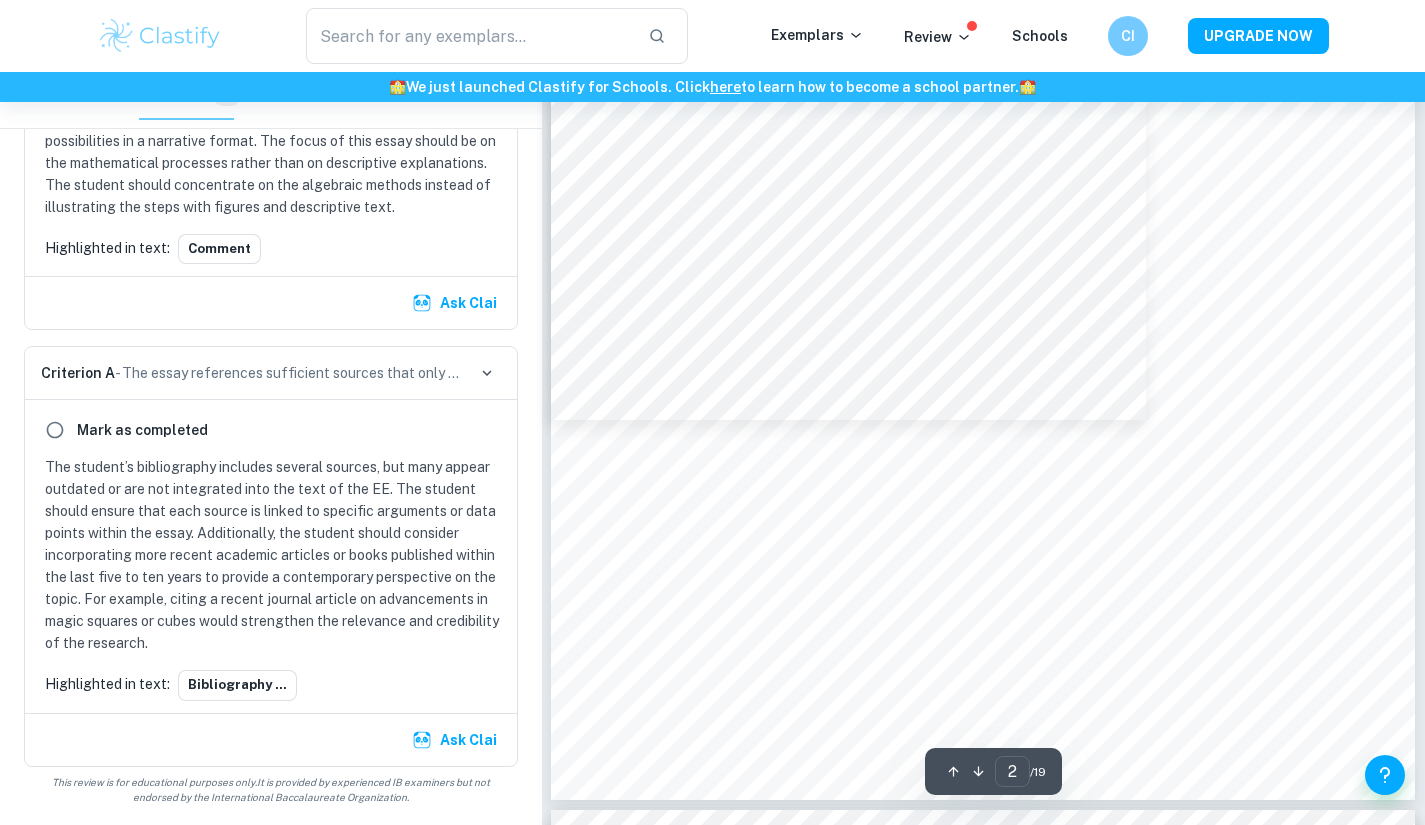 scroll, scrollTop: 1775, scrollLeft: 0, axis: vertical 